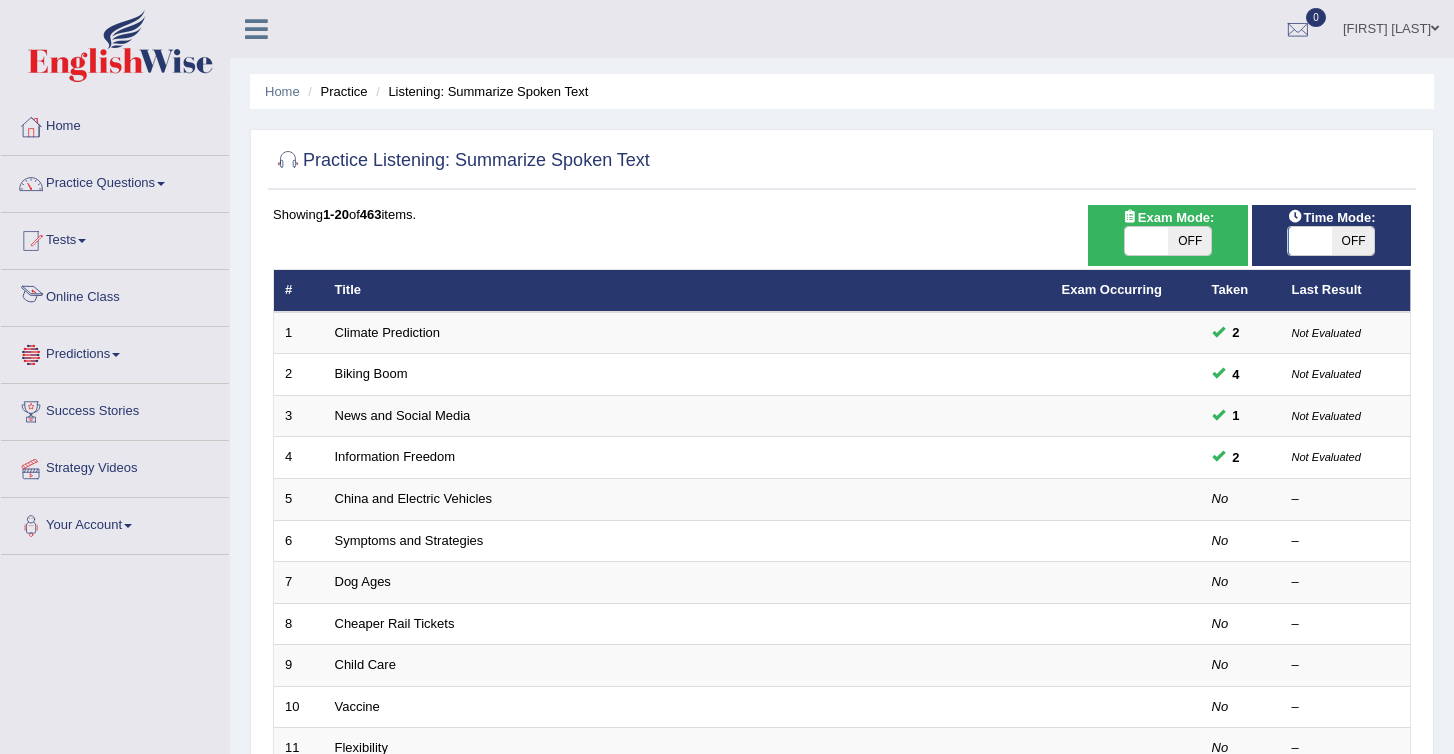 scroll, scrollTop: 0, scrollLeft: 0, axis: both 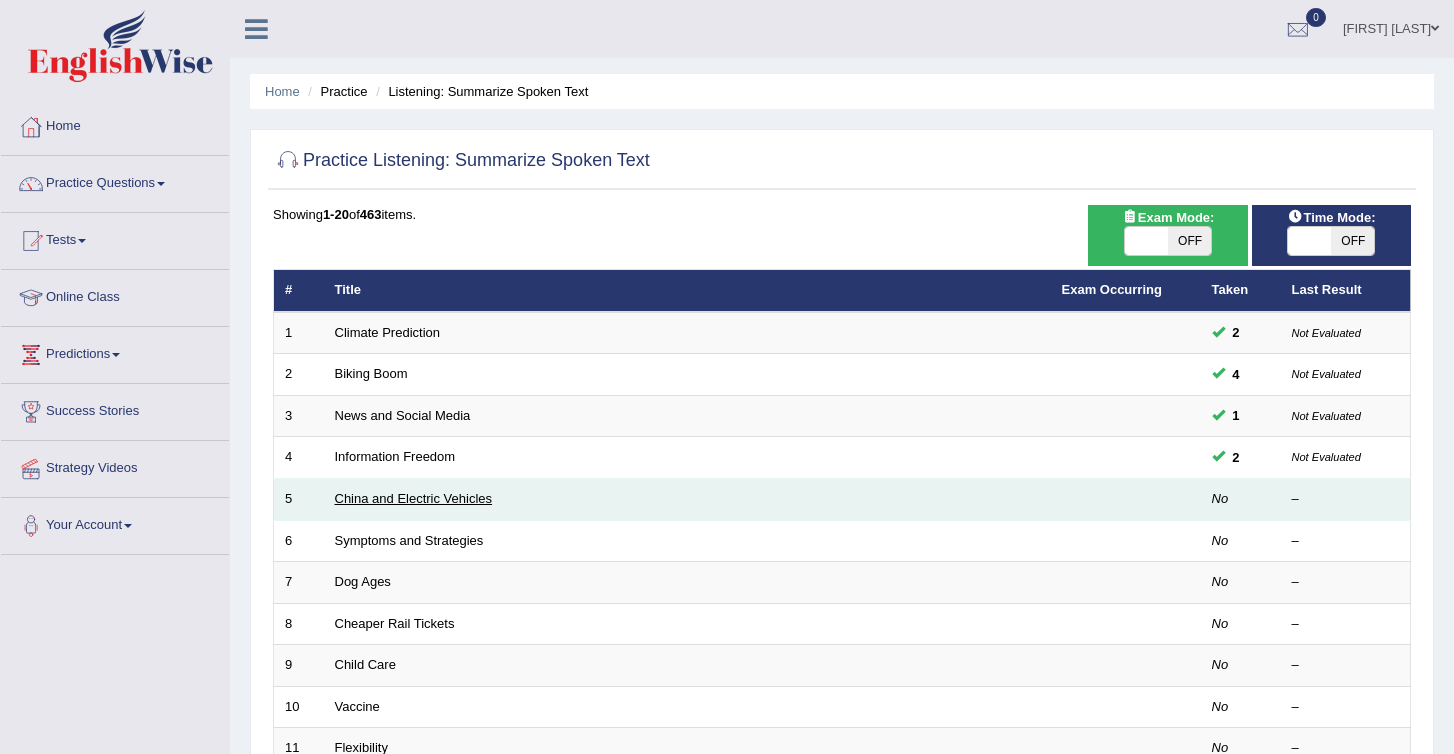 click on "China and Electric Vehicles" at bounding box center [414, 498] 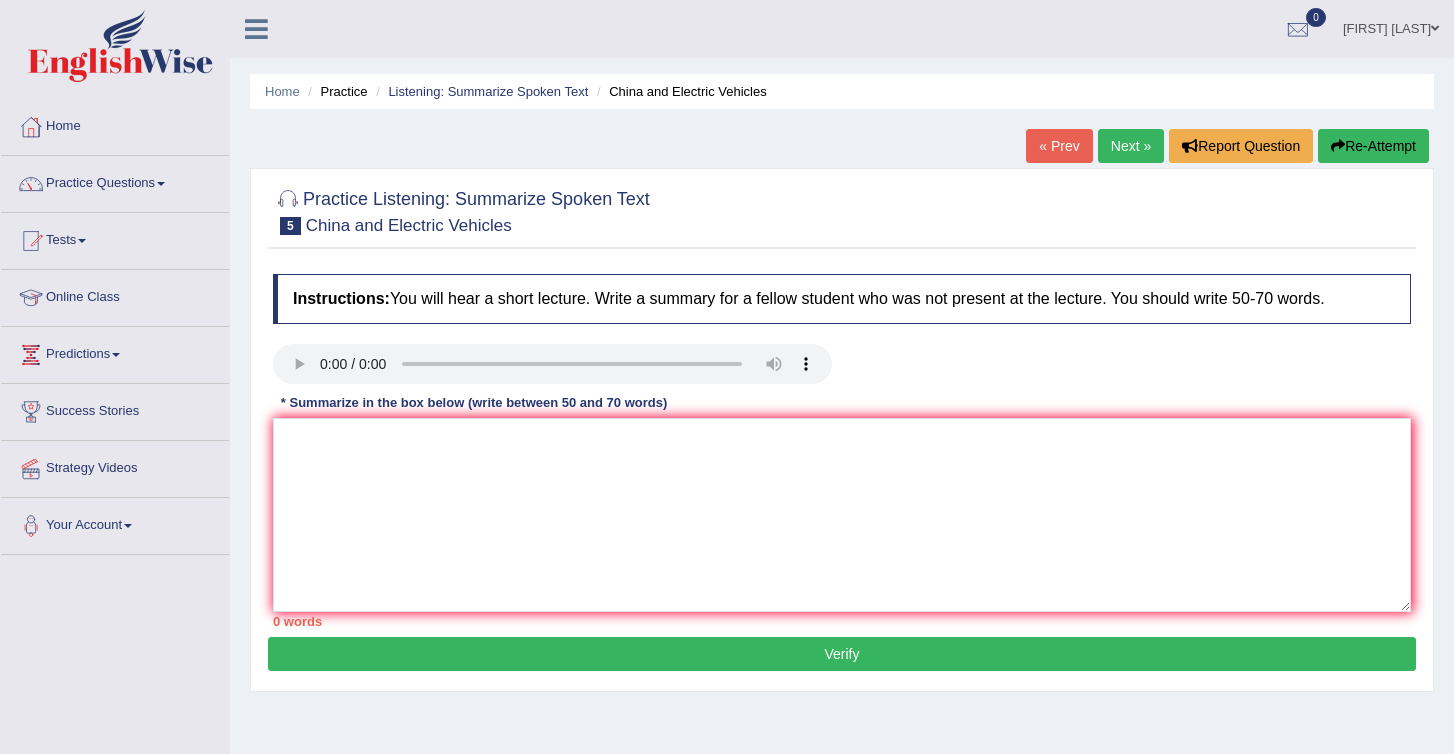 scroll, scrollTop: 0, scrollLeft: 0, axis: both 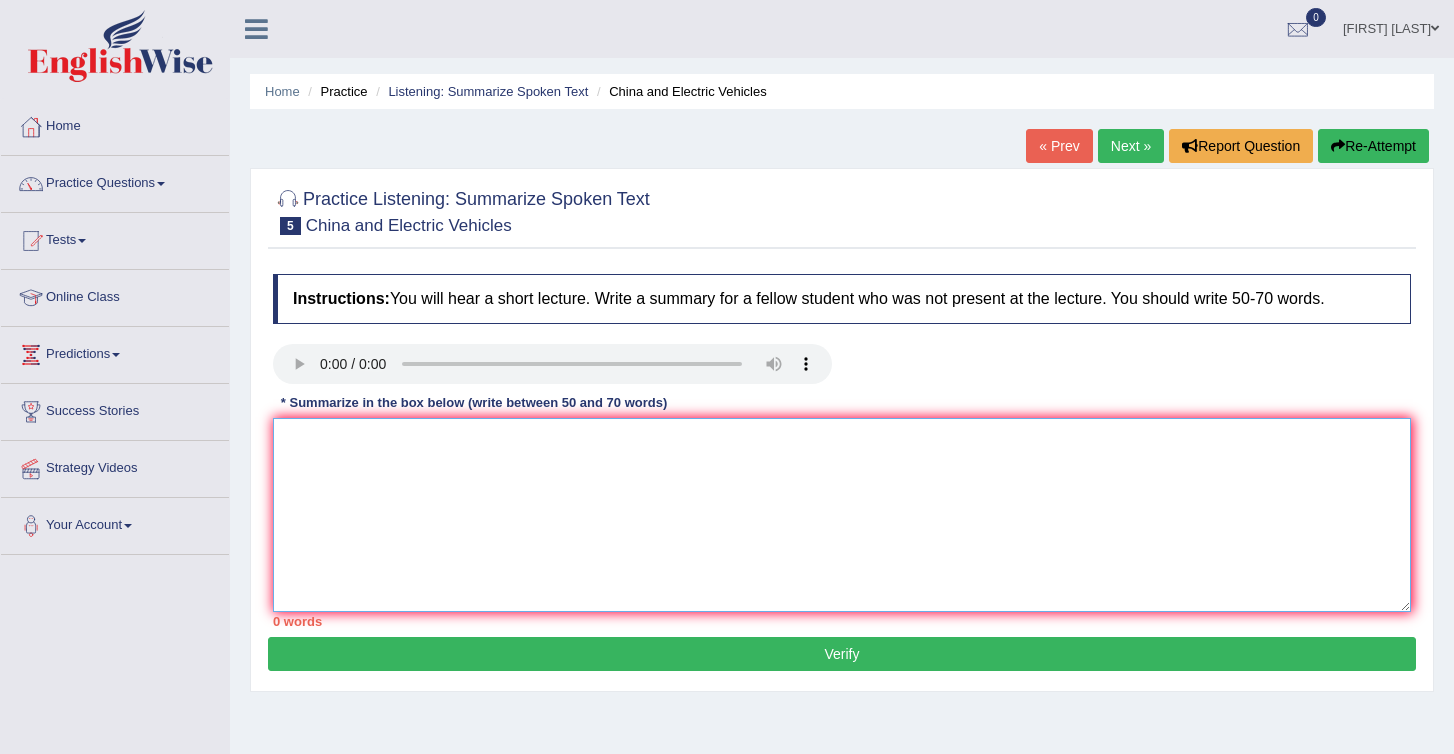 click at bounding box center (842, 515) 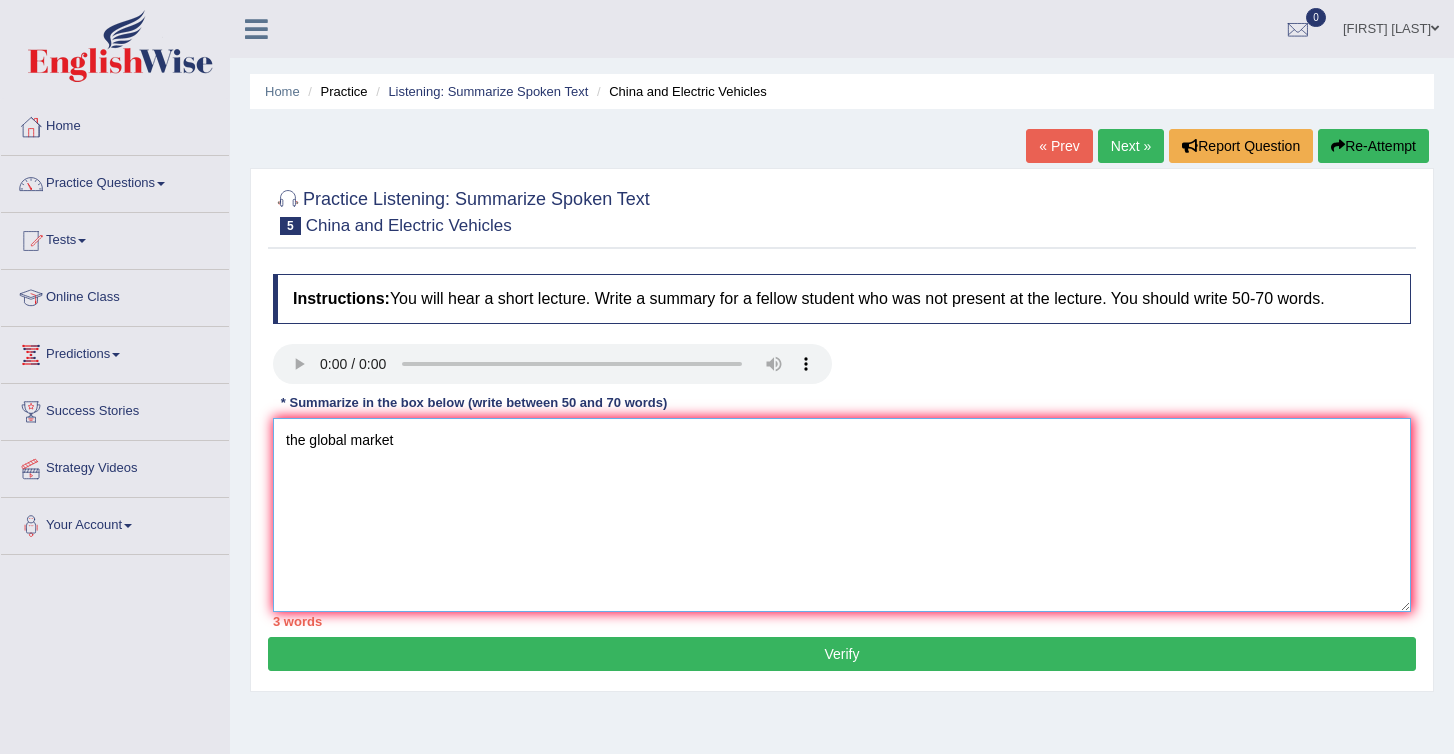 click on "the global market" at bounding box center (842, 515) 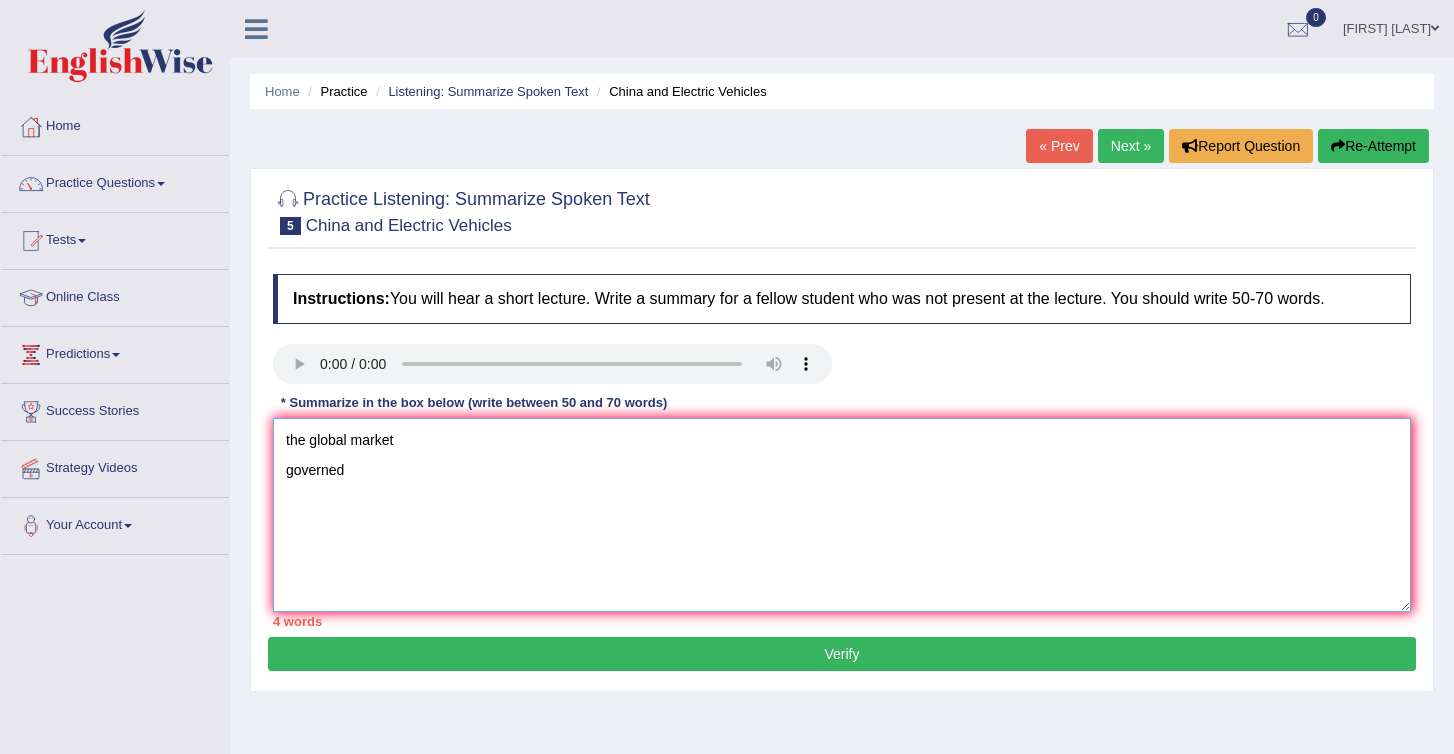 click on "the global market
governed" at bounding box center (842, 515) 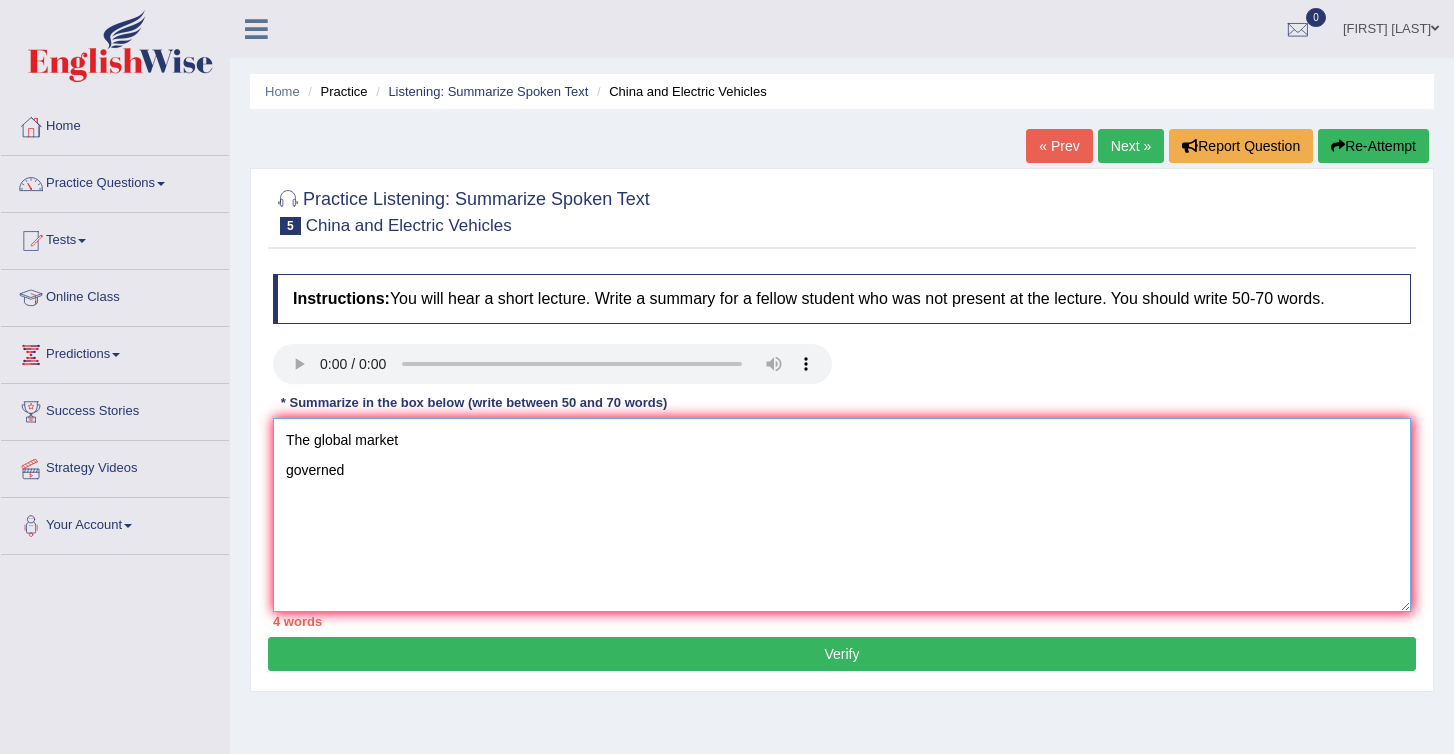 click on "The global market
governed" at bounding box center (842, 515) 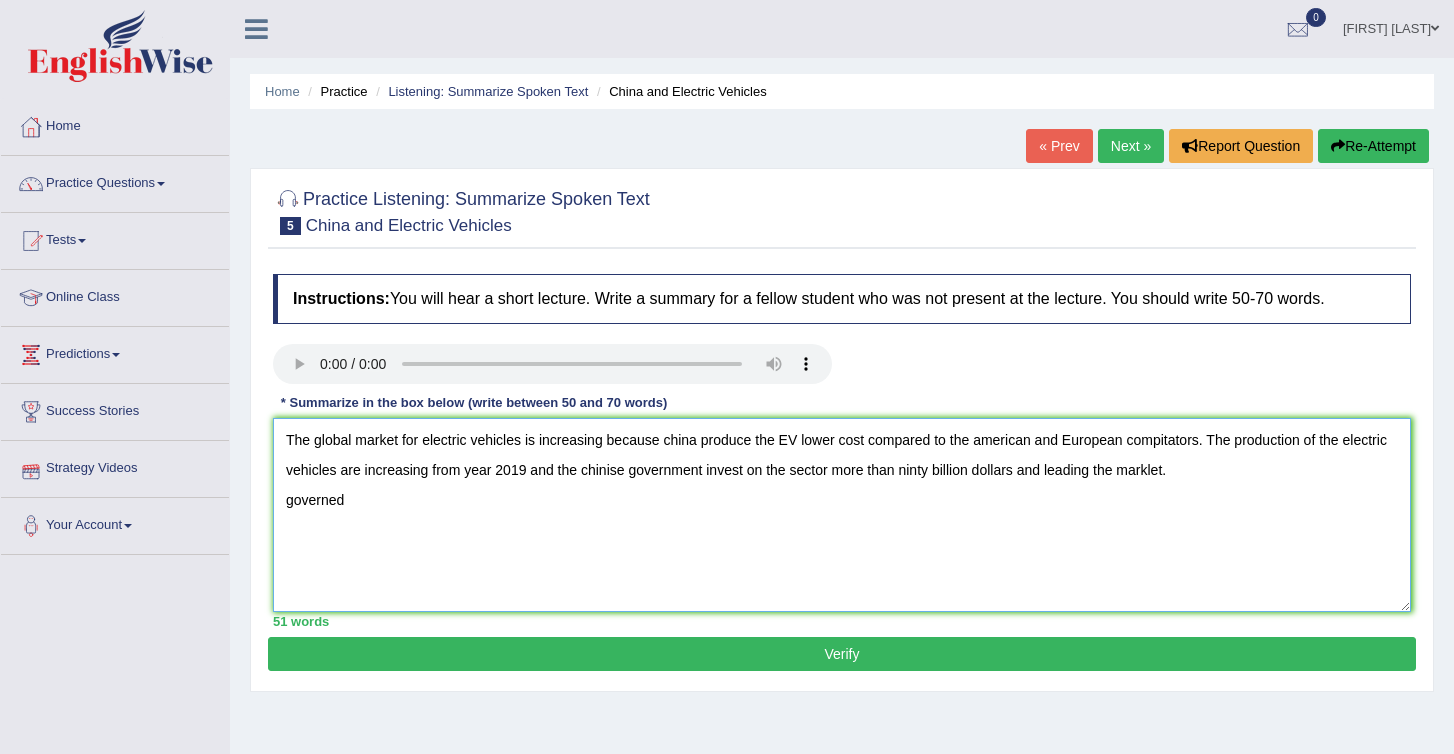 click on "The global market for electric vehicles is increasing because china produce the EV lower cost compared to the american and European compitators. The production of the electric vehicles are increasing from year 2019 and the chinise government invest on the sector more than ninty billion dollars and leading the marklet.
governed" at bounding box center [842, 515] 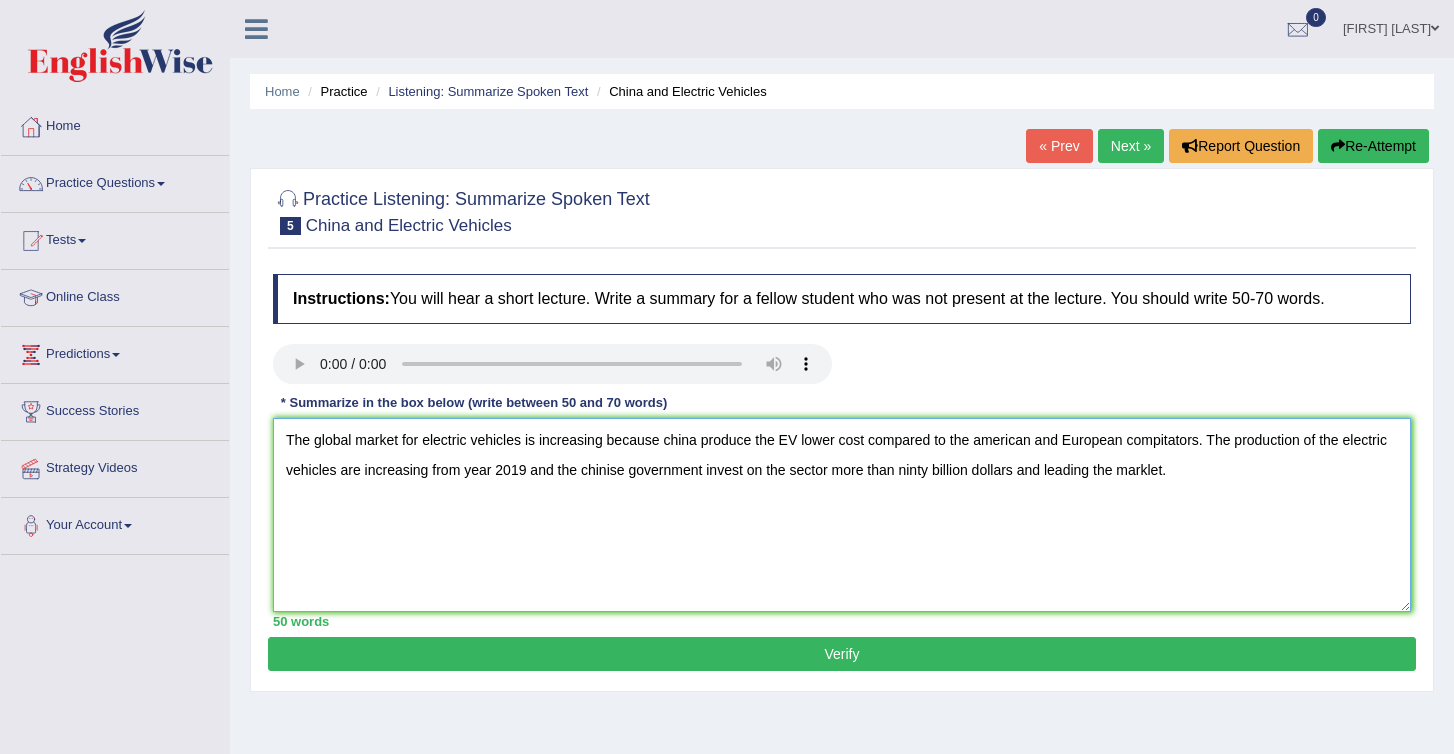 type on "The global market for electric vehicles is increasing because china produce the EV lower cost compared to the american and European compitators. The production of the electric vehicles are increasing from year 2019 and the chinise government invest on the sector more than ninty billion dollars and leading the marklet." 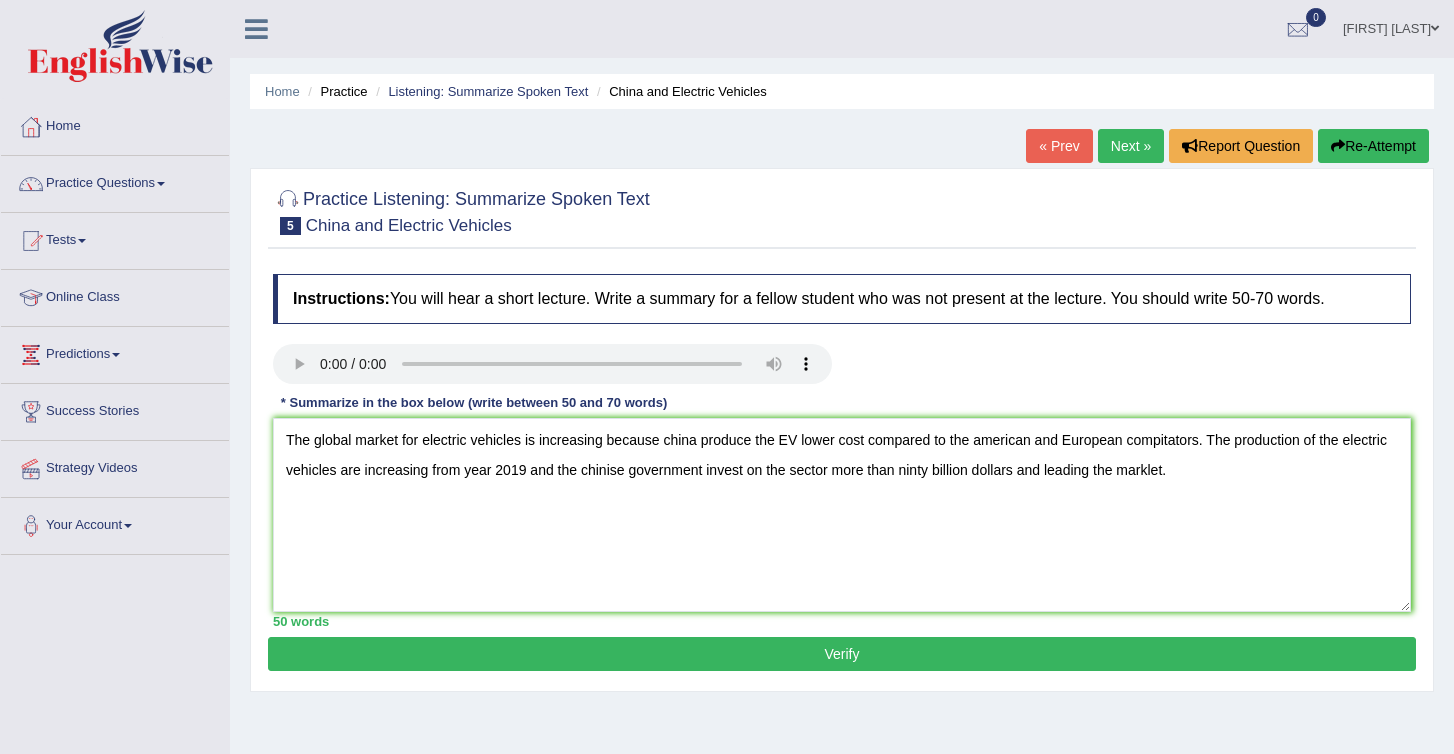 click on "Verify" at bounding box center [842, 654] 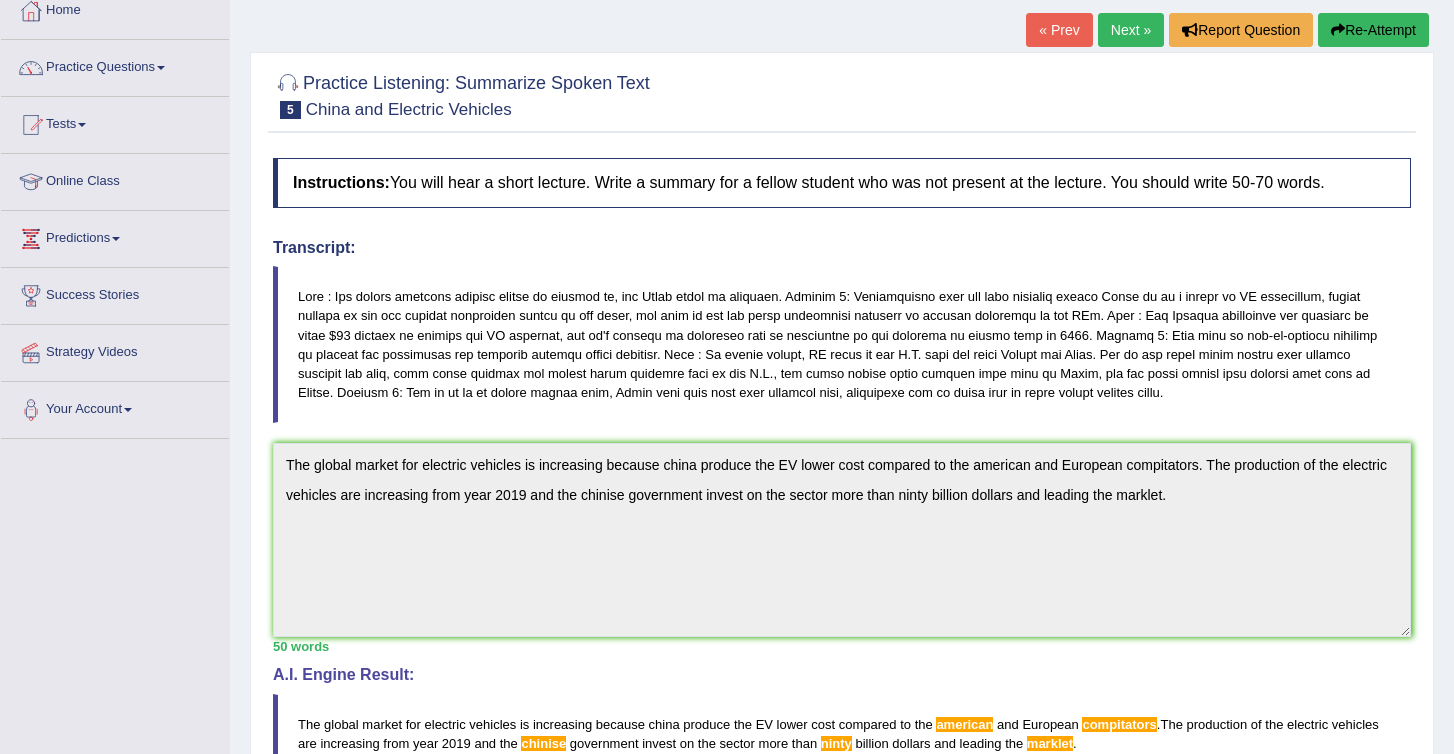 scroll, scrollTop: 0, scrollLeft: 0, axis: both 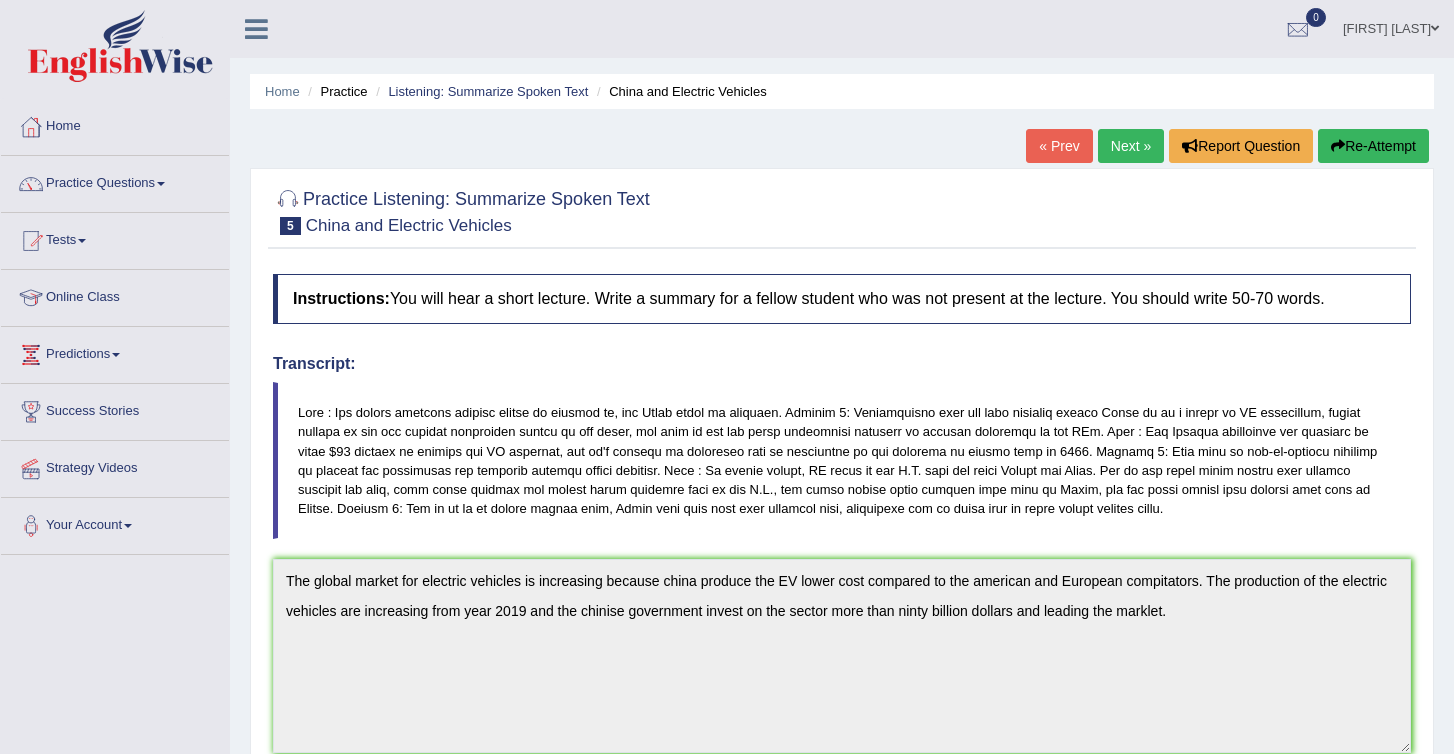 click on "Next »" at bounding box center [1131, 146] 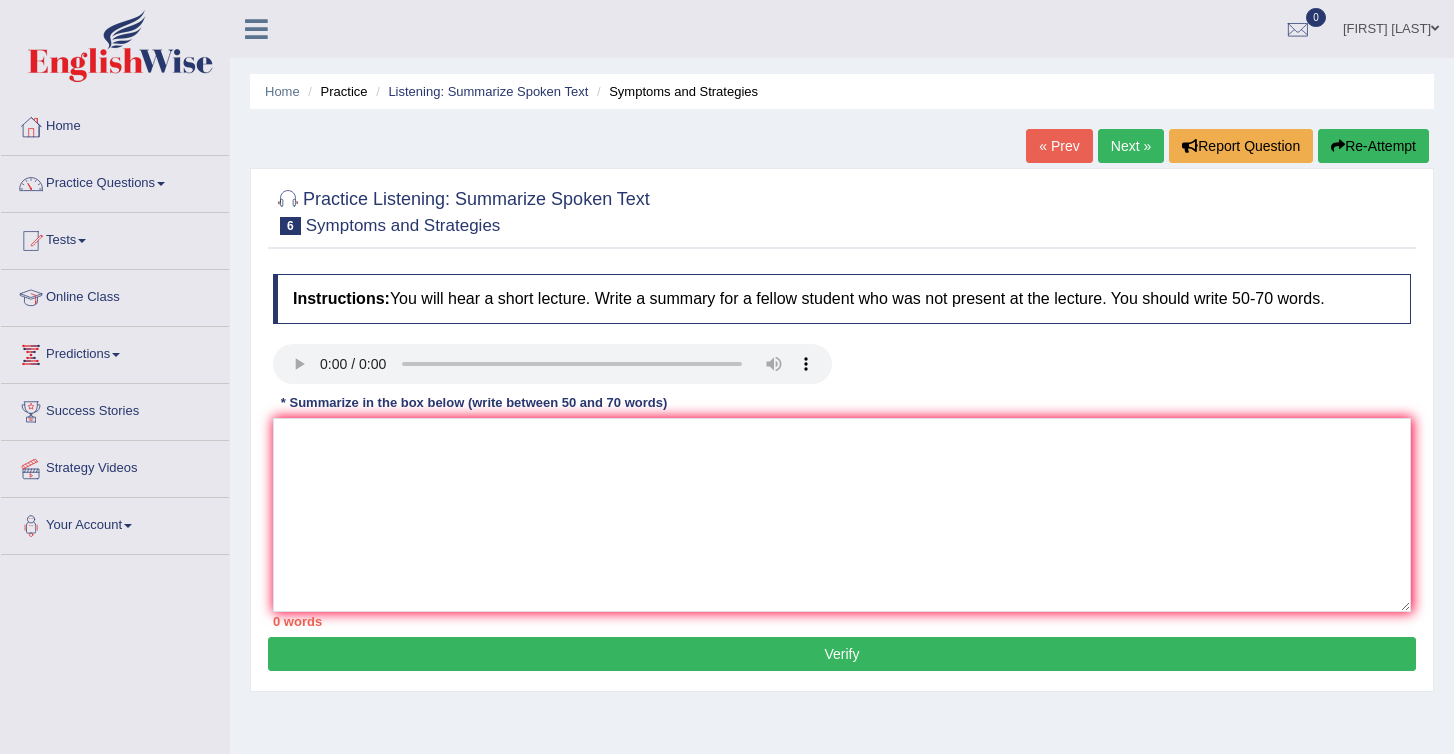 scroll, scrollTop: 0, scrollLeft: 0, axis: both 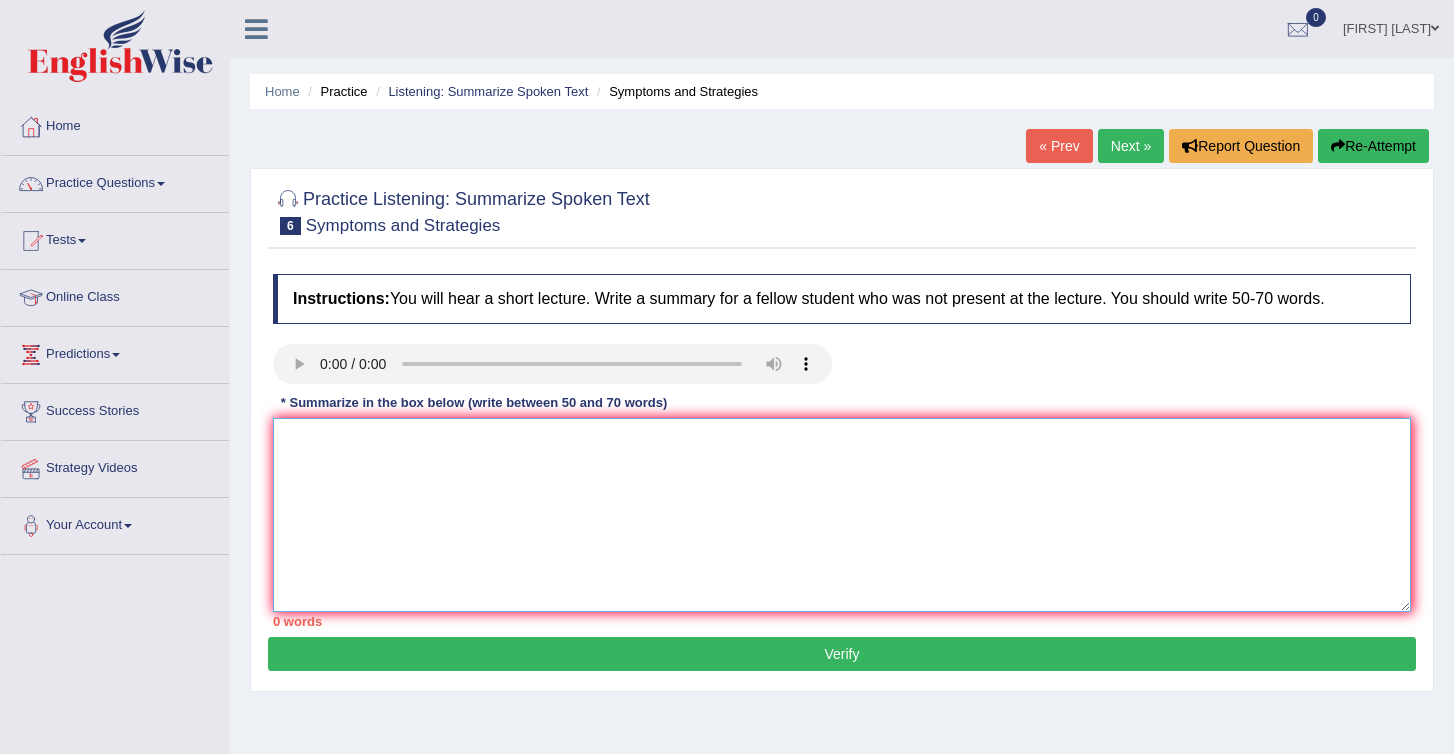 click at bounding box center [842, 515] 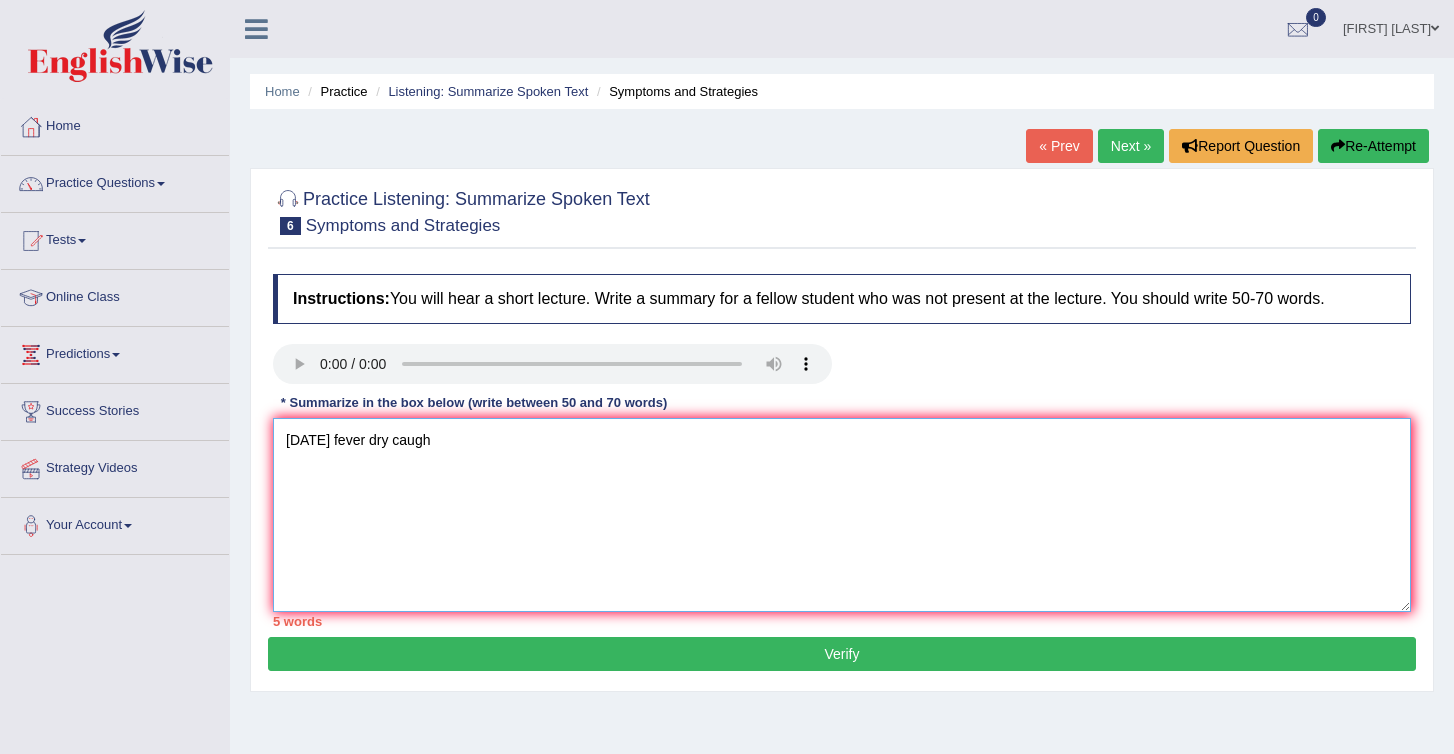 click on "[DATE] fever dry caugh" at bounding box center (842, 515) 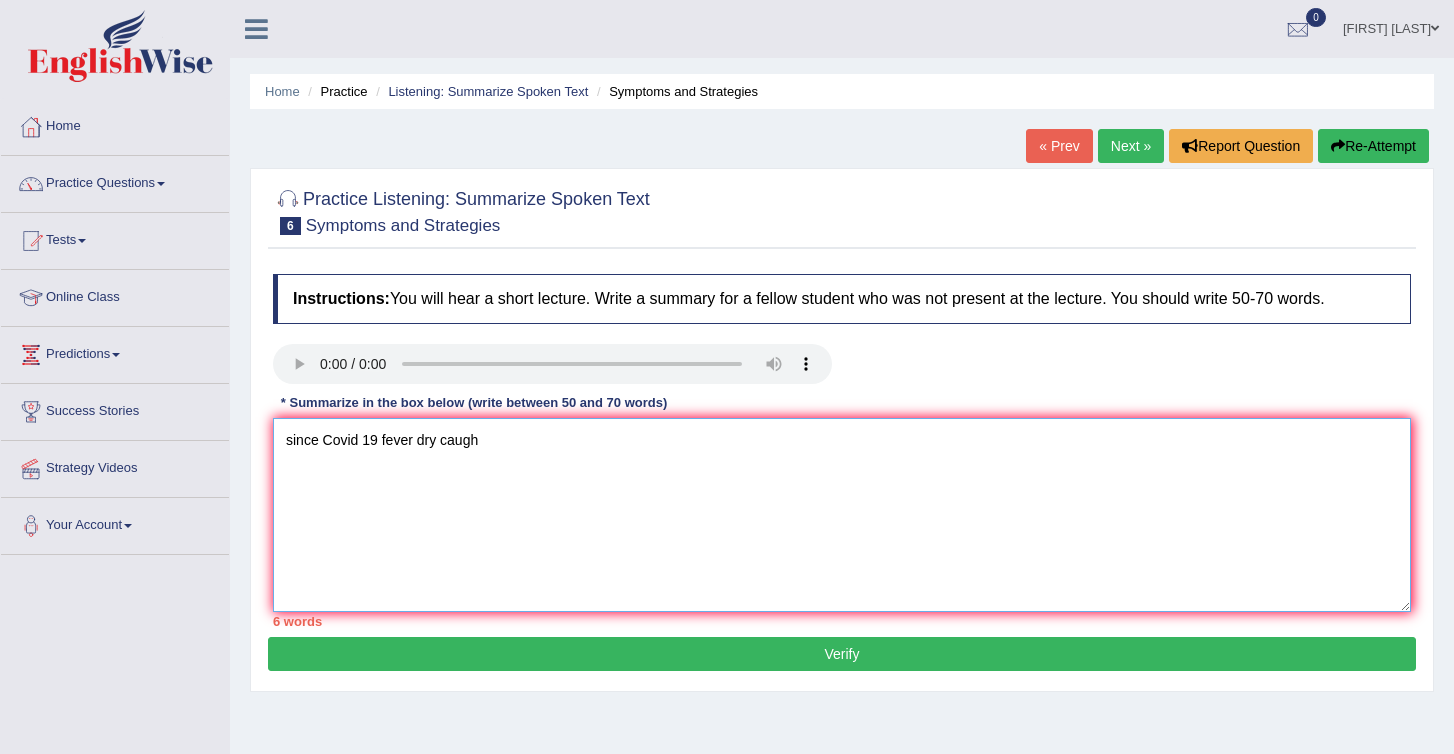 click on "since Covid 19 fever dry caugh" at bounding box center [842, 515] 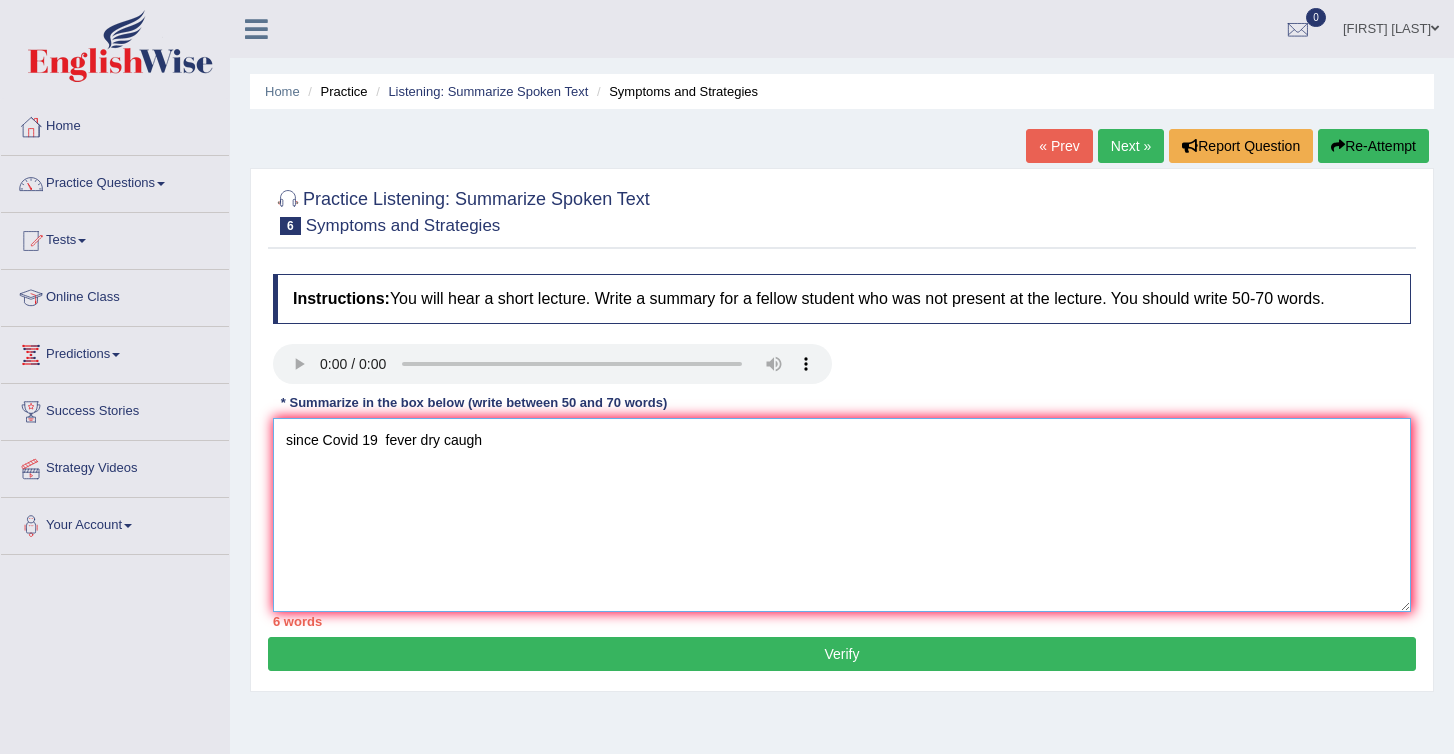 click on "since Covid 19  fever dry caugh" at bounding box center [842, 515] 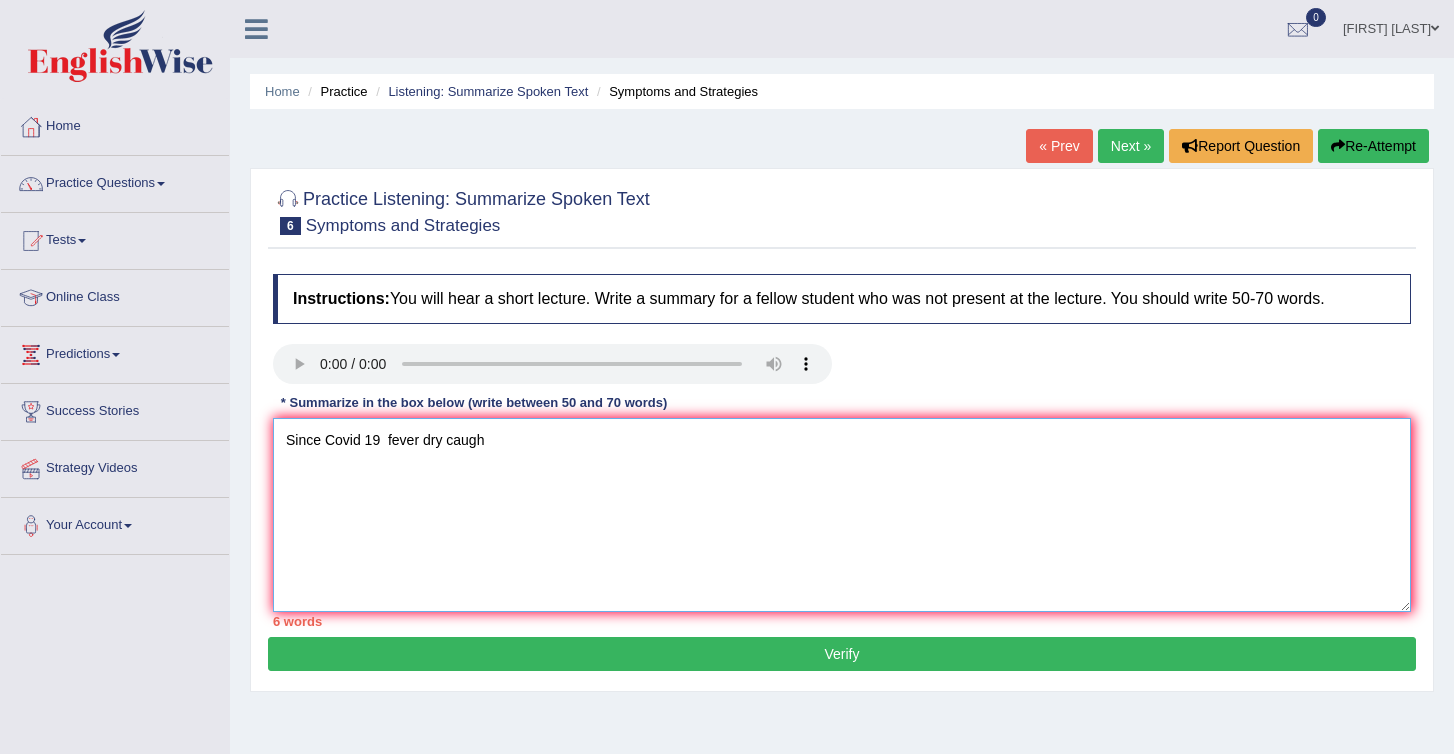 click on "Since Covid 19  fever dry caugh" at bounding box center (842, 515) 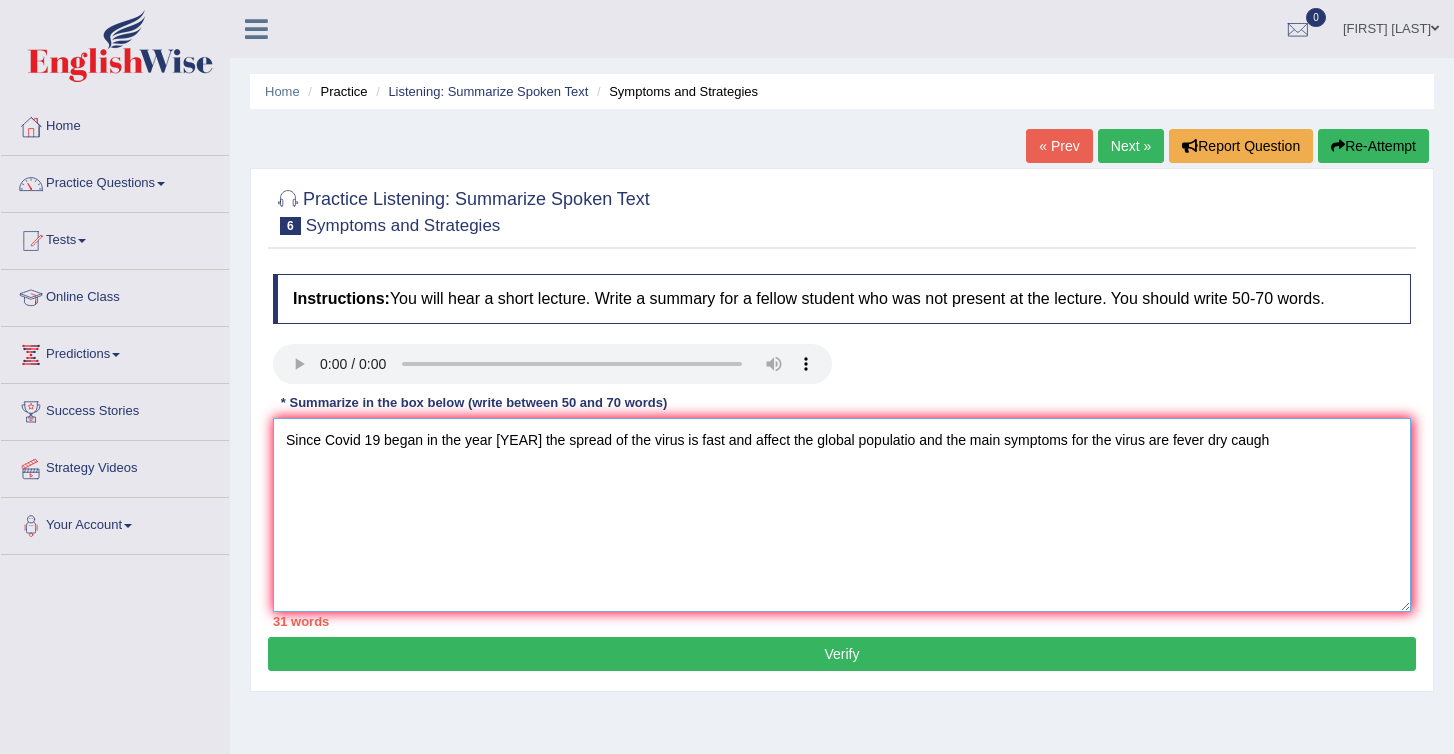 click on "Since Covid 19 began in the year [YEAR] the spread of the virus is fast and affect the global populatio and the main symptoms for the virus are fever dry caugh" at bounding box center (842, 515) 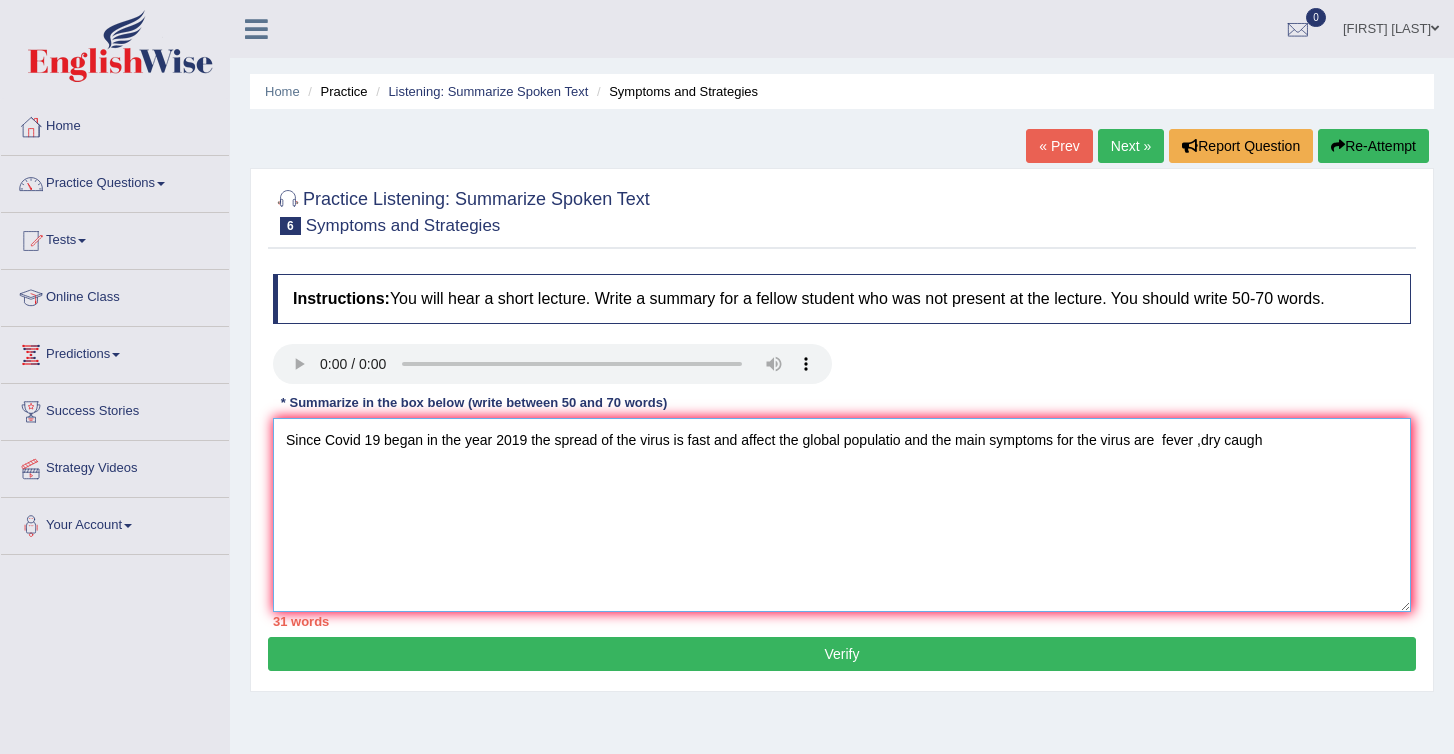click on "Since Covid 19 began in the year 2019 the spread of the virus is fast and affect the global populatio and the main symptoms for the virus are  fever ,dry caugh" at bounding box center (842, 515) 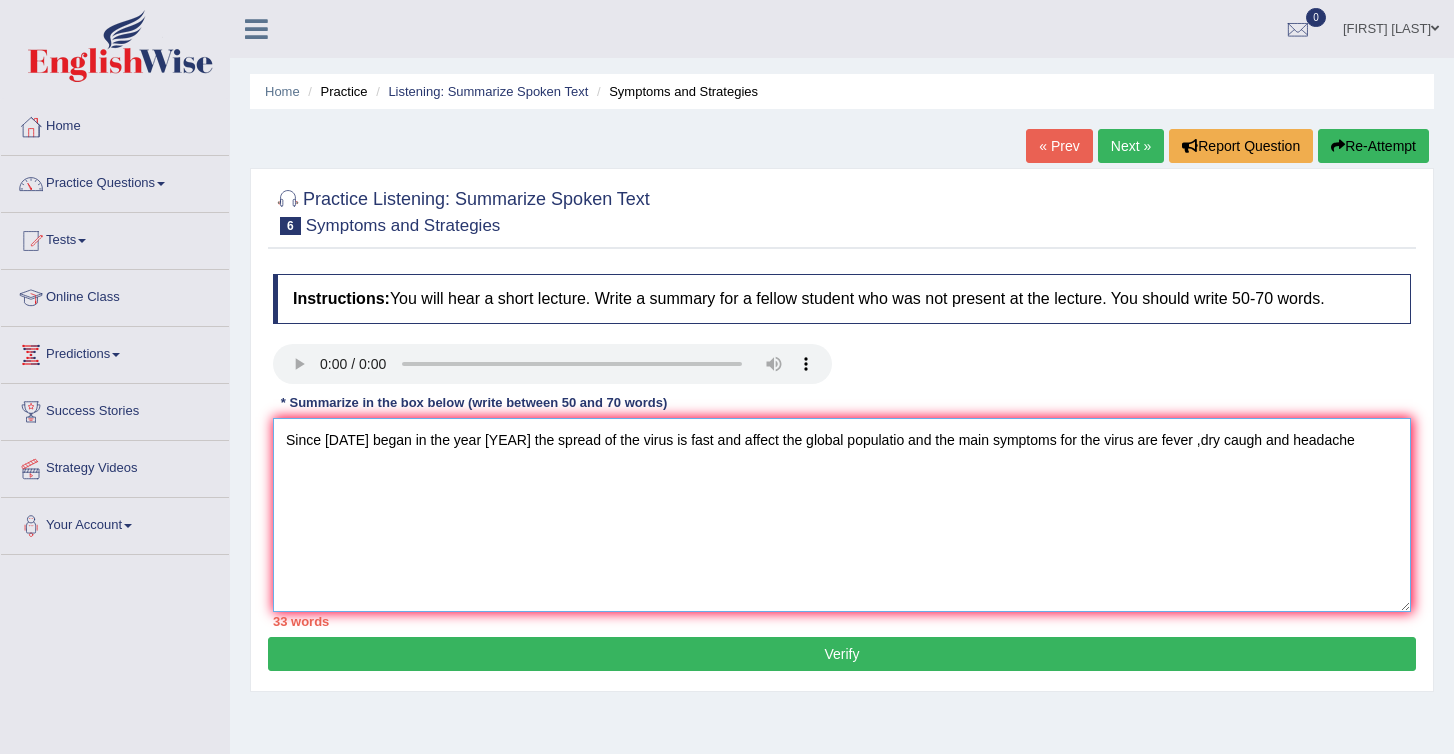 click on "Since Covid 19 began in the year 2019 the spread of the virus is fast and affect the global populatio and the main symptoms for the virus are  fever ,dry caugh and headache" at bounding box center [842, 515] 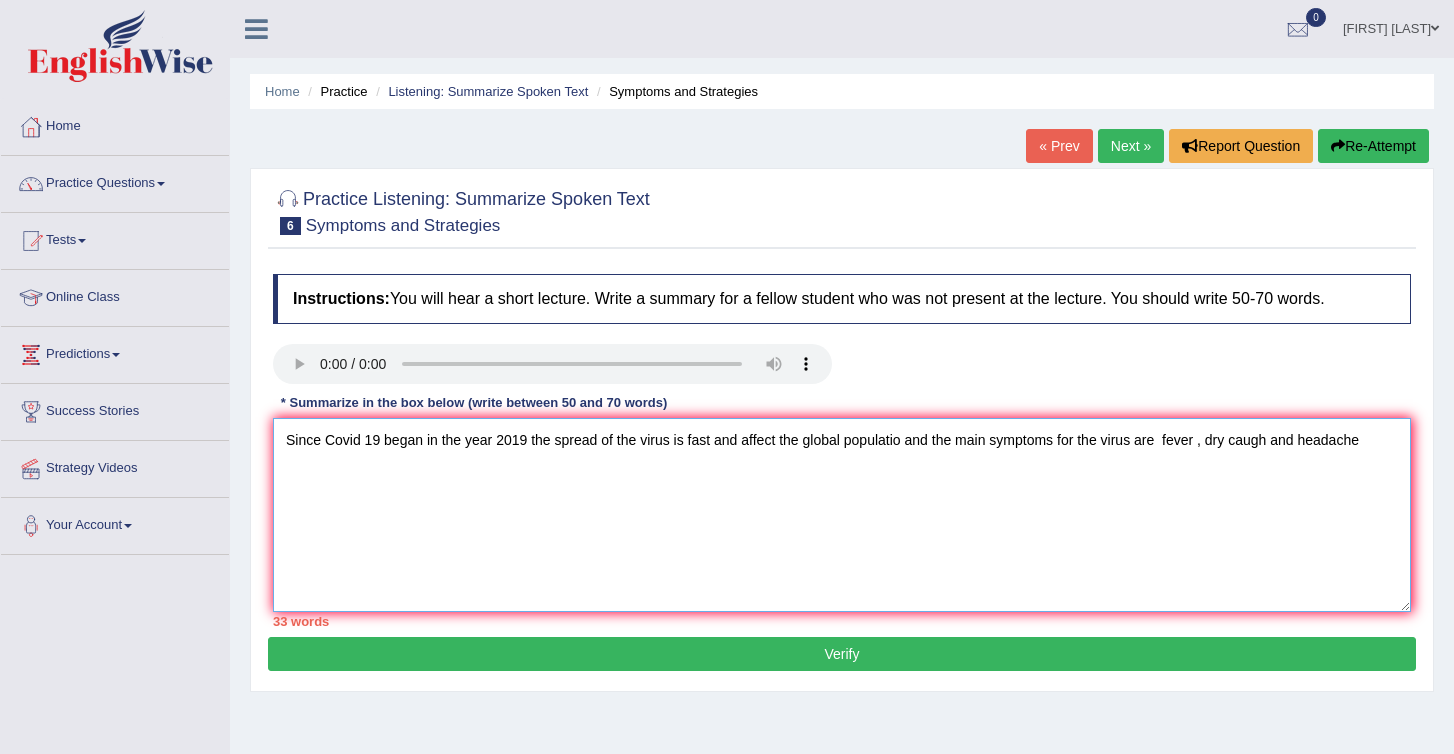 click on "Since Covid 19 began in the year 2019 the spread of the virus is fast and affect the global populatio and the main symptoms for the virus are  fever , dry caugh and headache" at bounding box center [842, 515] 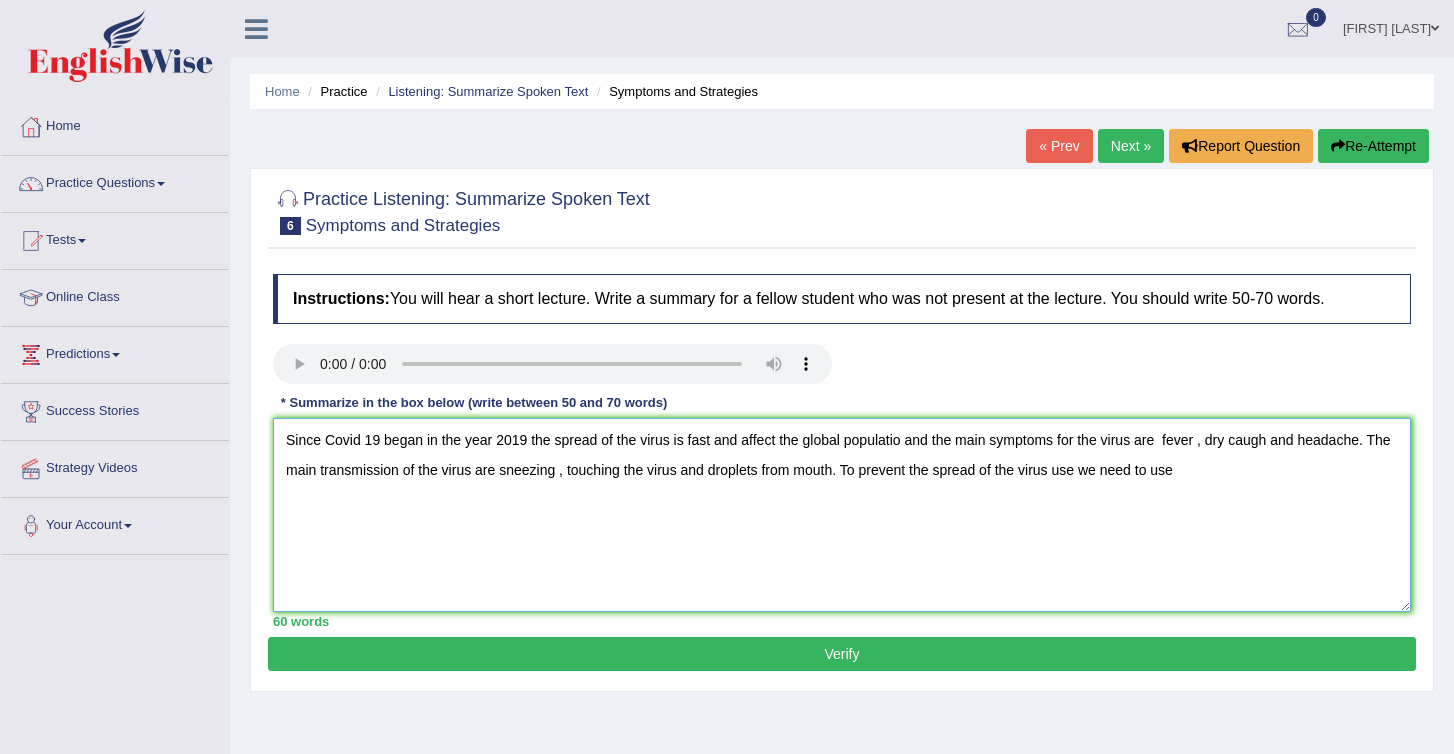 click on "Since Covid 19 began in the year 2019 the spread of the virus is fast and affect the global populatio and the main symptoms for the virus are  fever , dry caugh and headache. The main transmission of the virus are sneezing , touching the virus and droplets from mouth. To prevent the spread of the virus use we need to use" at bounding box center (842, 515) 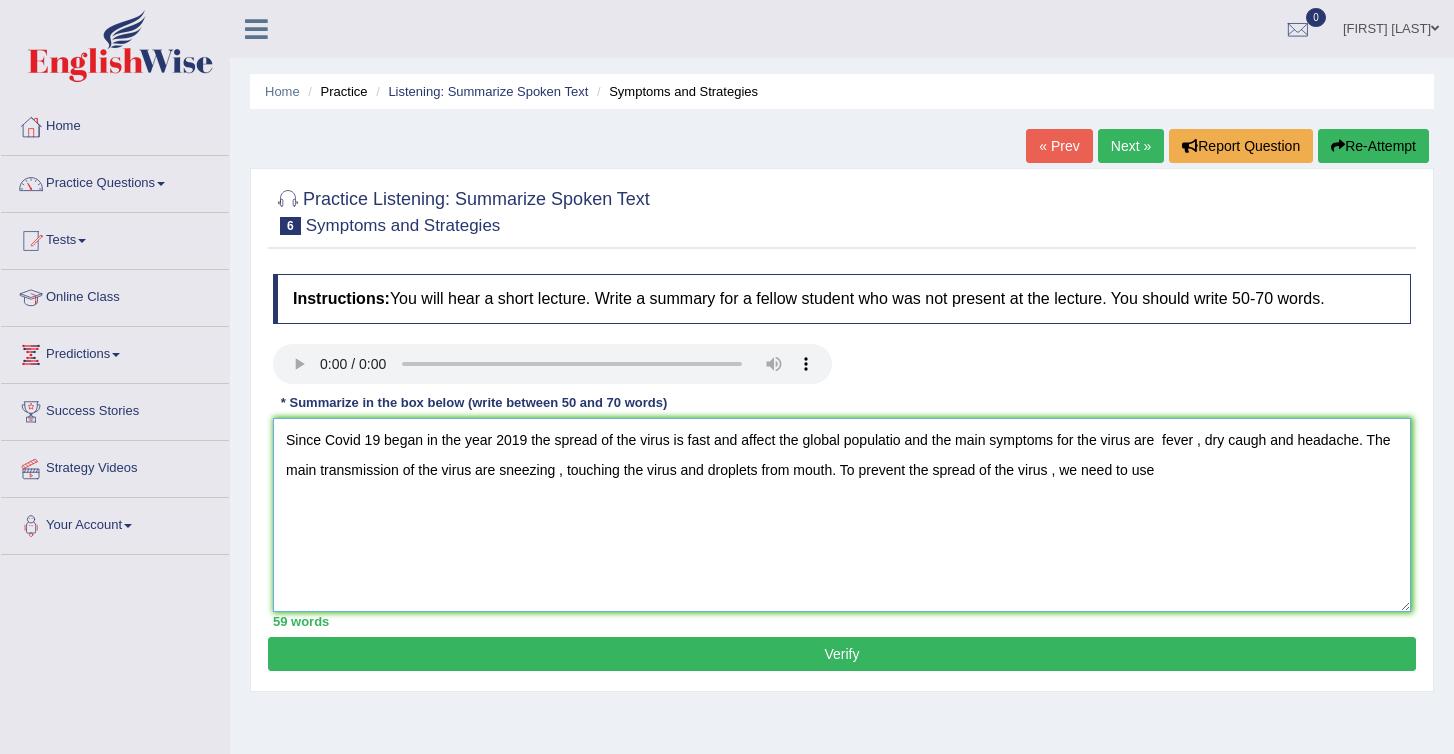 click on "Since Covid 19 began in the year 2019 the spread of the virus is fast and affect the global populatio and the main symptoms for the virus are  fever , dry caugh and headache. The main transmission of the virus are sneezing , touching the virus and droplets from mouth. To prevent the spread of the virus , we need to use" at bounding box center (842, 515) 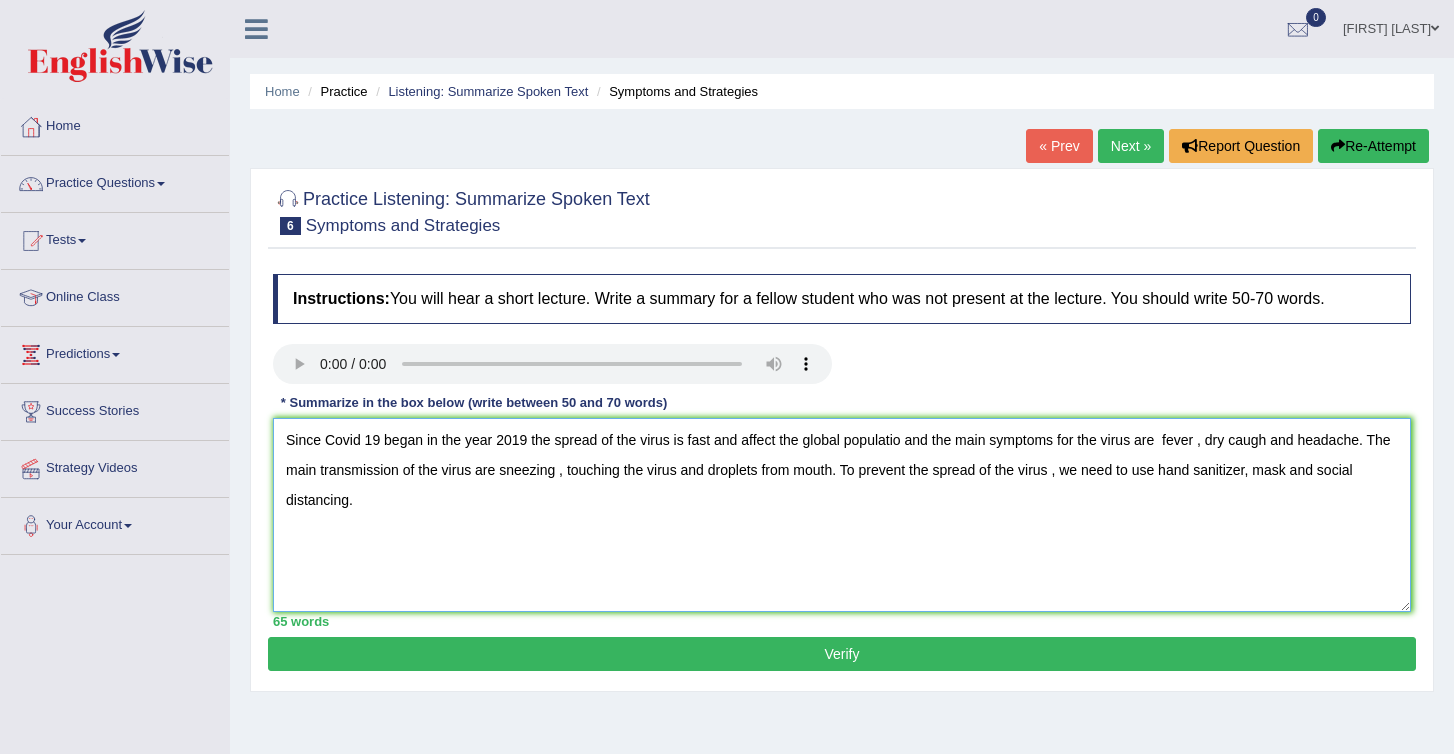 type on "Since Covid 19 began in the year 2019 the spread of the virus is fast and affect the global populatio and the main symptoms for the virus are  fever , dry caugh and headache. The main transmission of the virus are sneezing , touching the virus and droplets from mouth. To prevent the spread of the virus , we need to use hand sanitizer, mask and social distancing." 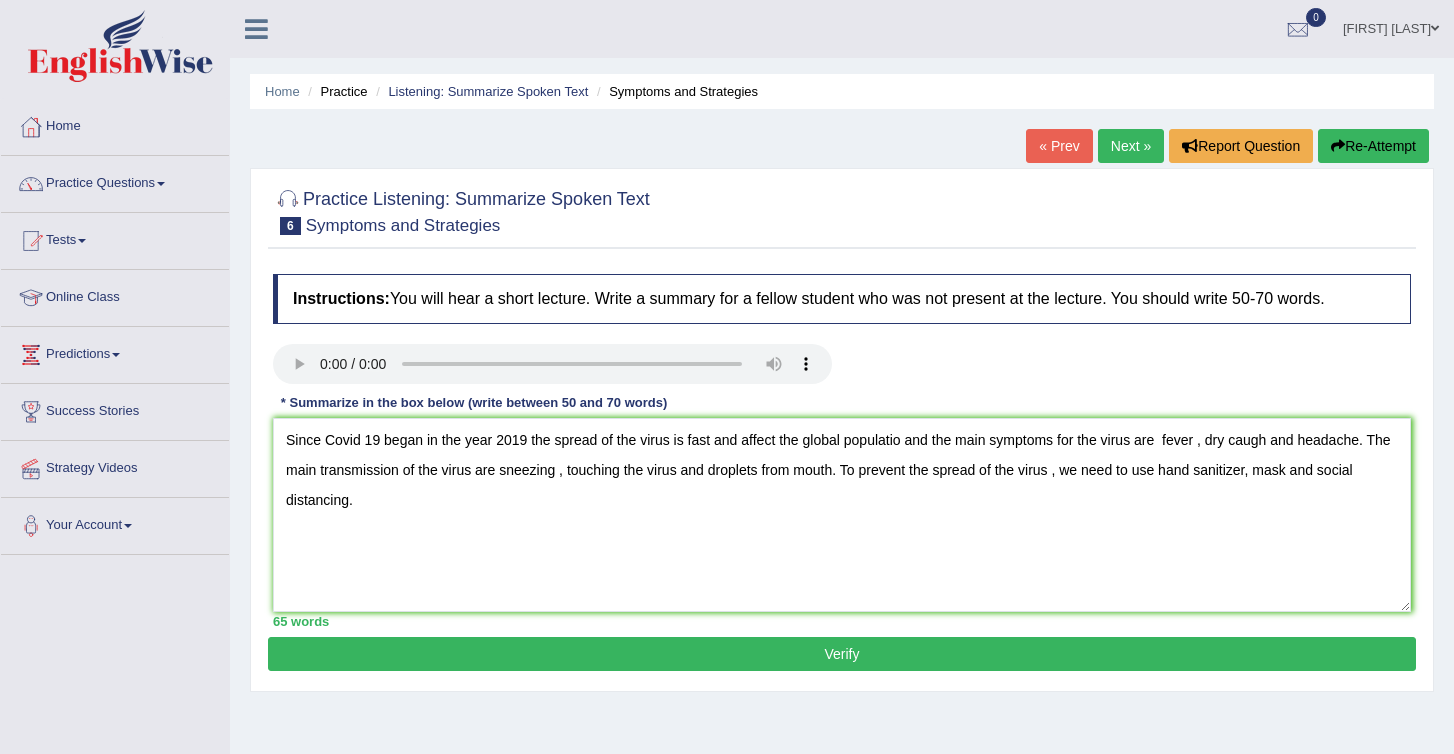 click on "Verify" at bounding box center [842, 654] 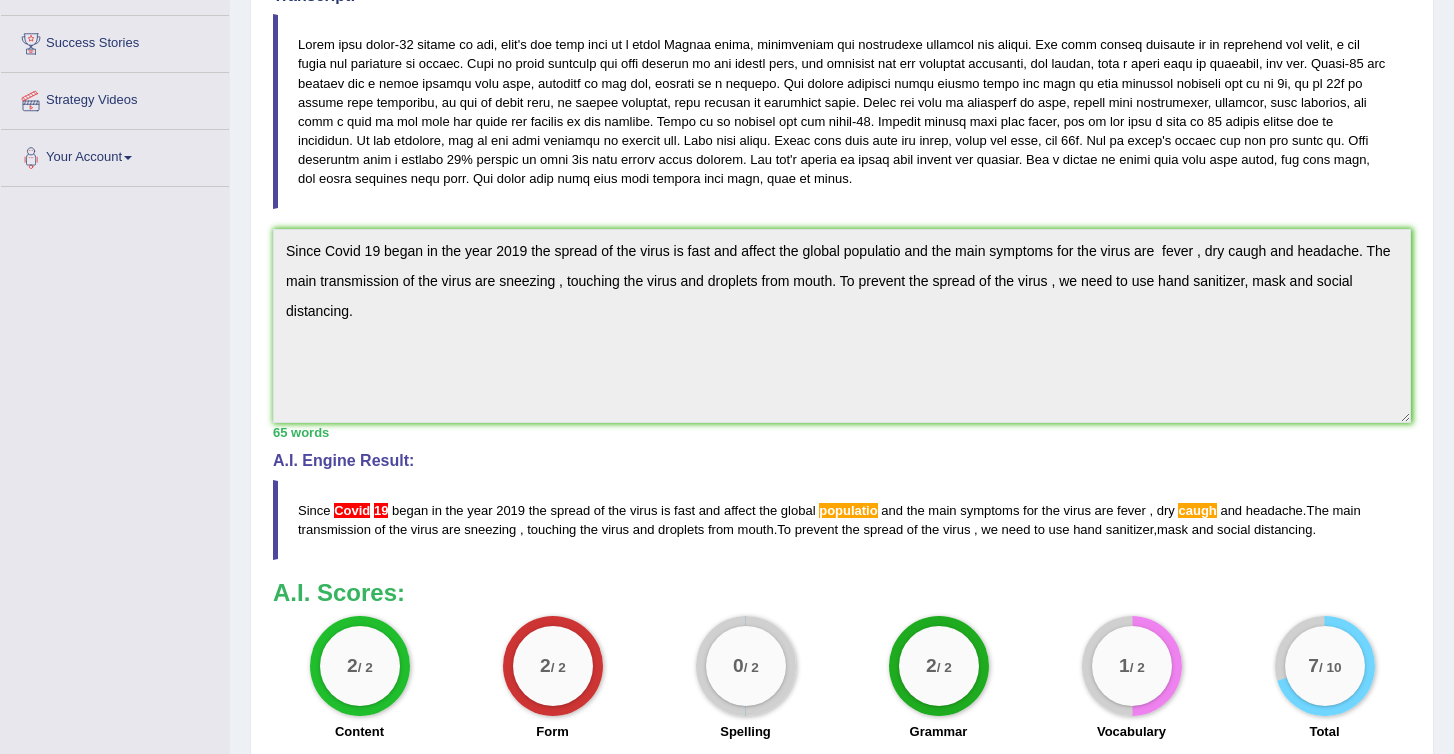scroll, scrollTop: 0, scrollLeft: 0, axis: both 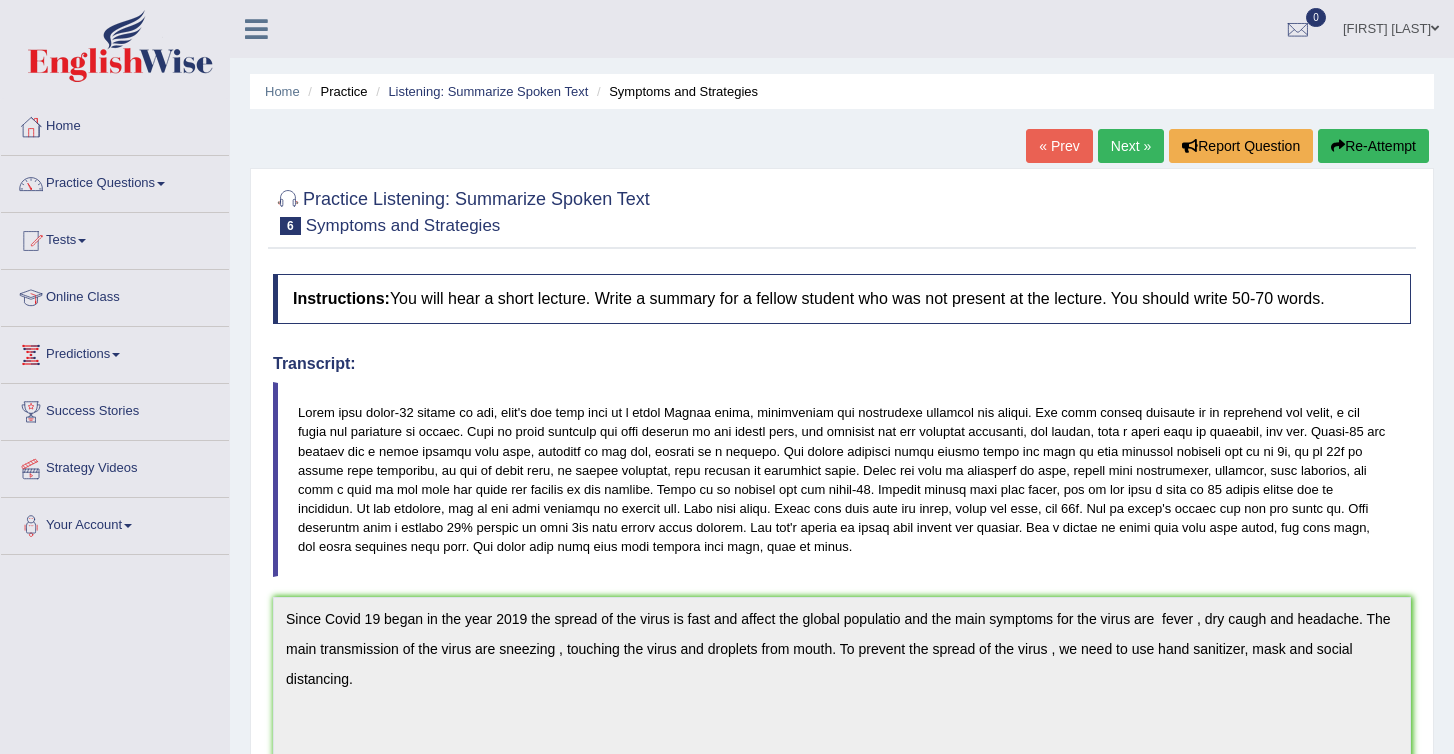 click on "Next »" at bounding box center (1131, 146) 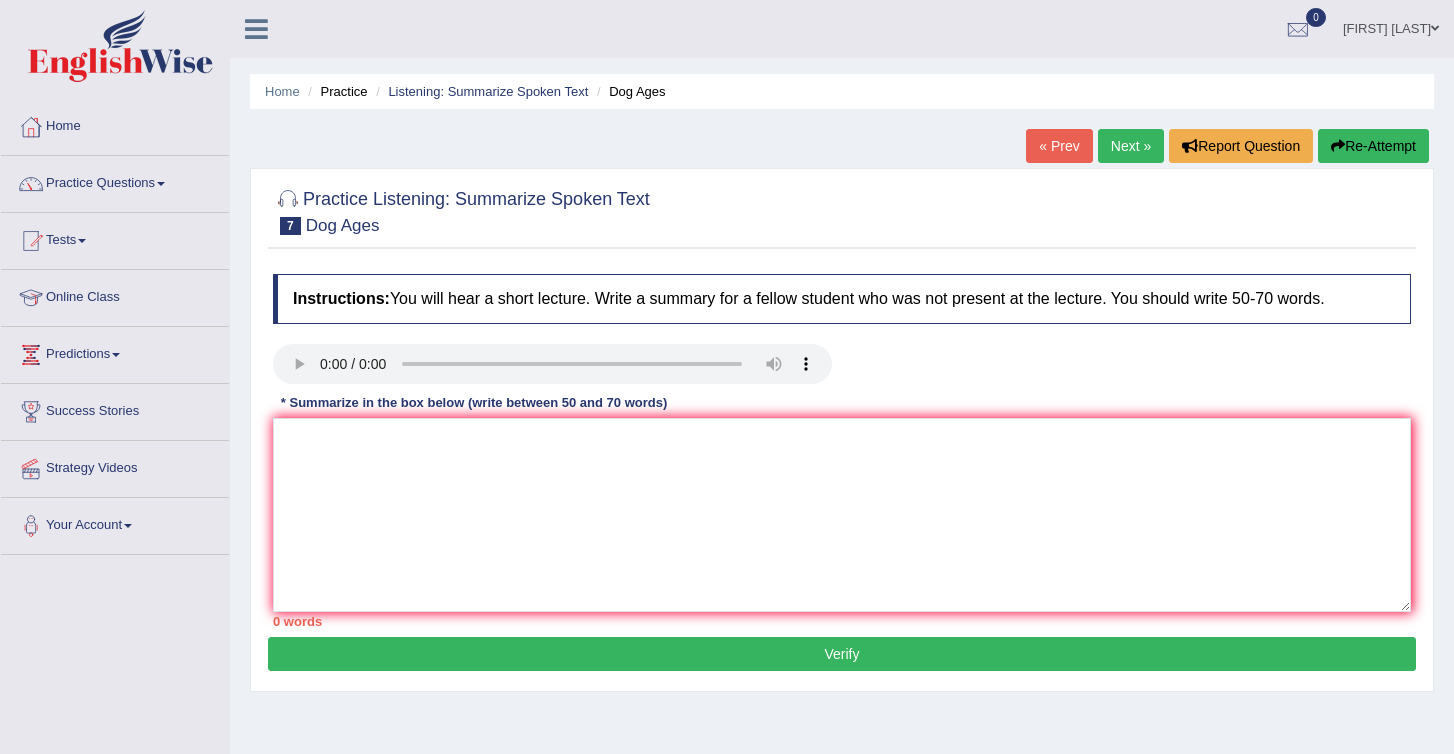 scroll, scrollTop: 0, scrollLeft: 0, axis: both 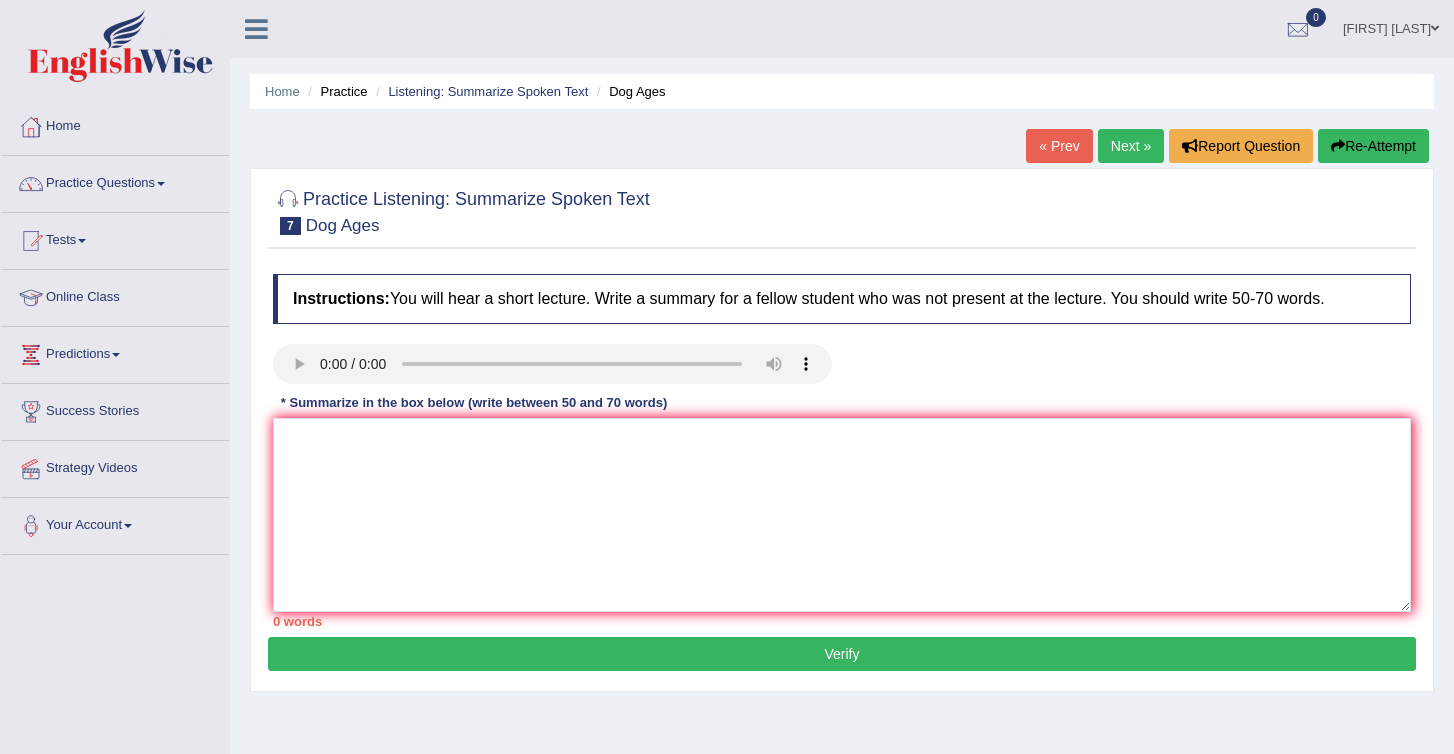 click on "Practice Questions" at bounding box center (115, 181) 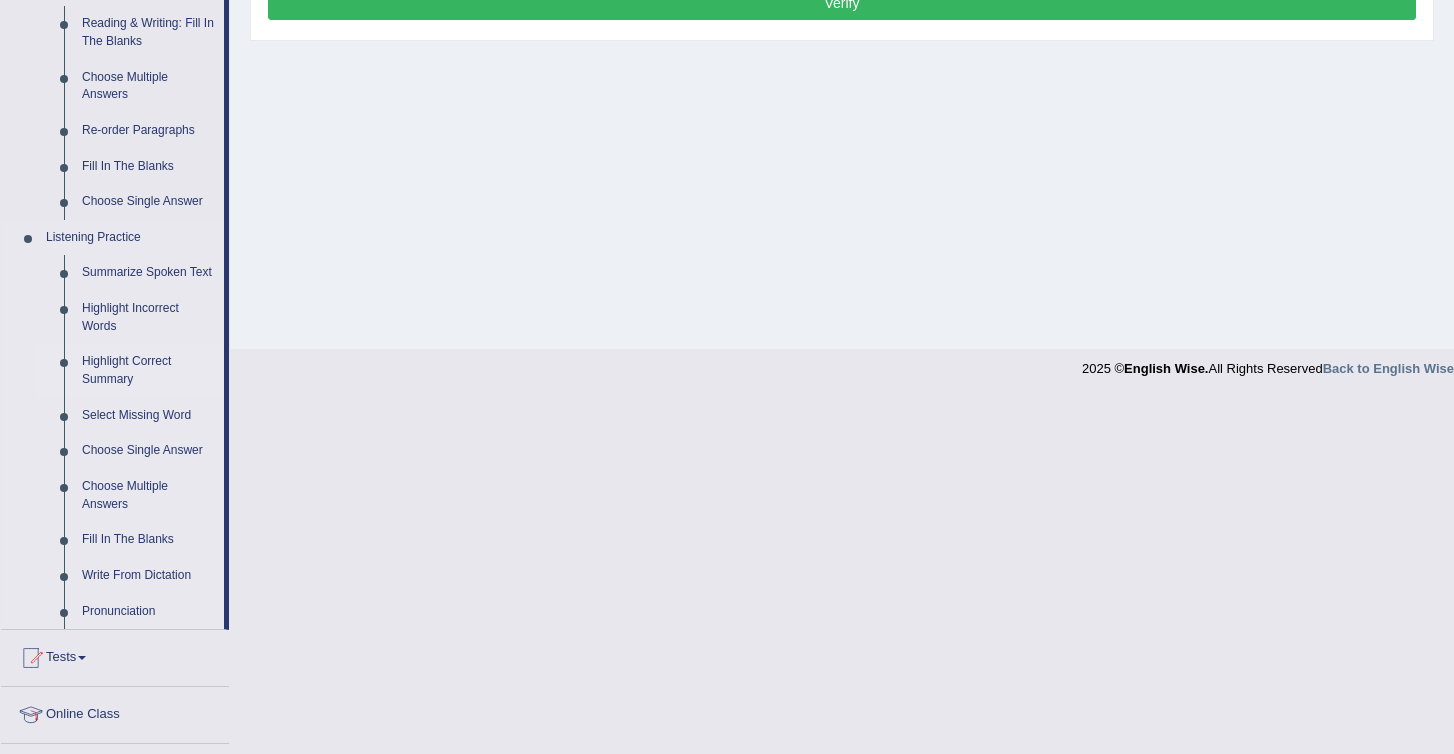 scroll, scrollTop: 648, scrollLeft: 0, axis: vertical 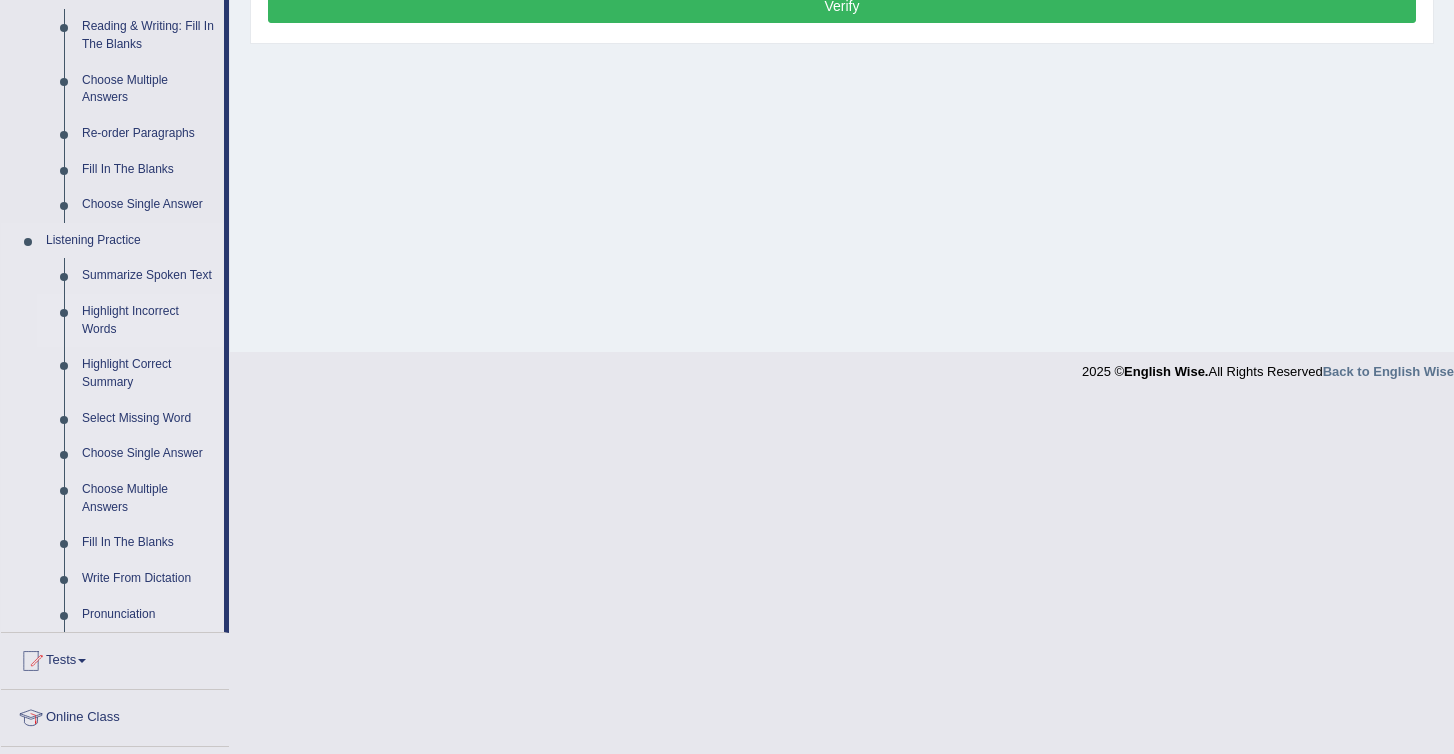 click on "Highlight Incorrect Words" at bounding box center (148, 320) 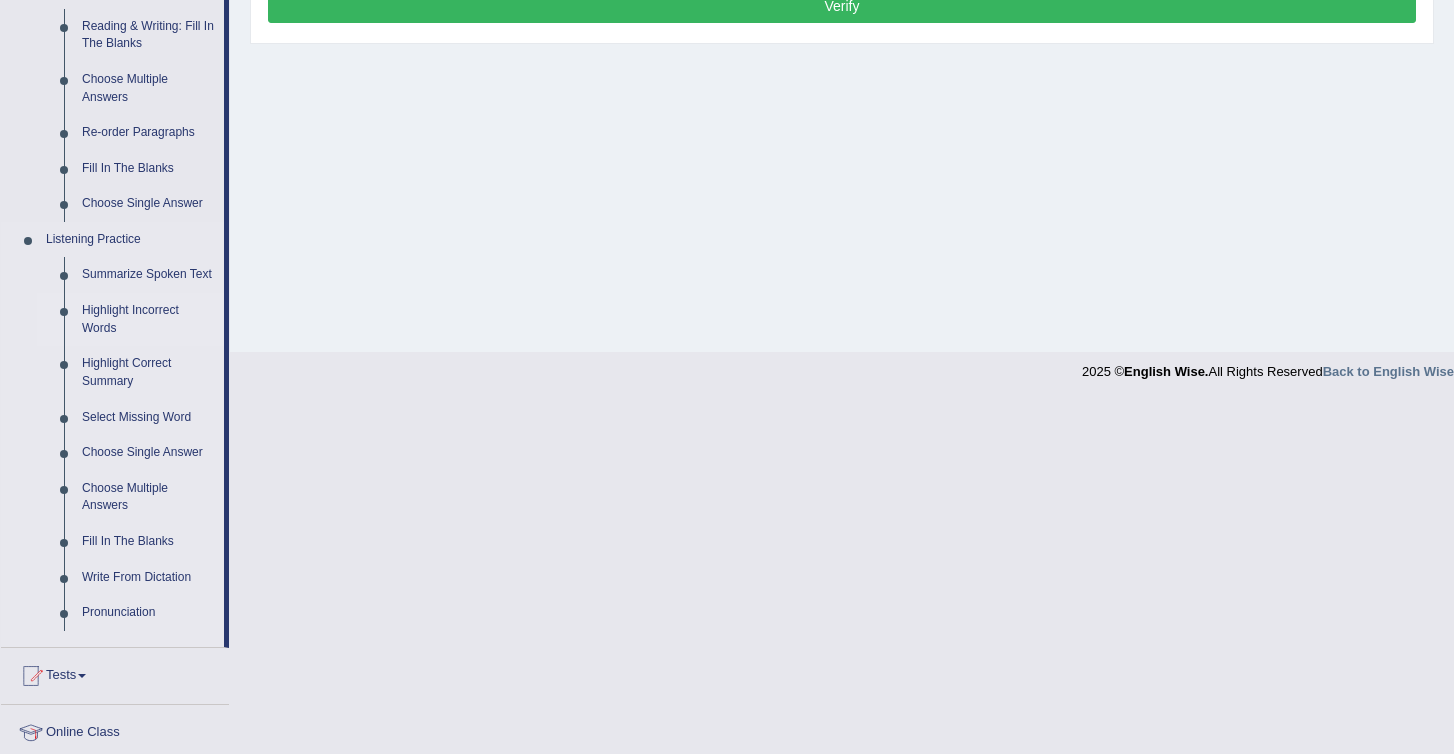 scroll, scrollTop: 296, scrollLeft: 0, axis: vertical 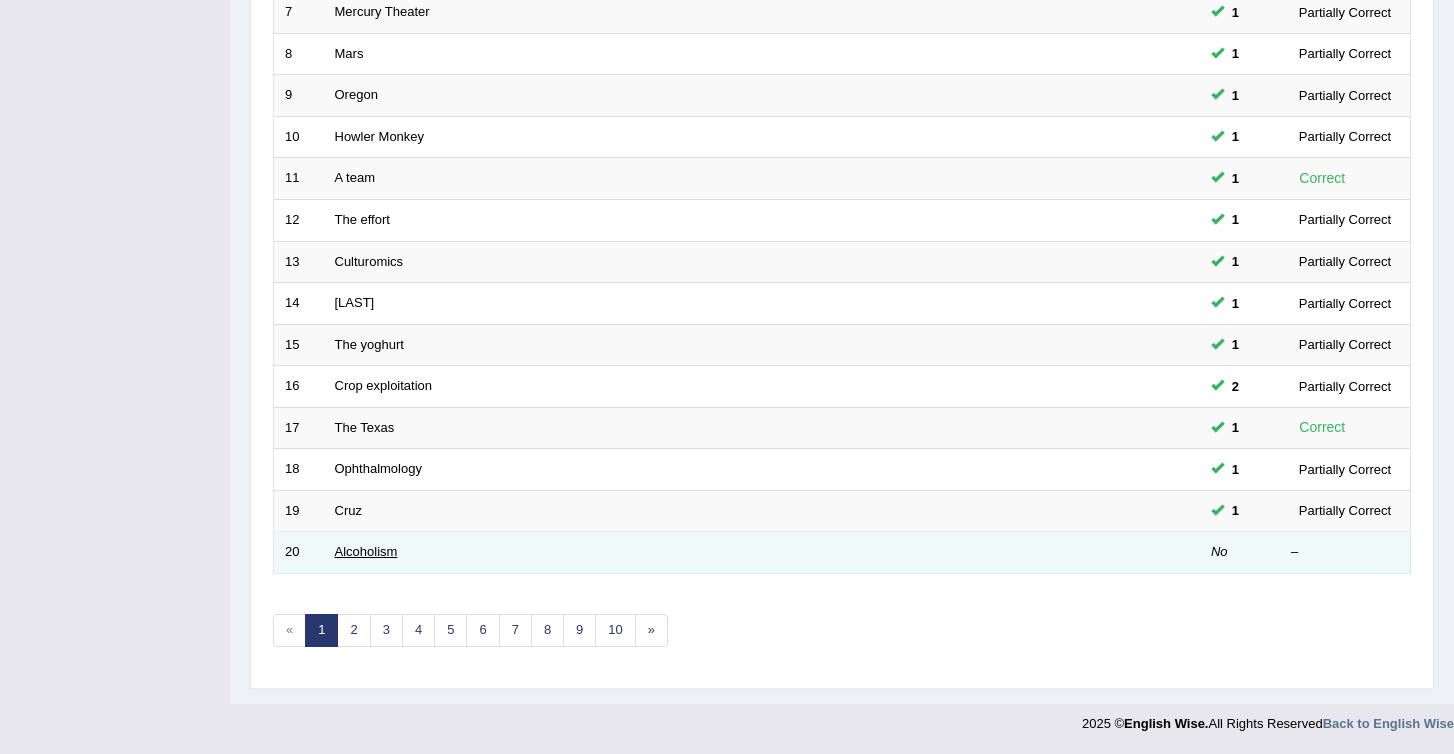 click on "Alcoholism" at bounding box center [366, 551] 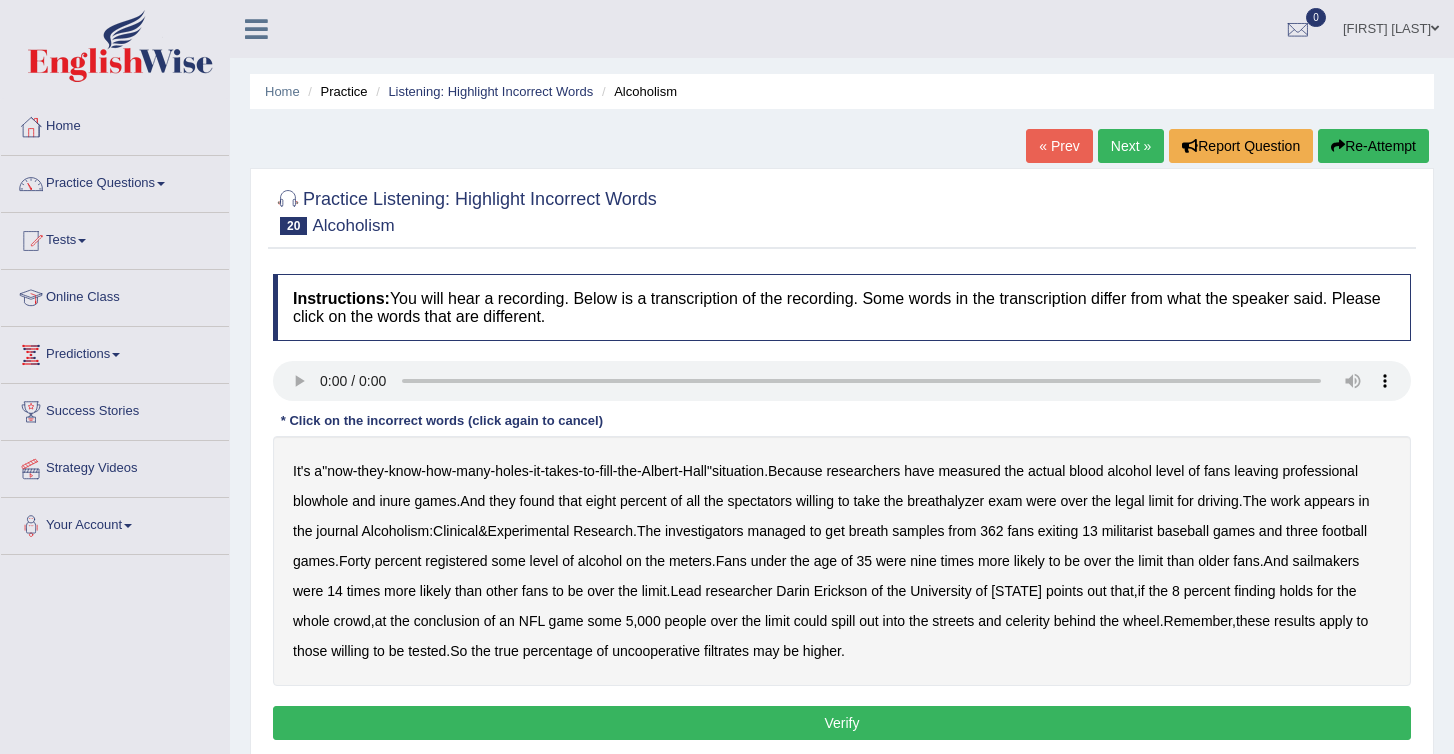 scroll, scrollTop: 0, scrollLeft: 0, axis: both 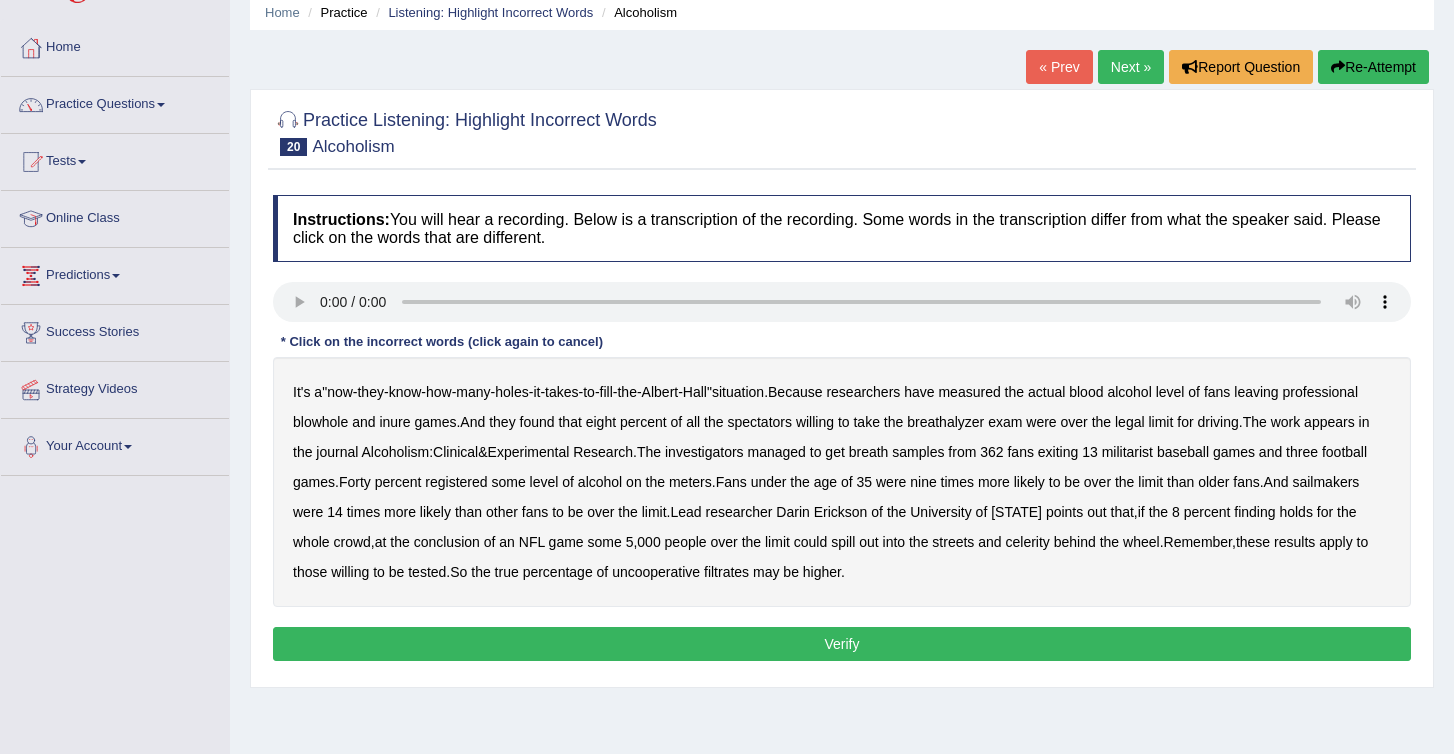 type 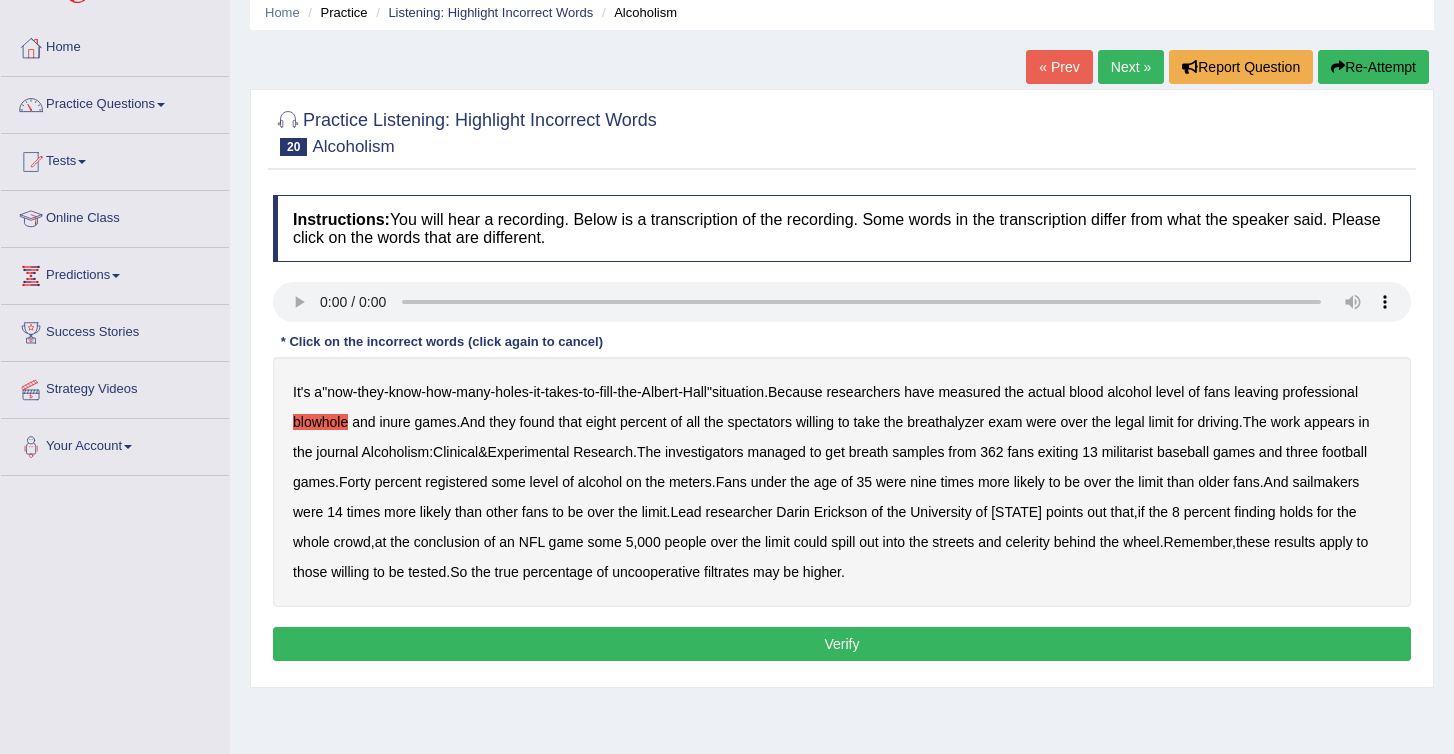 click on "inure" at bounding box center (394, 422) 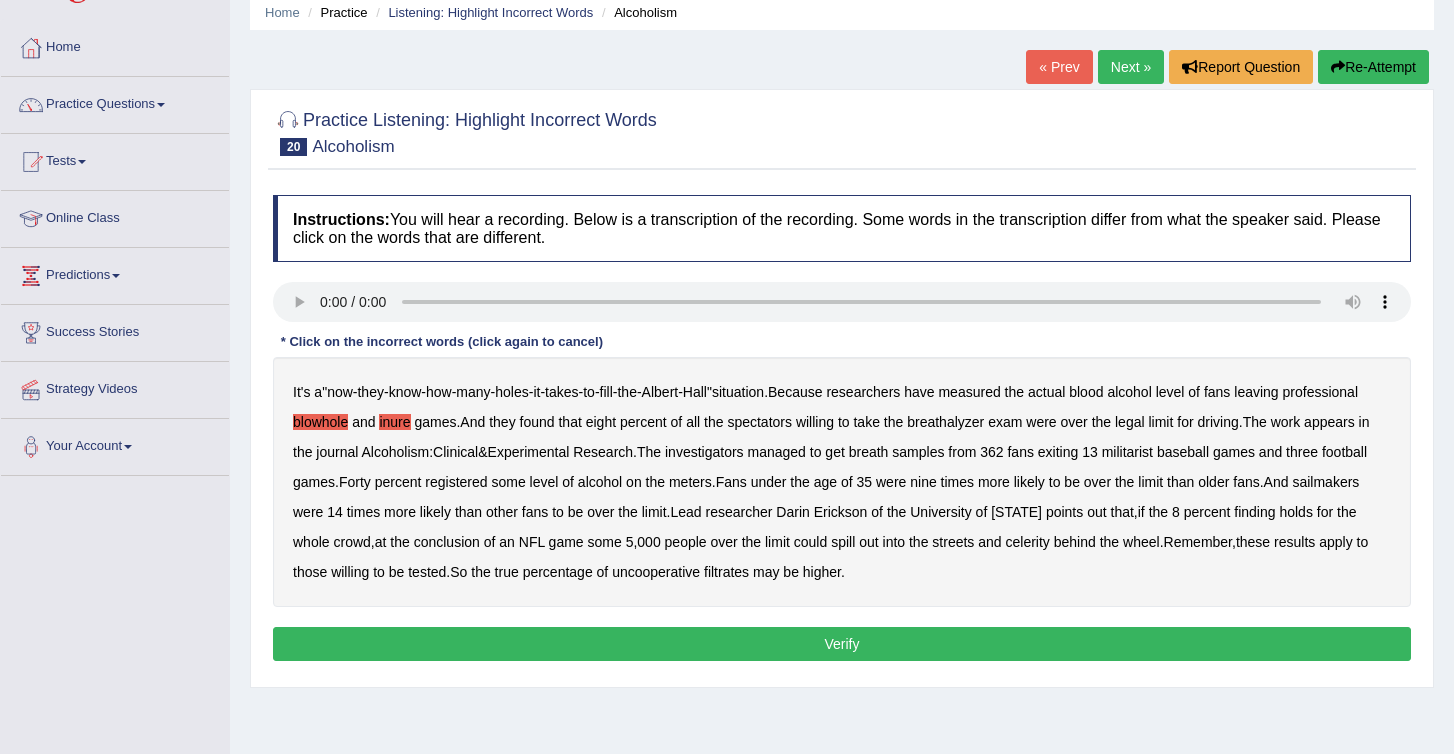 click on "militarist" at bounding box center [1127, 452] 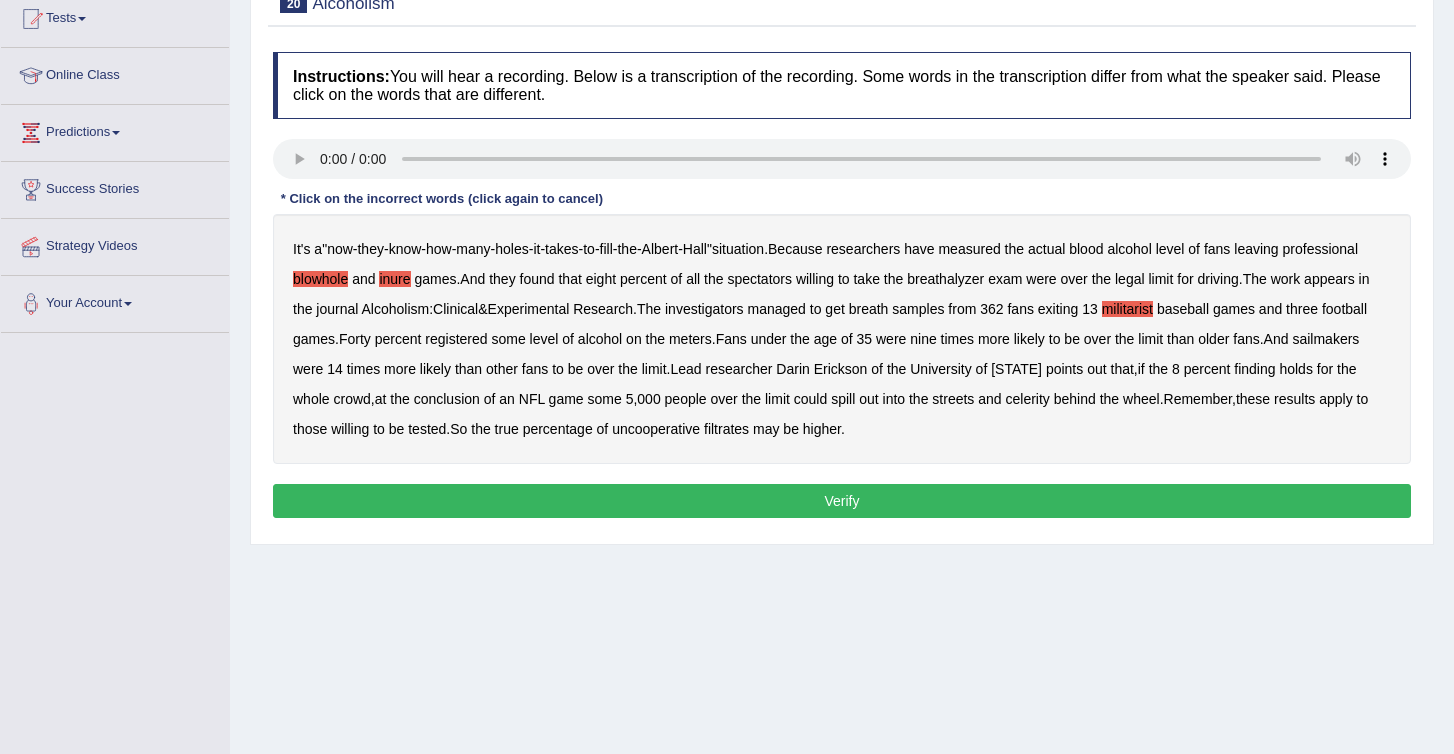 scroll, scrollTop: 229, scrollLeft: 0, axis: vertical 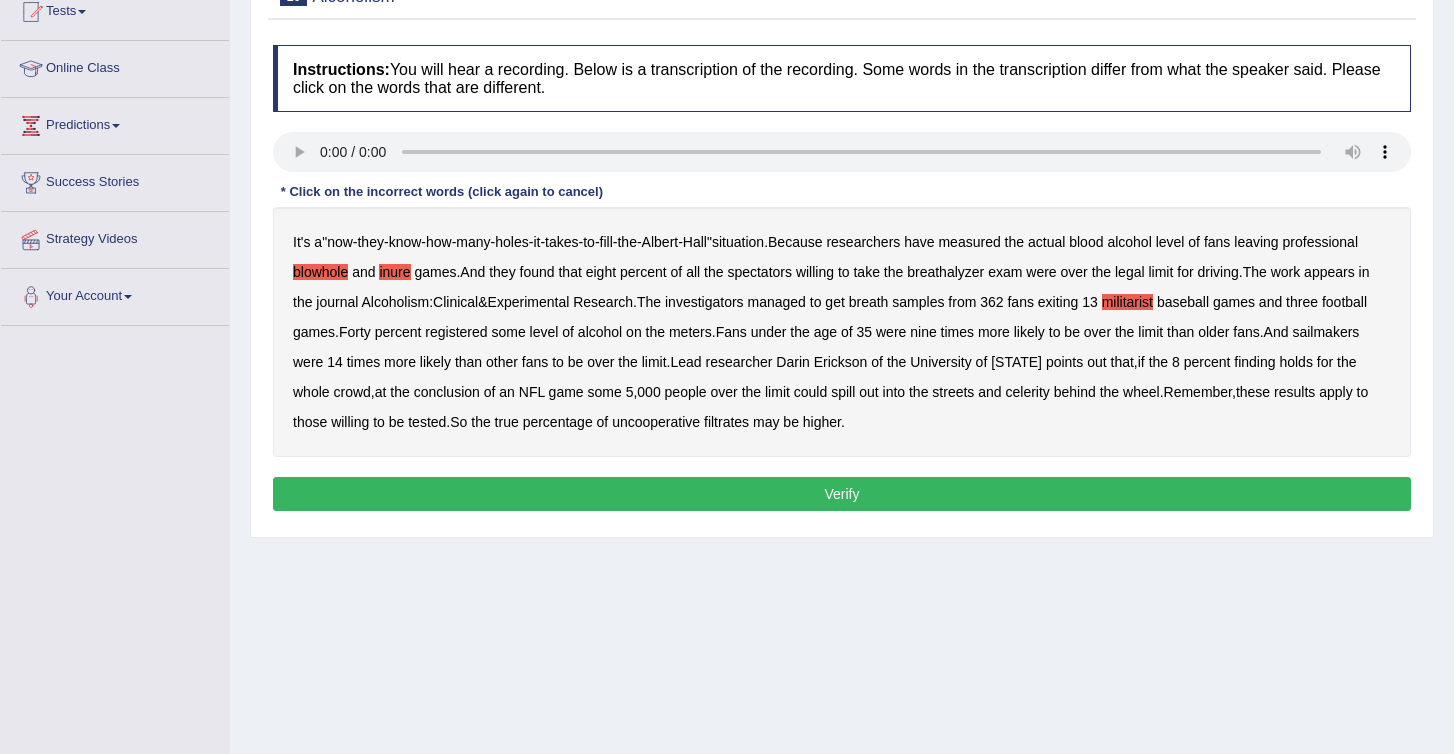 click on "and" at bounding box center (363, 272) 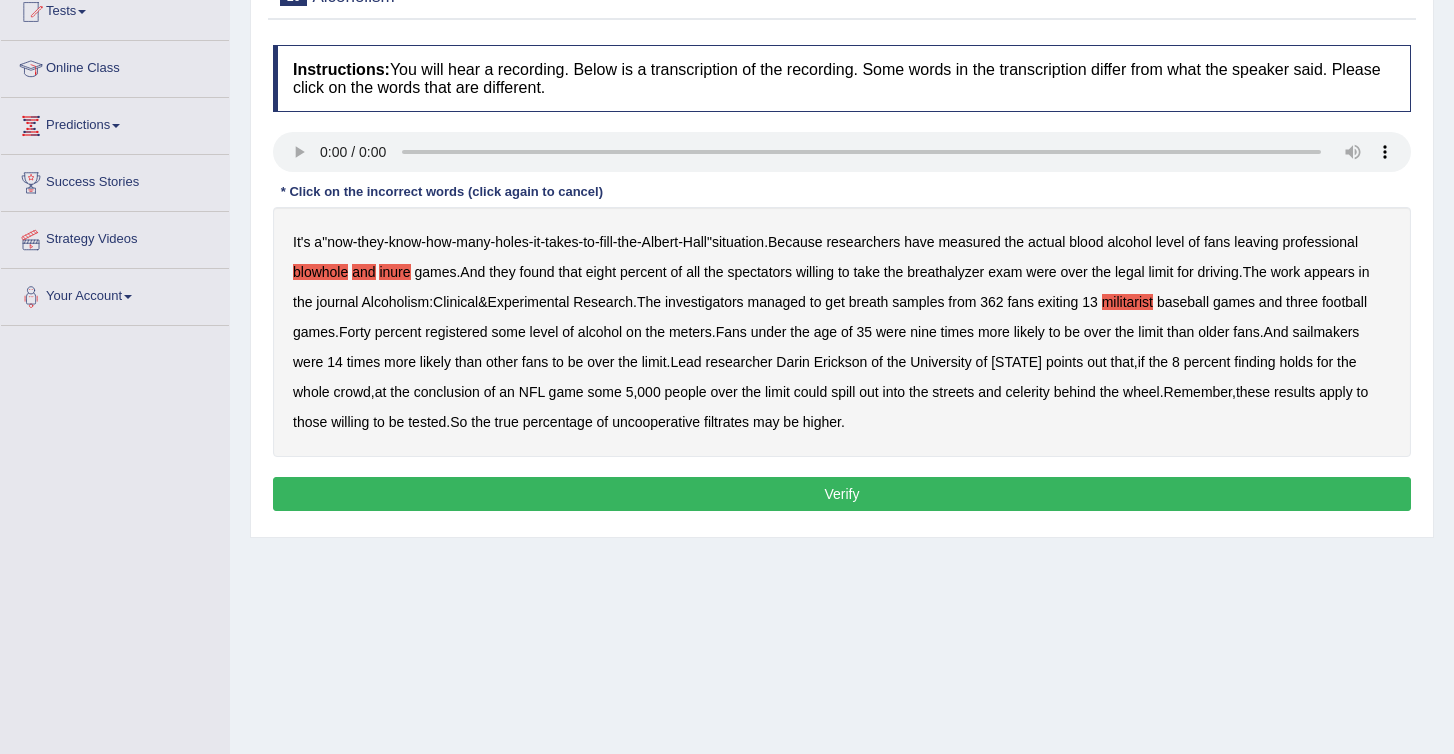 click on "blowhole" at bounding box center [320, 272] 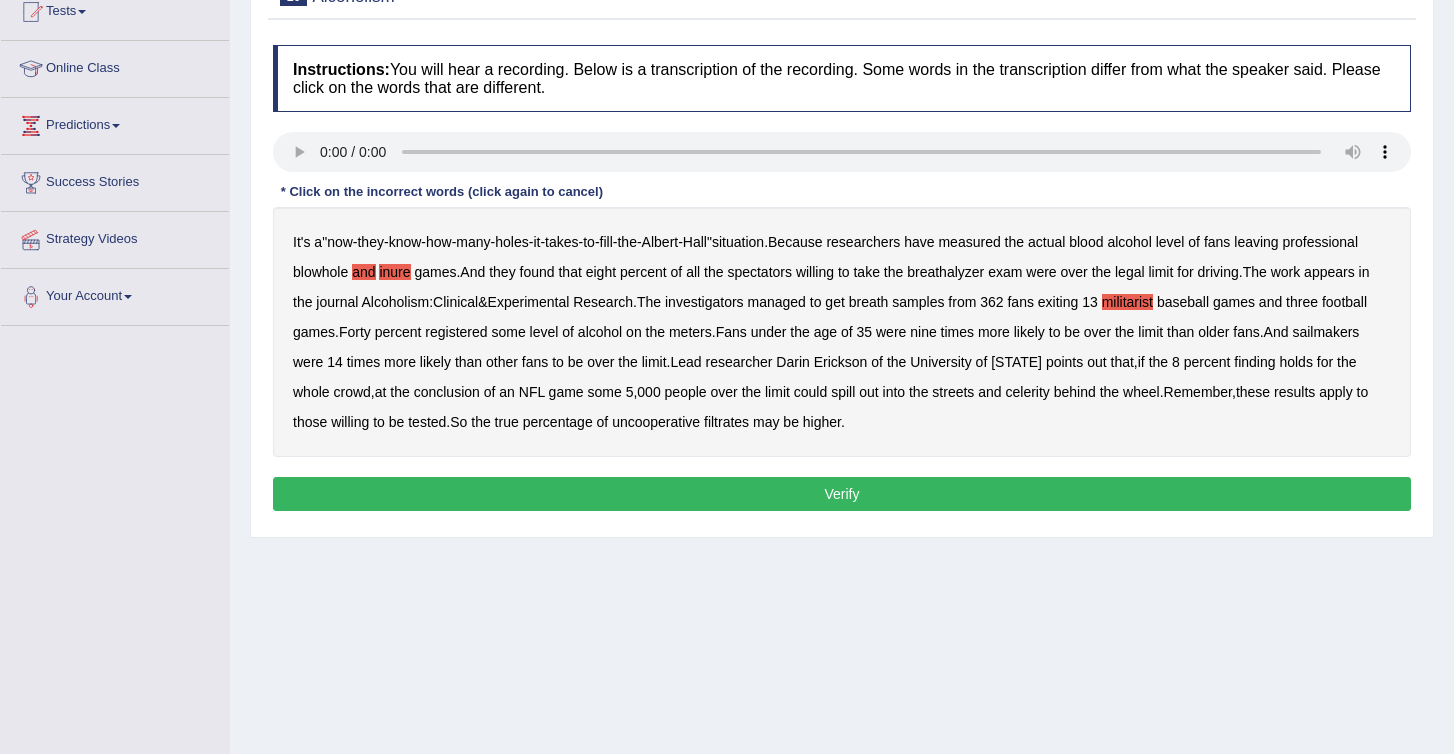 click on "and" at bounding box center (363, 272) 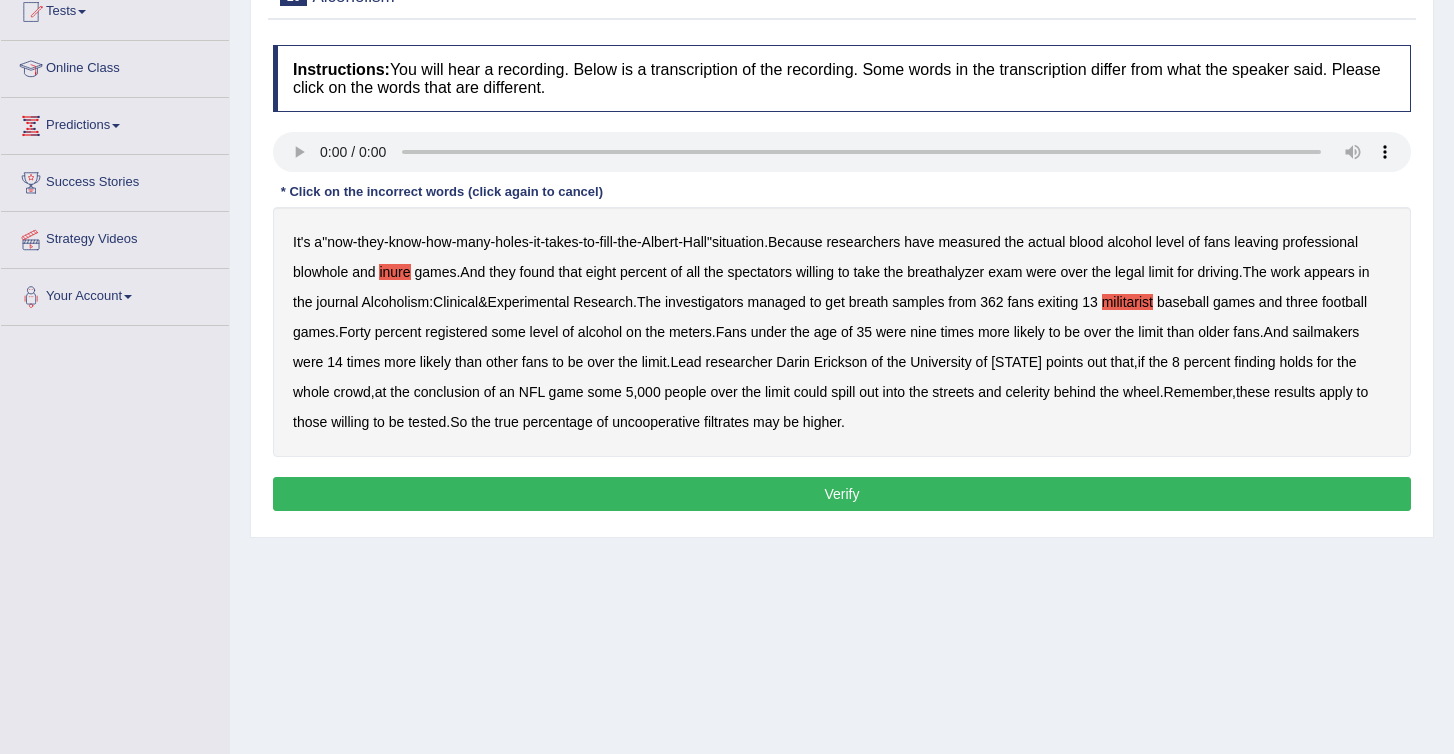 click on "inure" at bounding box center (394, 272) 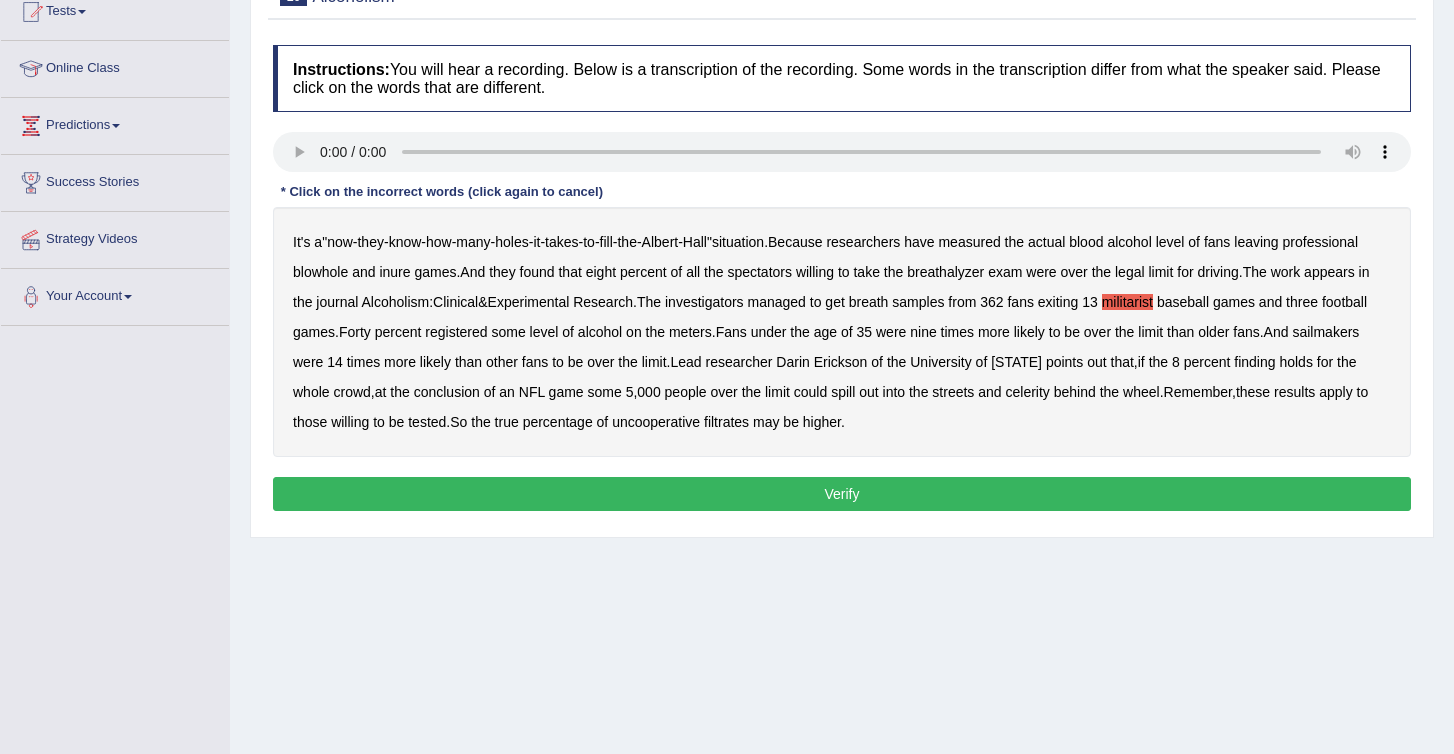 click on "militarist" at bounding box center [1127, 302] 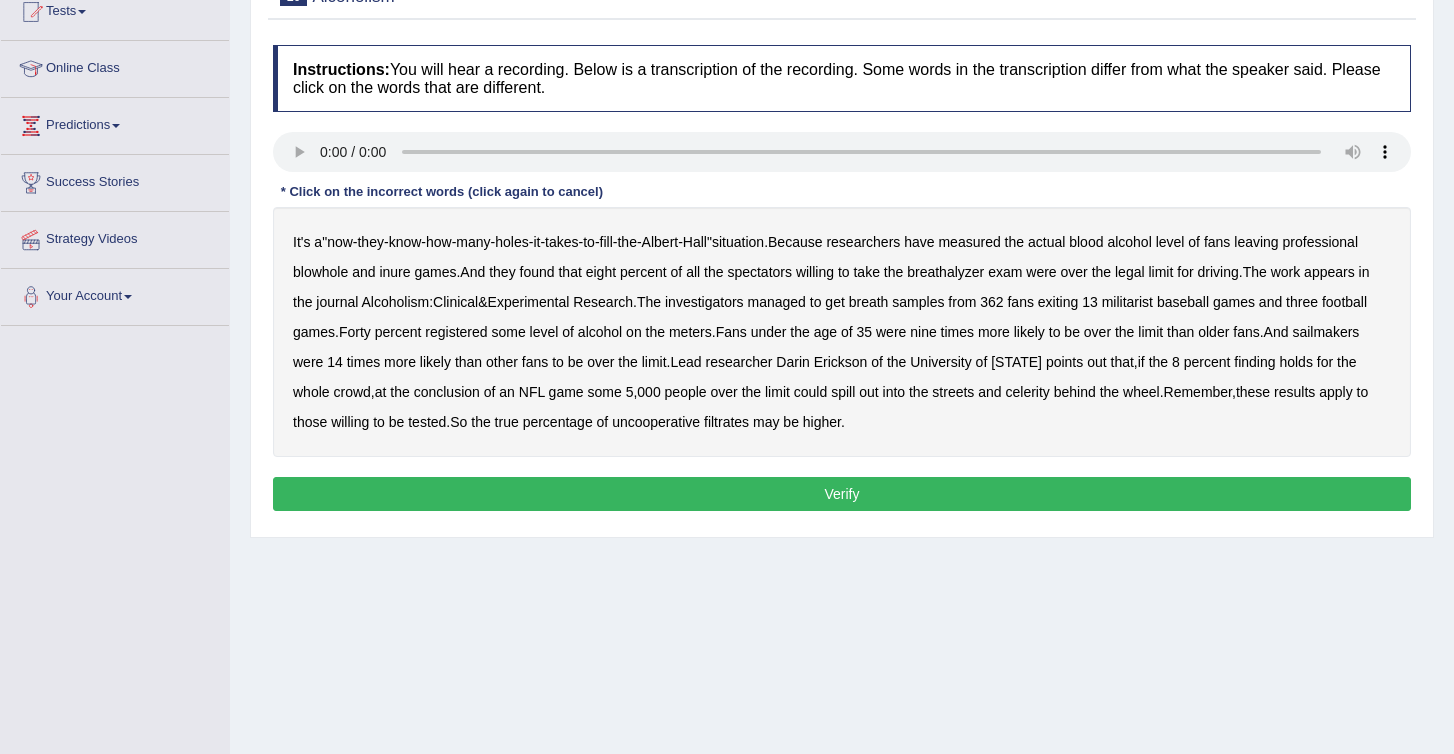click on "It's" at bounding box center [301, 242] 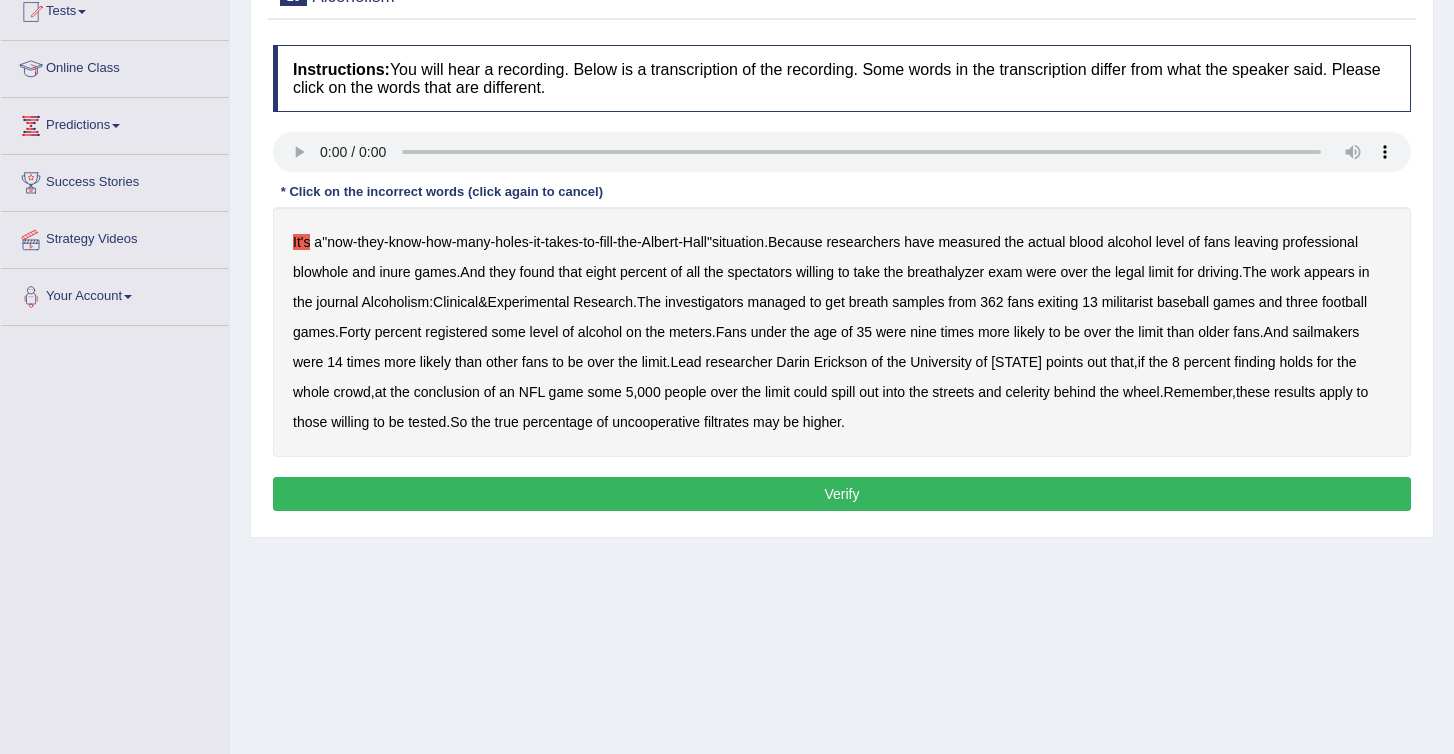 click on "It's" at bounding box center [301, 242] 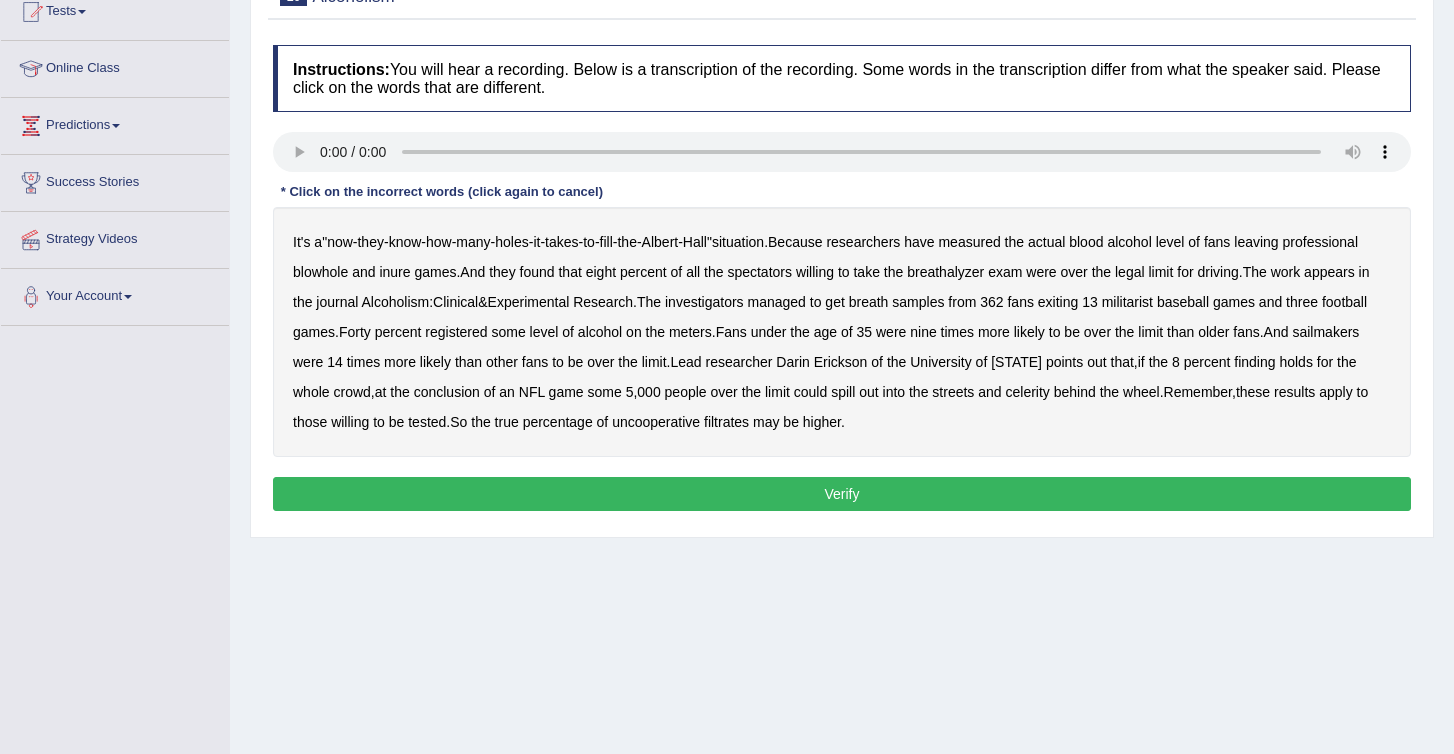 click on "It's" at bounding box center (301, 242) 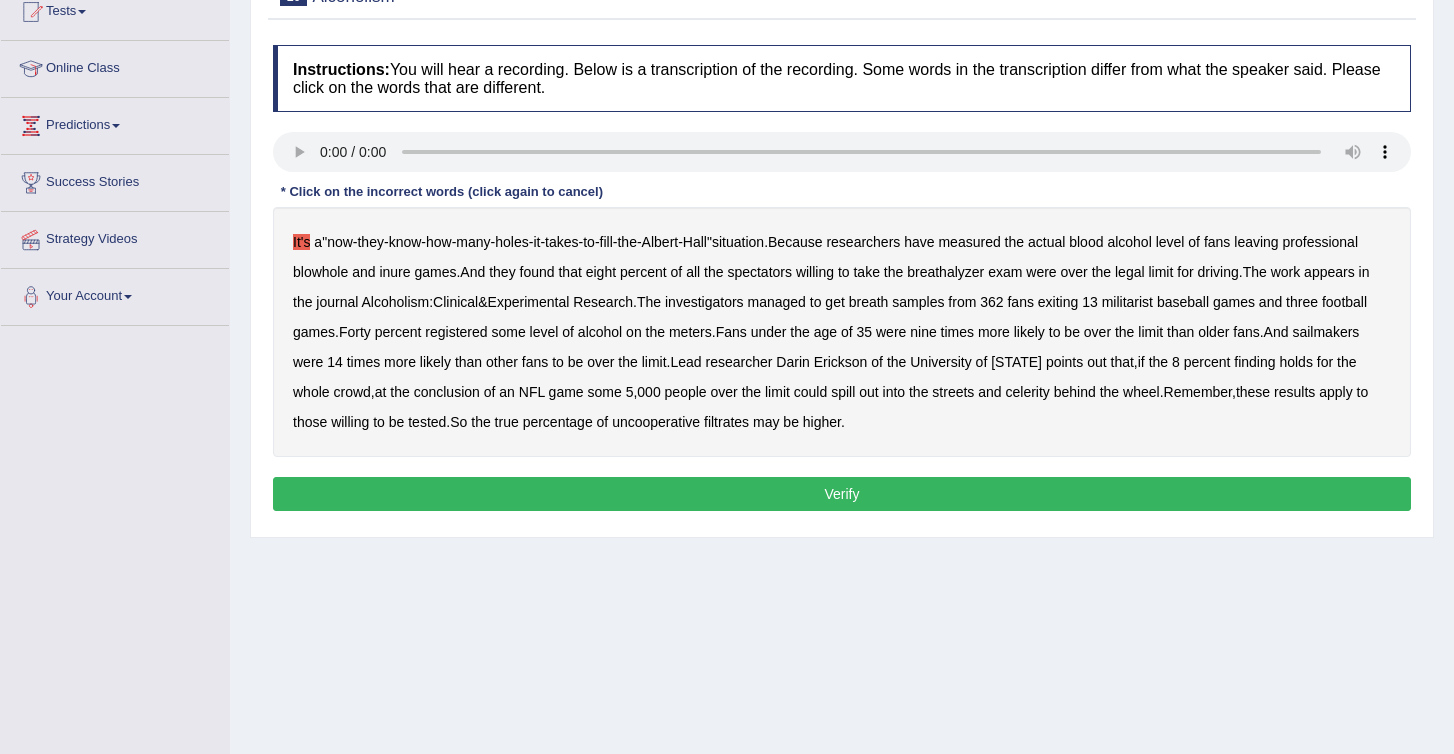 click on "It's" at bounding box center [301, 242] 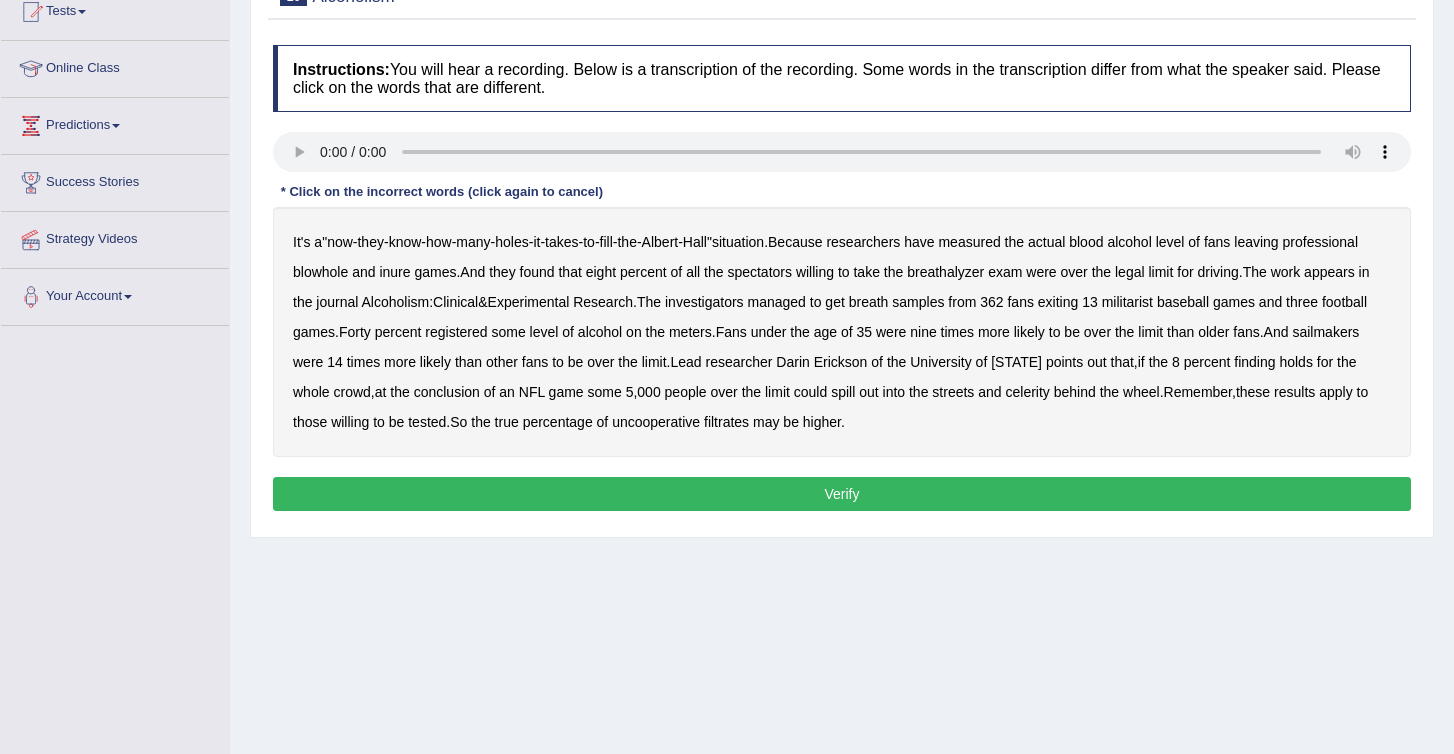 click on "inure" at bounding box center [394, 272] 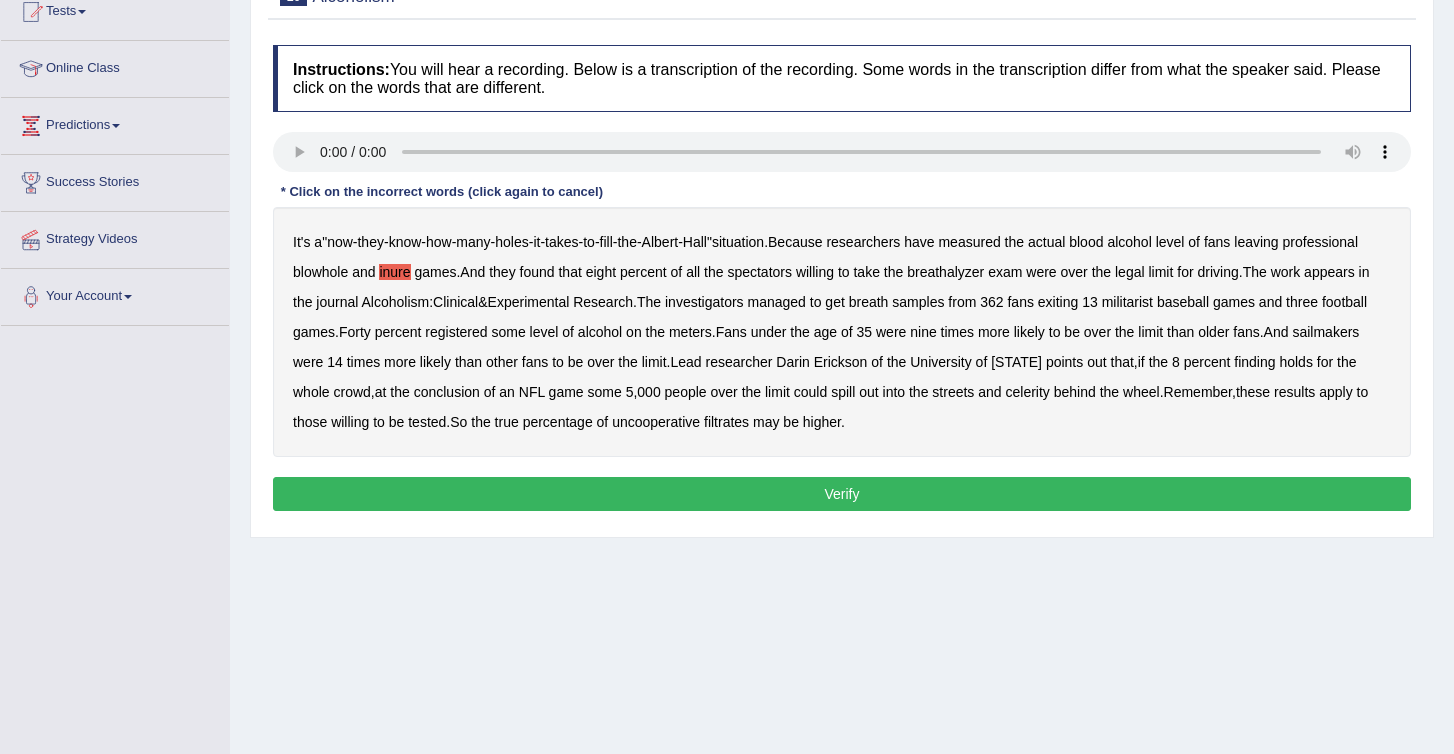 click on "celerity" at bounding box center [1028, 392] 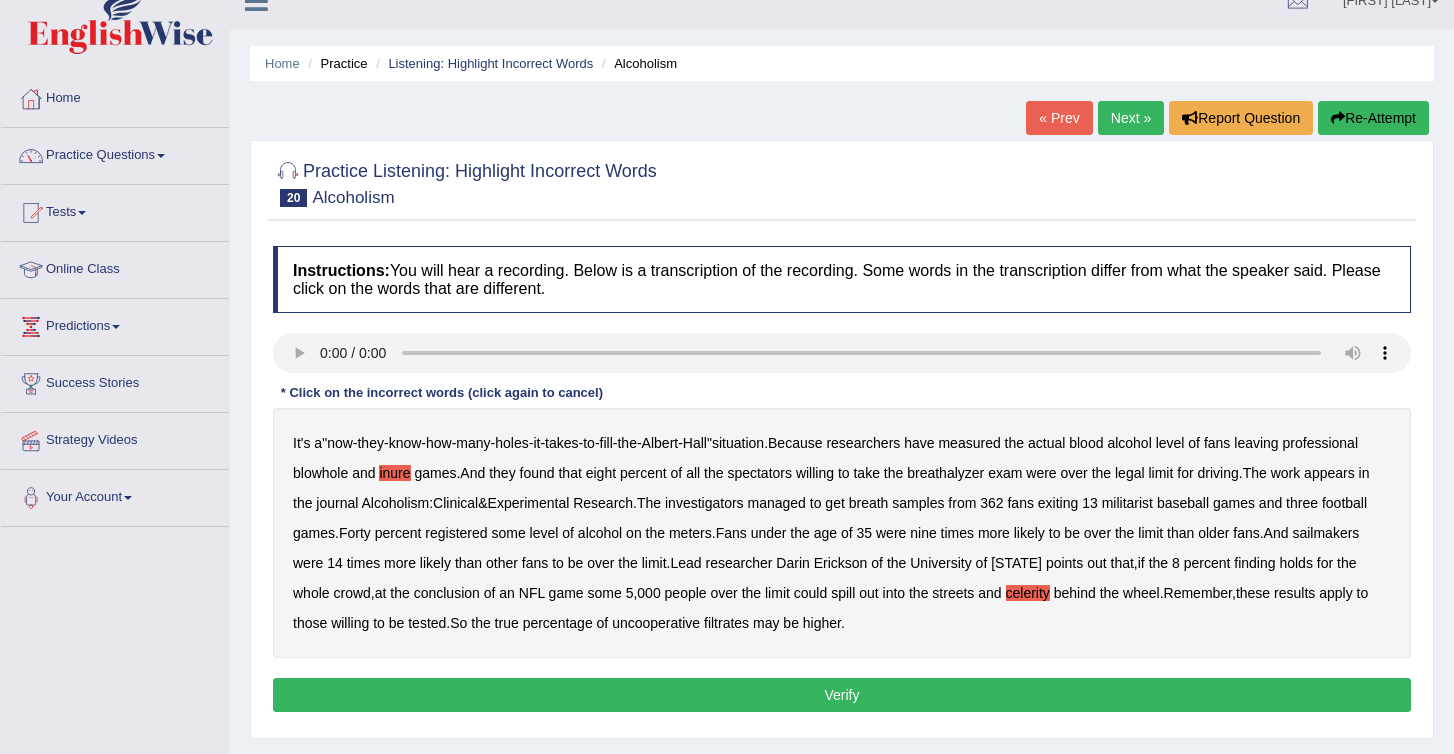 scroll, scrollTop: 16, scrollLeft: 0, axis: vertical 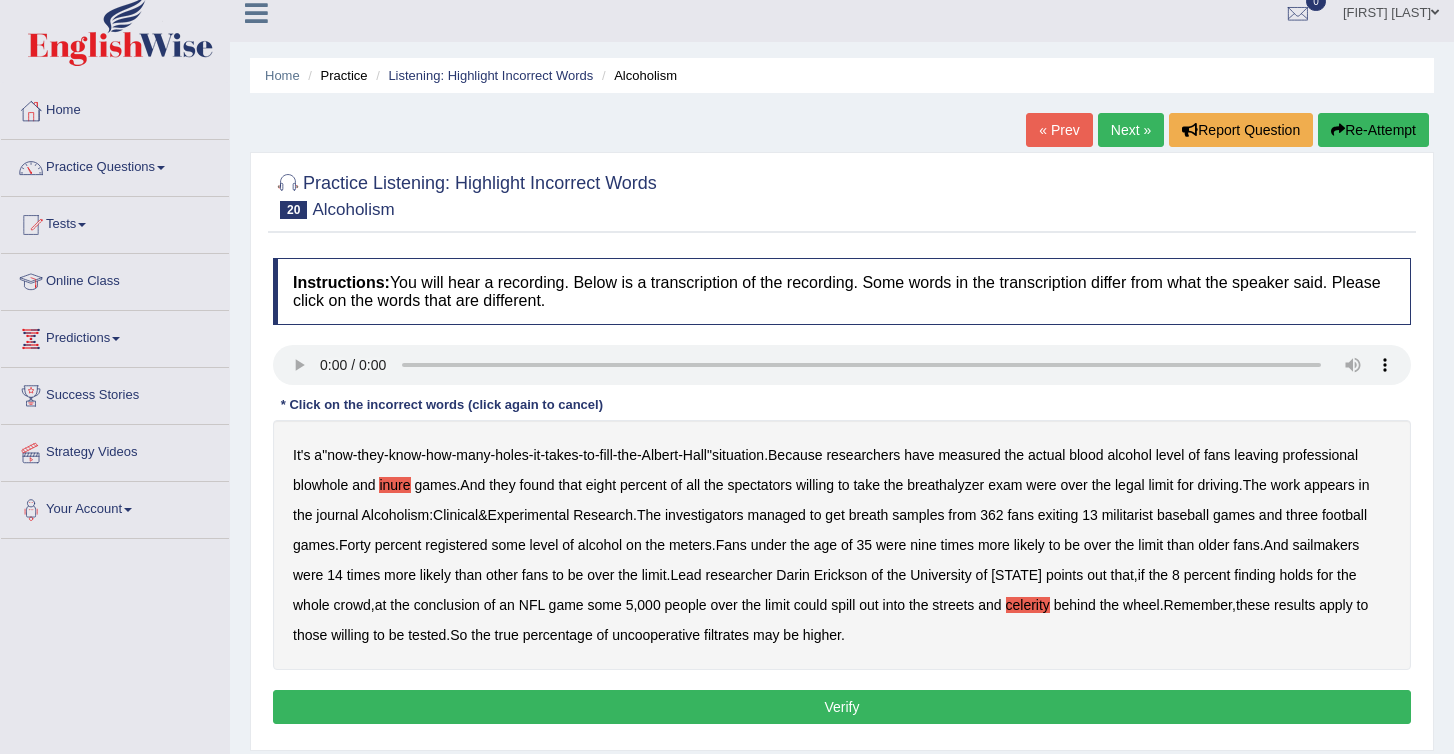 click on "celerity" at bounding box center [1028, 605] 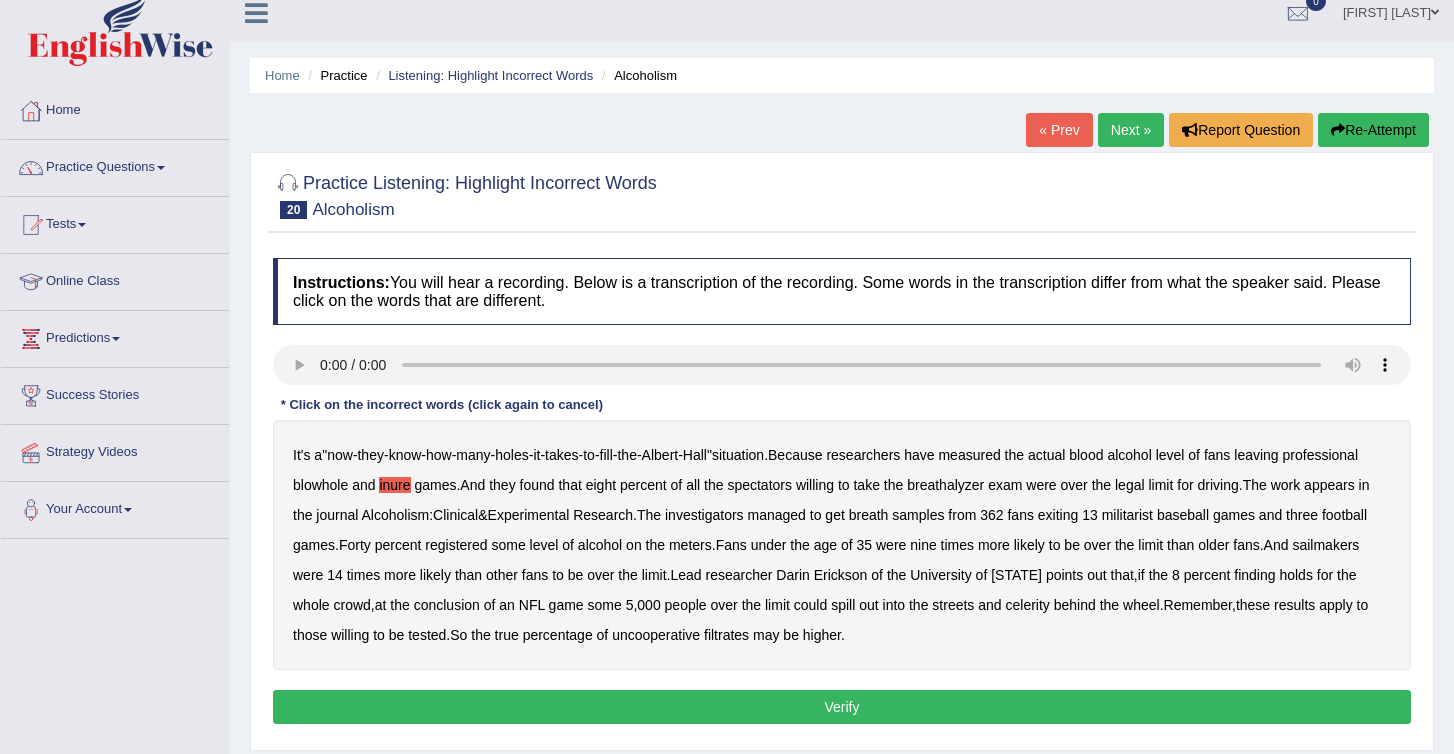 click on "inure" at bounding box center (394, 485) 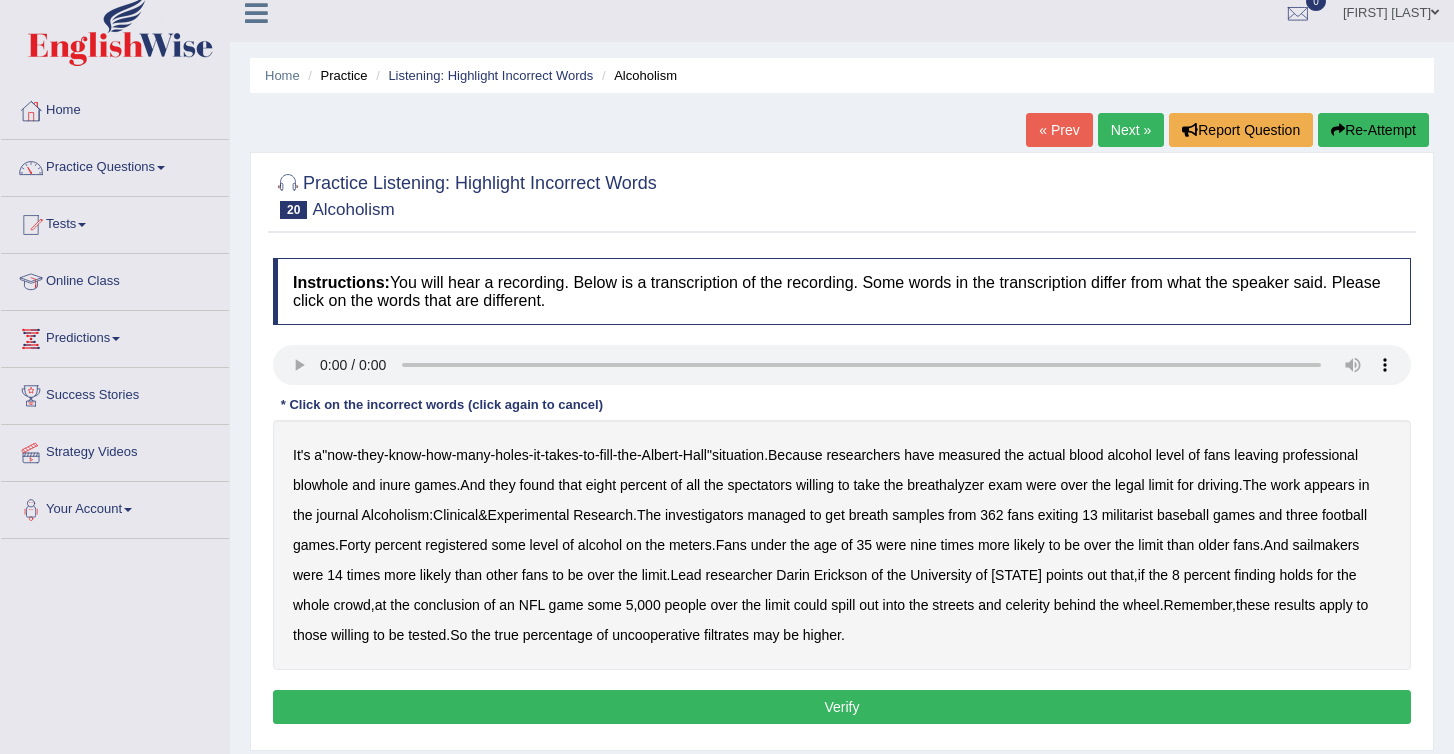 click on "blowhole" at bounding box center [320, 485] 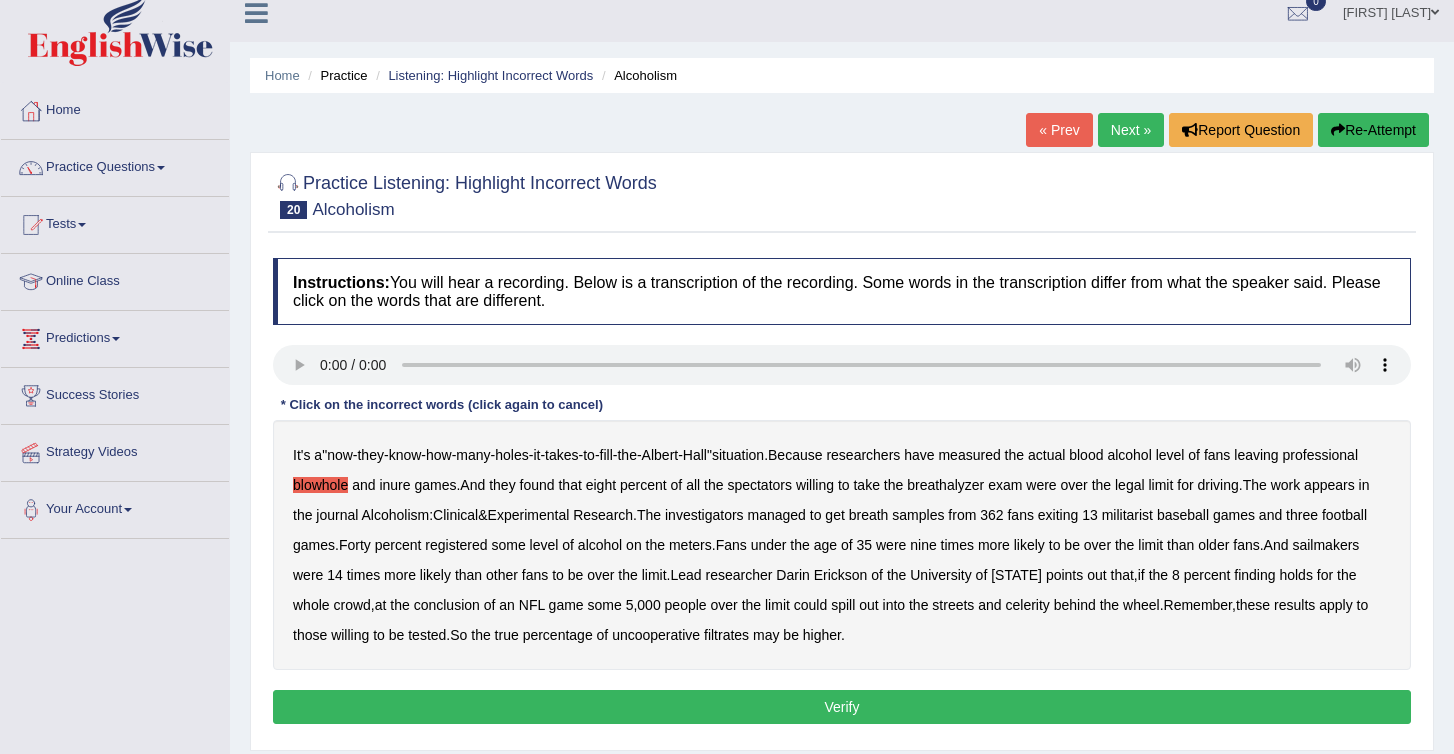 click on "inure" at bounding box center (394, 485) 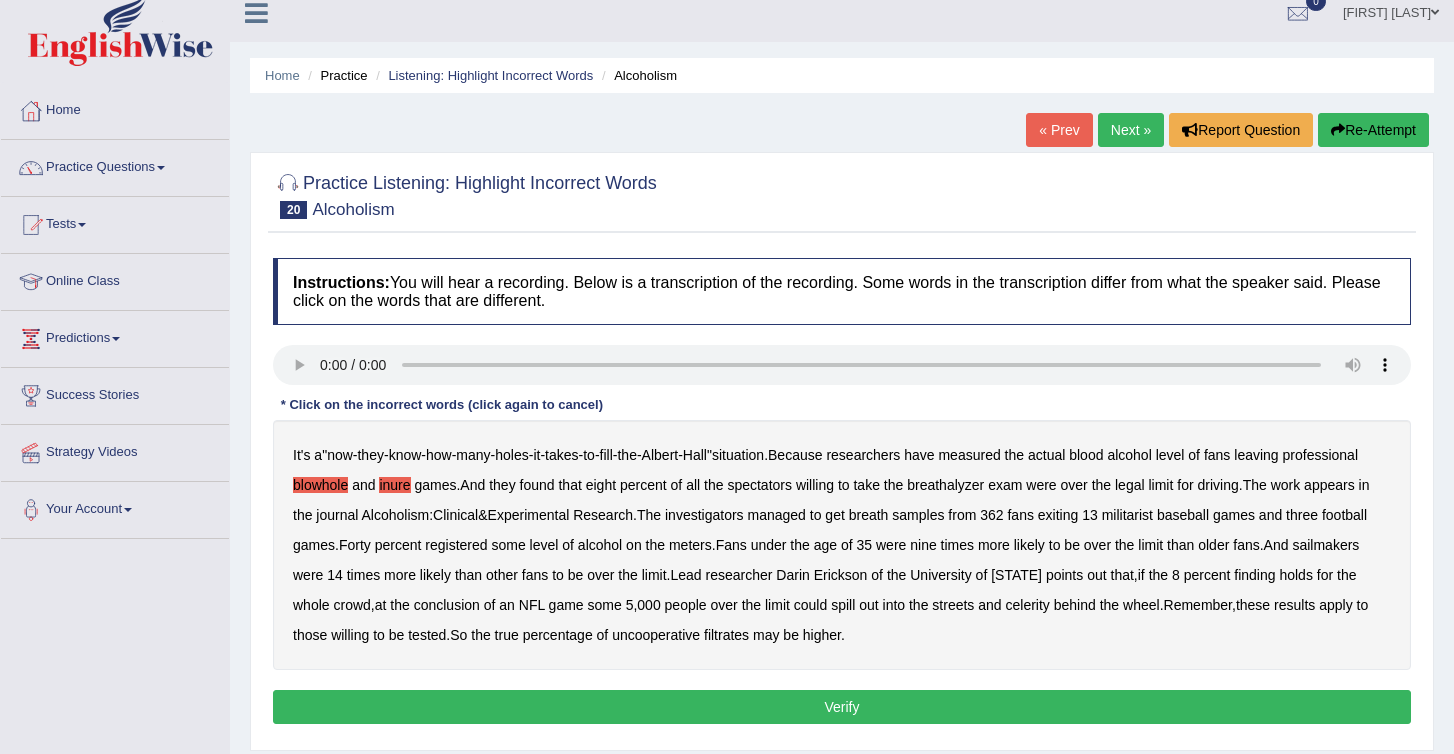 click on "militarist" at bounding box center (1127, 515) 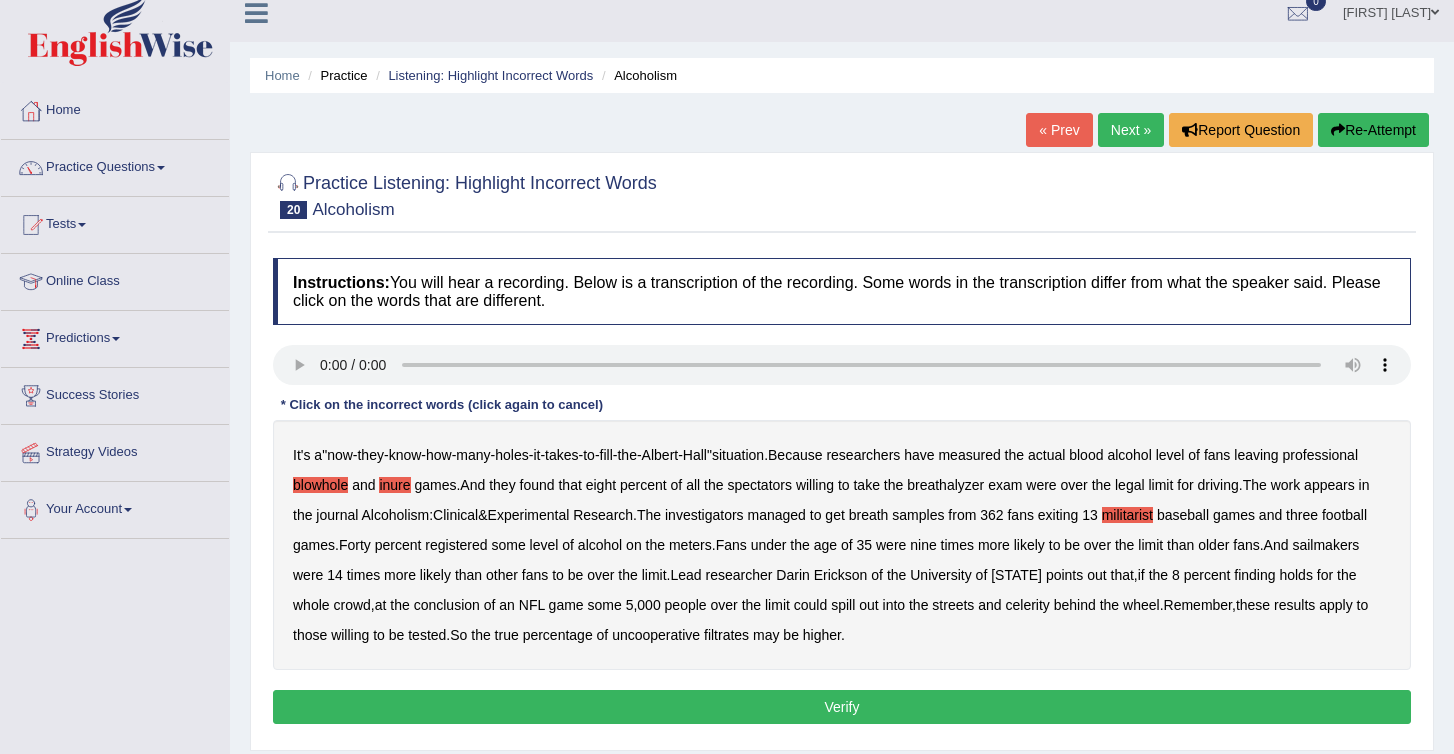 click on "sailmakers" at bounding box center [1325, 545] 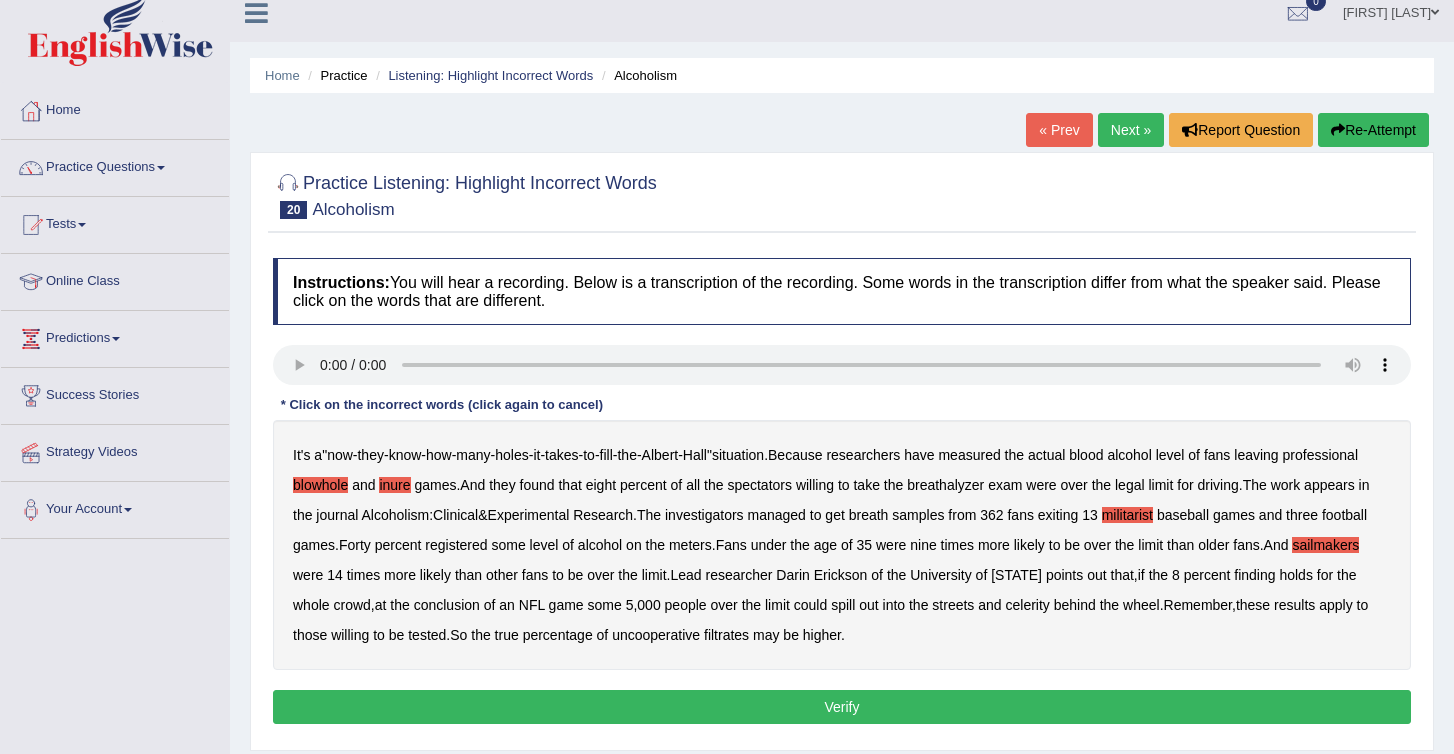 click on "celerity" at bounding box center (1028, 605) 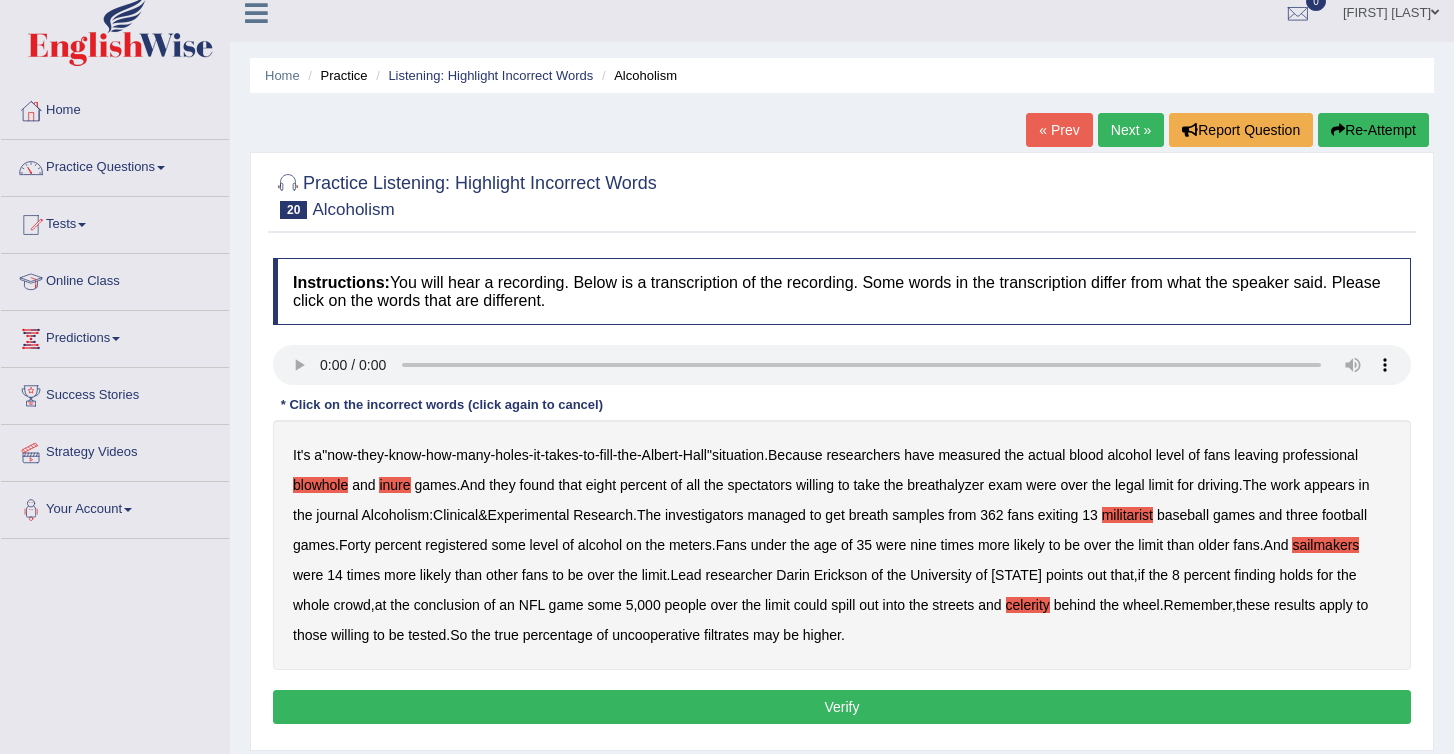 click on "filtrates" at bounding box center [726, 635] 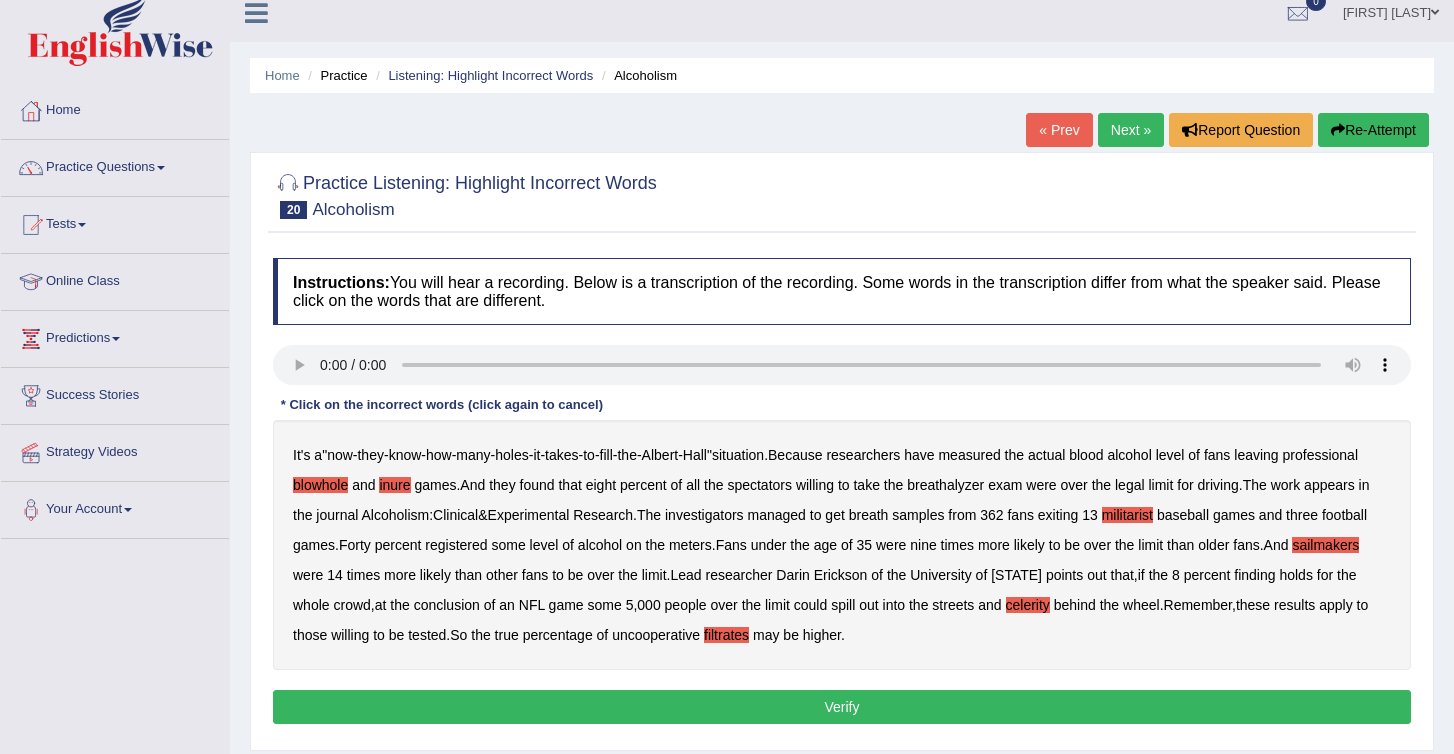 click on "Verify" at bounding box center [842, 707] 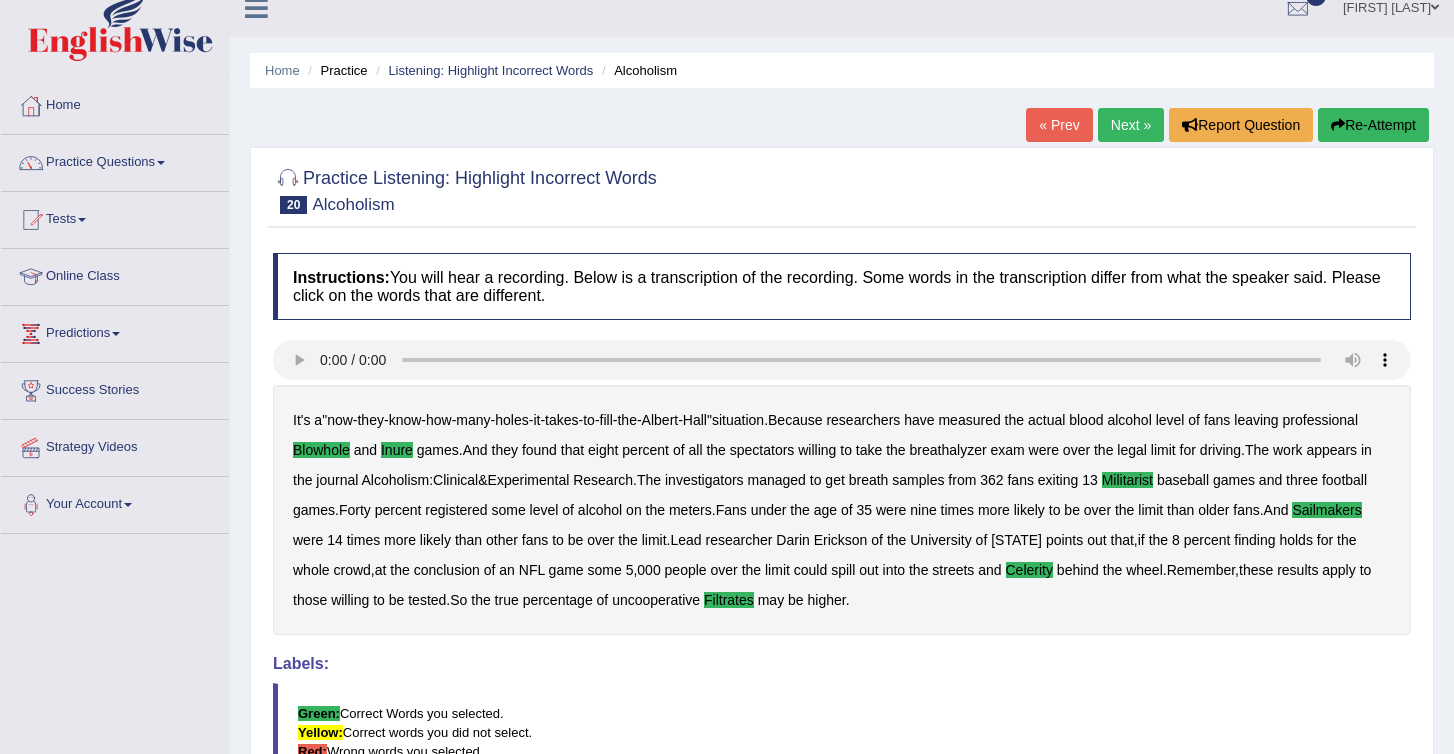 scroll, scrollTop: 0, scrollLeft: 0, axis: both 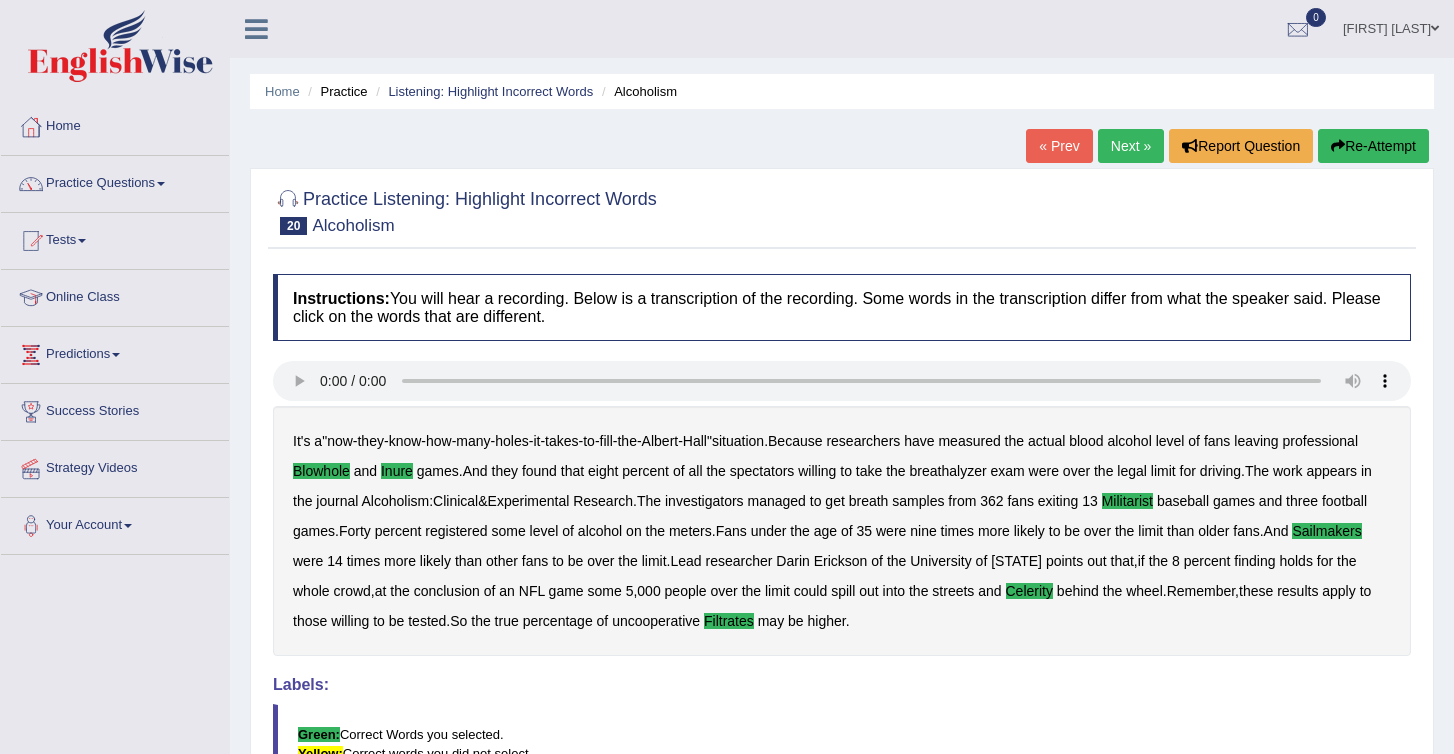 click on "Next »" at bounding box center [1131, 146] 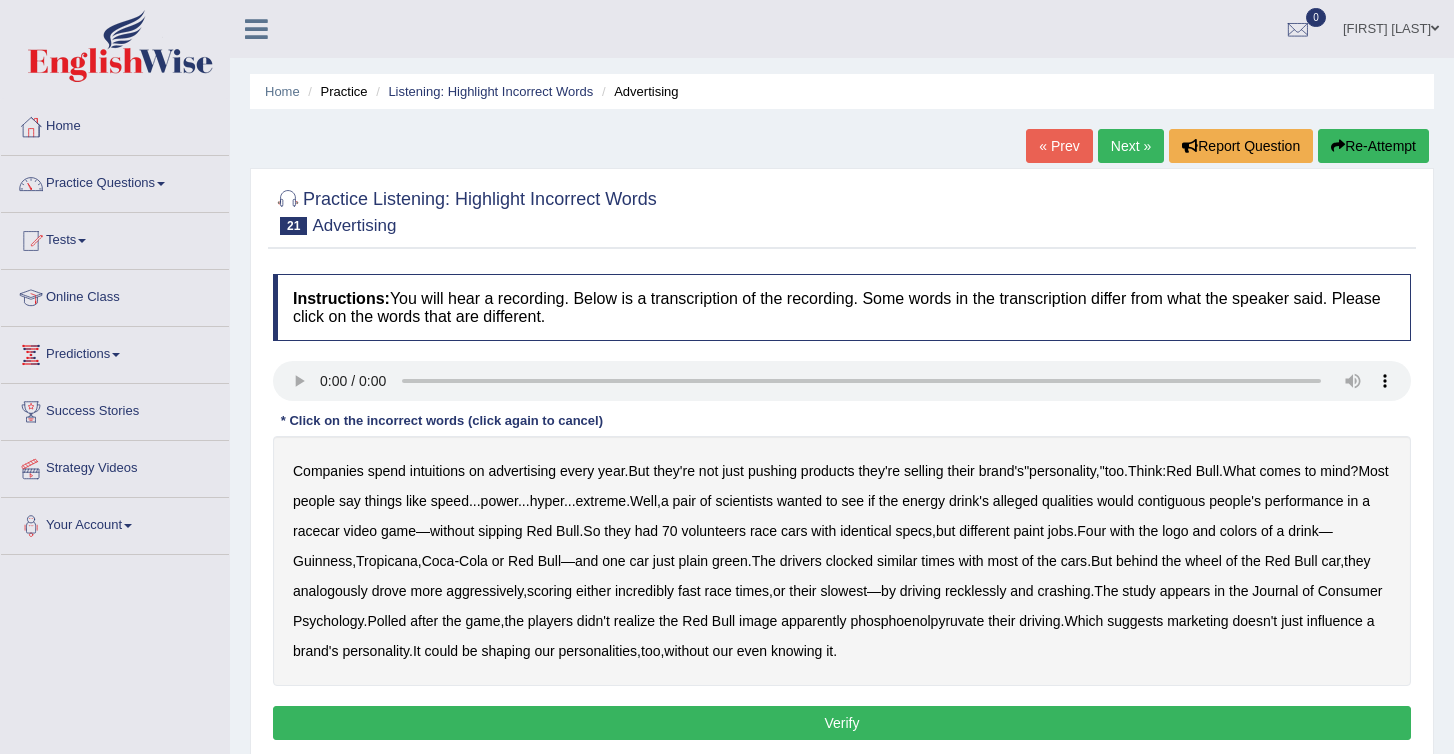 scroll, scrollTop: 0, scrollLeft: 0, axis: both 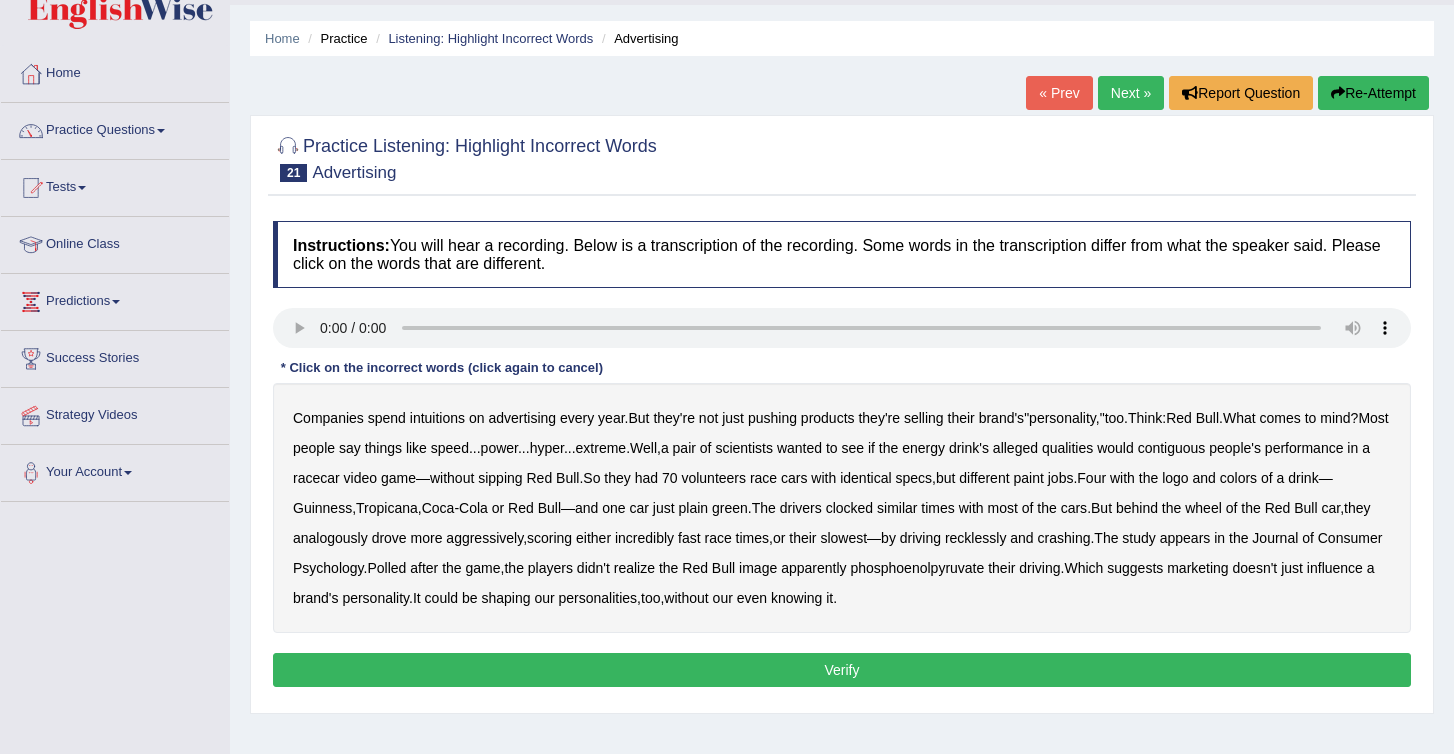 click on "intuitions" at bounding box center (437, 418) 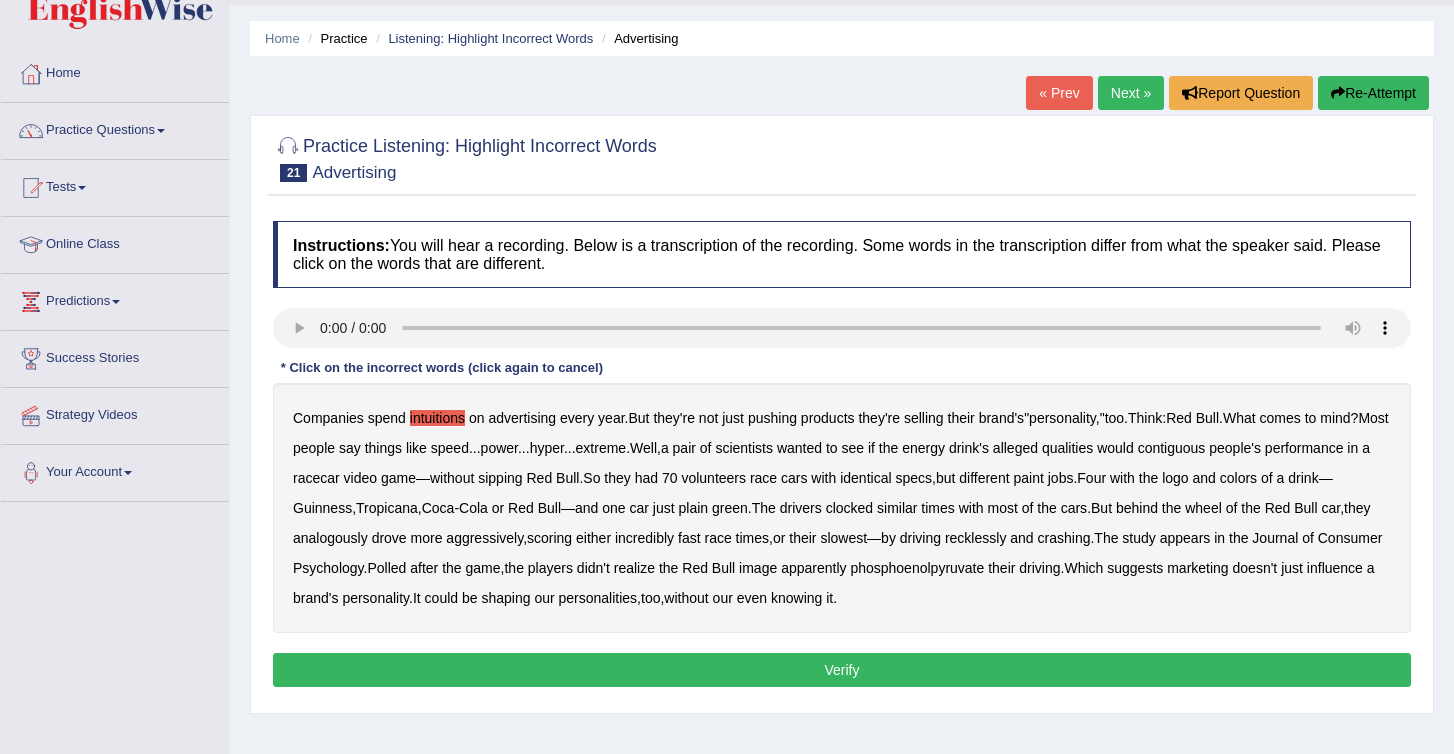 click on "similar" at bounding box center [897, 508] 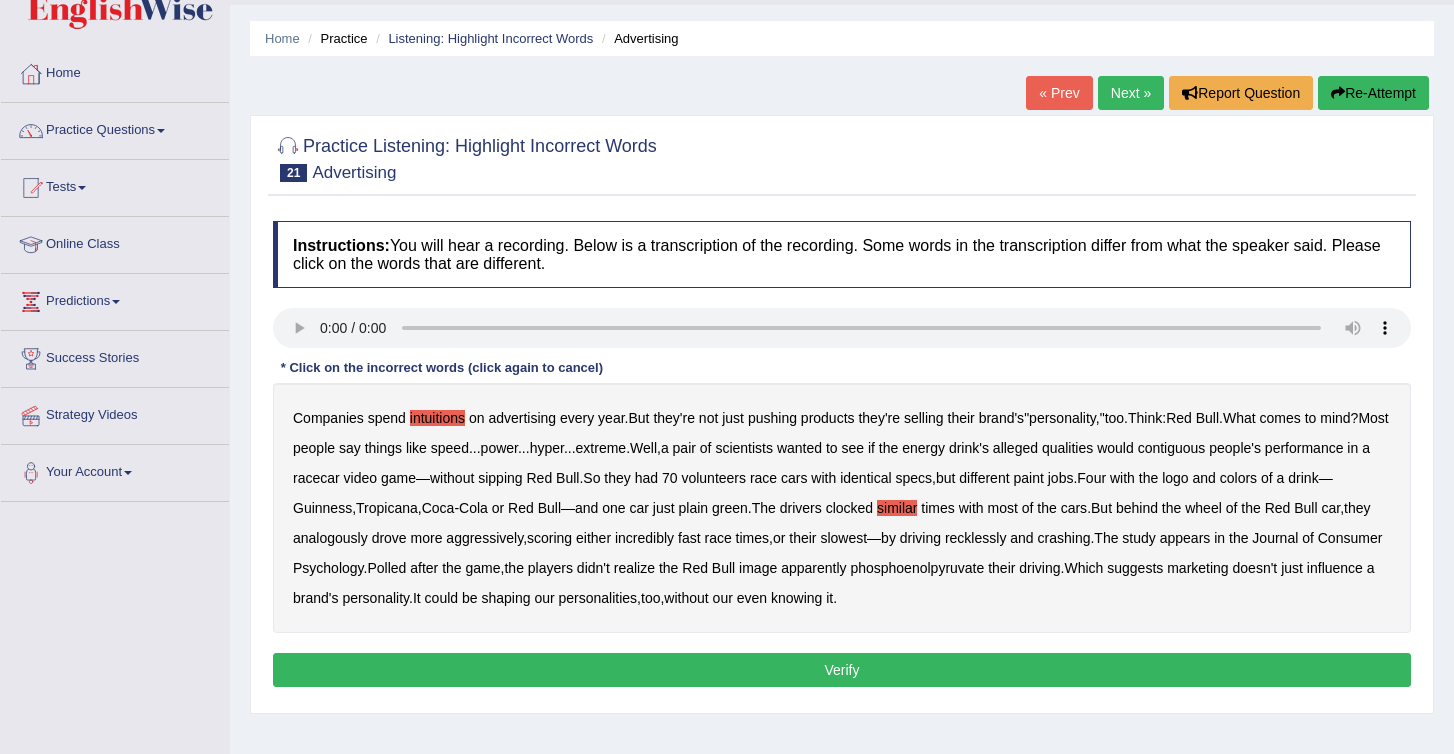 click on "Companies   spend   intuitions   on   advertising   every   year .  But   they're   not   just   pushing   products   they're   selling   their   brand's  " personality ,"  too .  Think :  Red   Bull .  What   comes   to   mind ?  Most   people   say   things   like   speed ... power ... hyper ... extreme .  Well ,  a   pair   of   scientists   wanted   to   see   if   the   energy   drink's   alleged   qualities   would   contiguous   people's   performance   in   a   racecar   video   game — without   sipping   Red   Bull .  So   they   had   70   volunteers   race   cars   with   identical   specs ,  but   different   paint   jobs .  Four   with   the   logo   and   colors   of   a   drink — Guinness ,  Tropicana ,  Coca - Cola   or   Red   Bull — and   one   car   just   plain   green .  The   drivers   clocked   similar   times   with   most   of   the   cars .  But   behind   the   wheel   of   the   Red   Bull   car ,  they   analogously   drove   more   aggressively ,  scoring   either     fast" at bounding box center [842, 508] 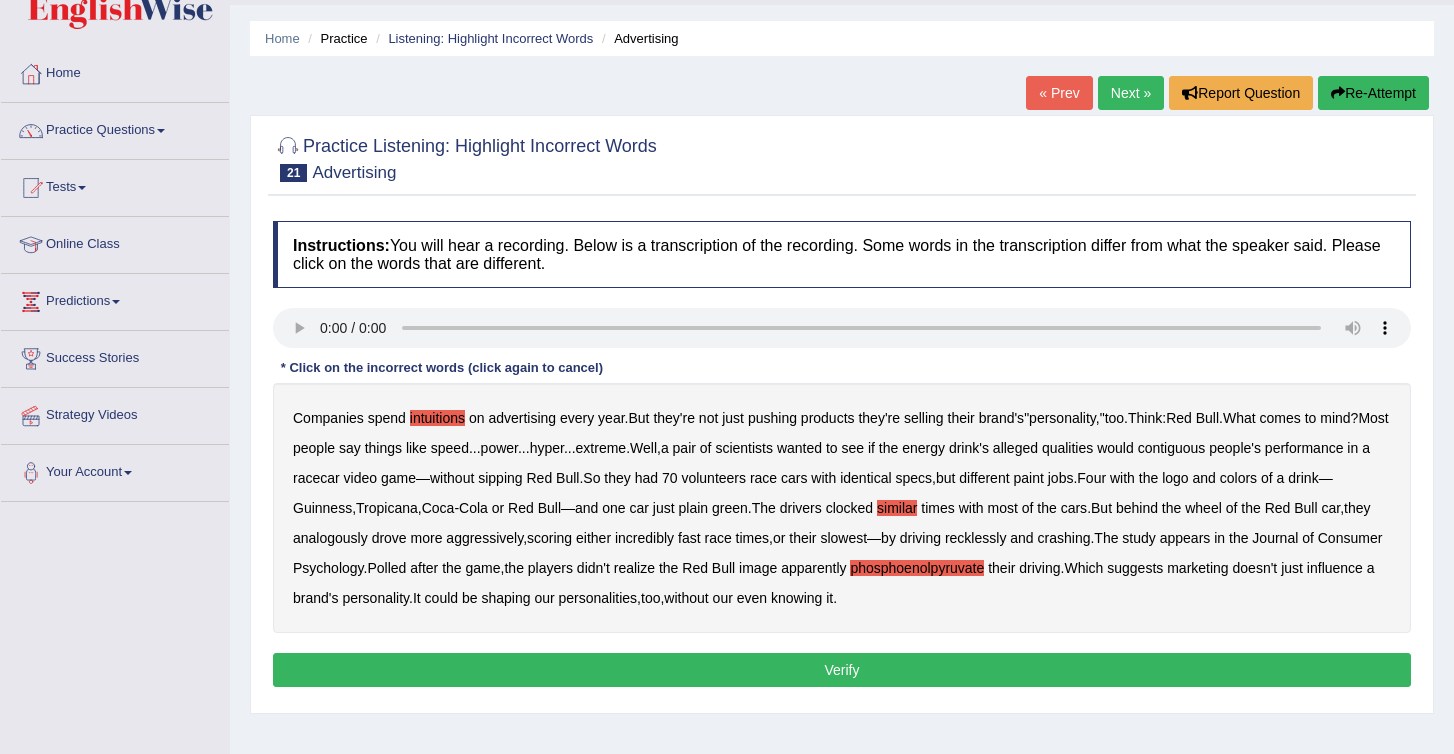 click on "contiguous" at bounding box center (1172, 448) 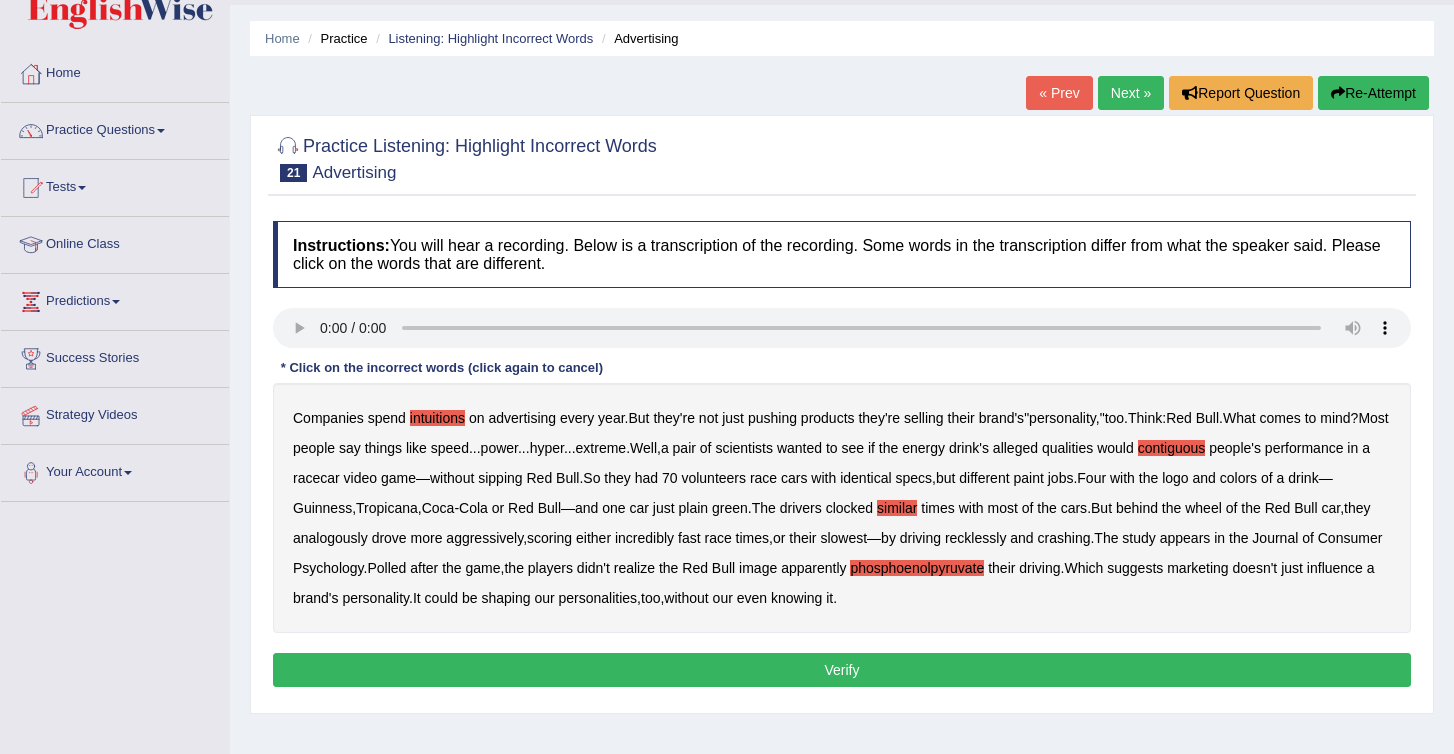 click on "Verify" at bounding box center (842, 670) 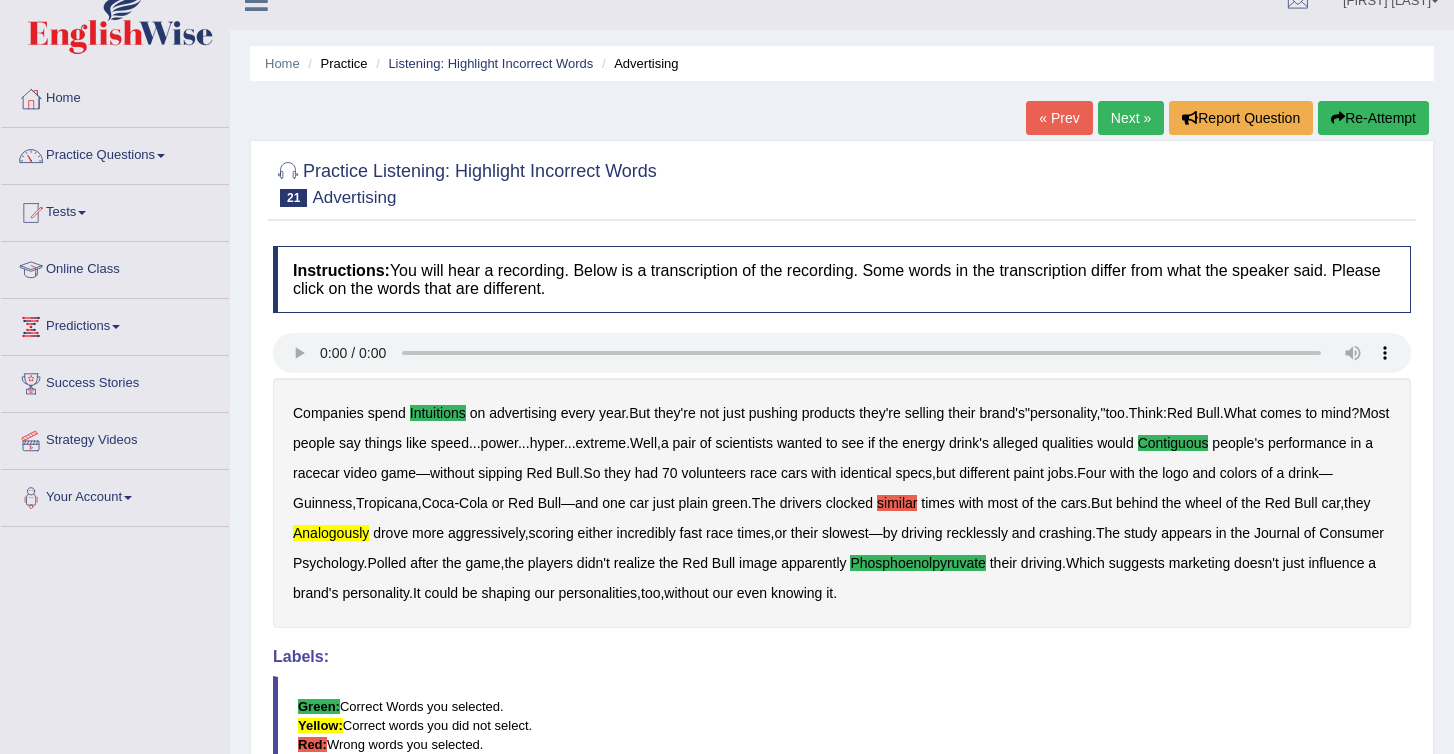scroll, scrollTop: 0, scrollLeft: 0, axis: both 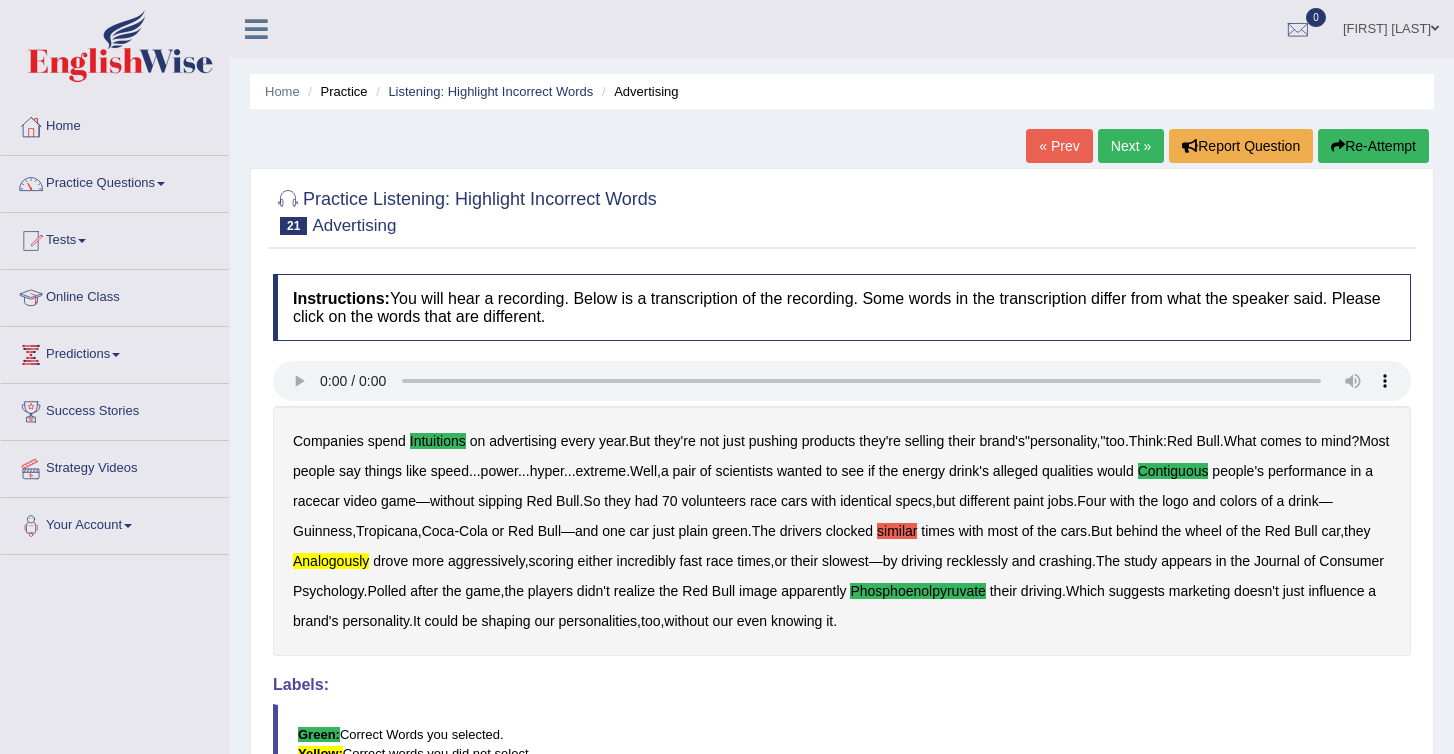 click on "Next »" at bounding box center [1131, 146] 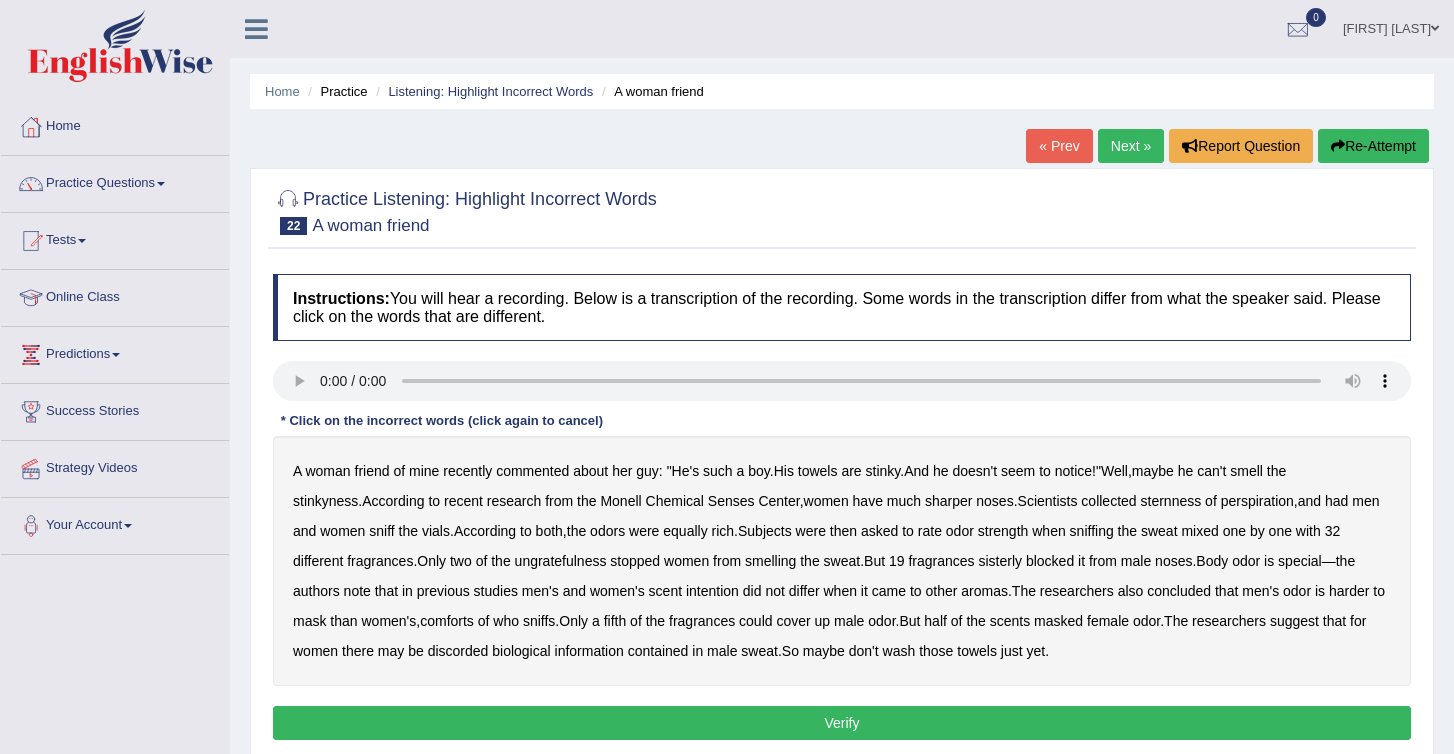 scroll, scrollTop: 0, scrollLeft: 0, axis: both 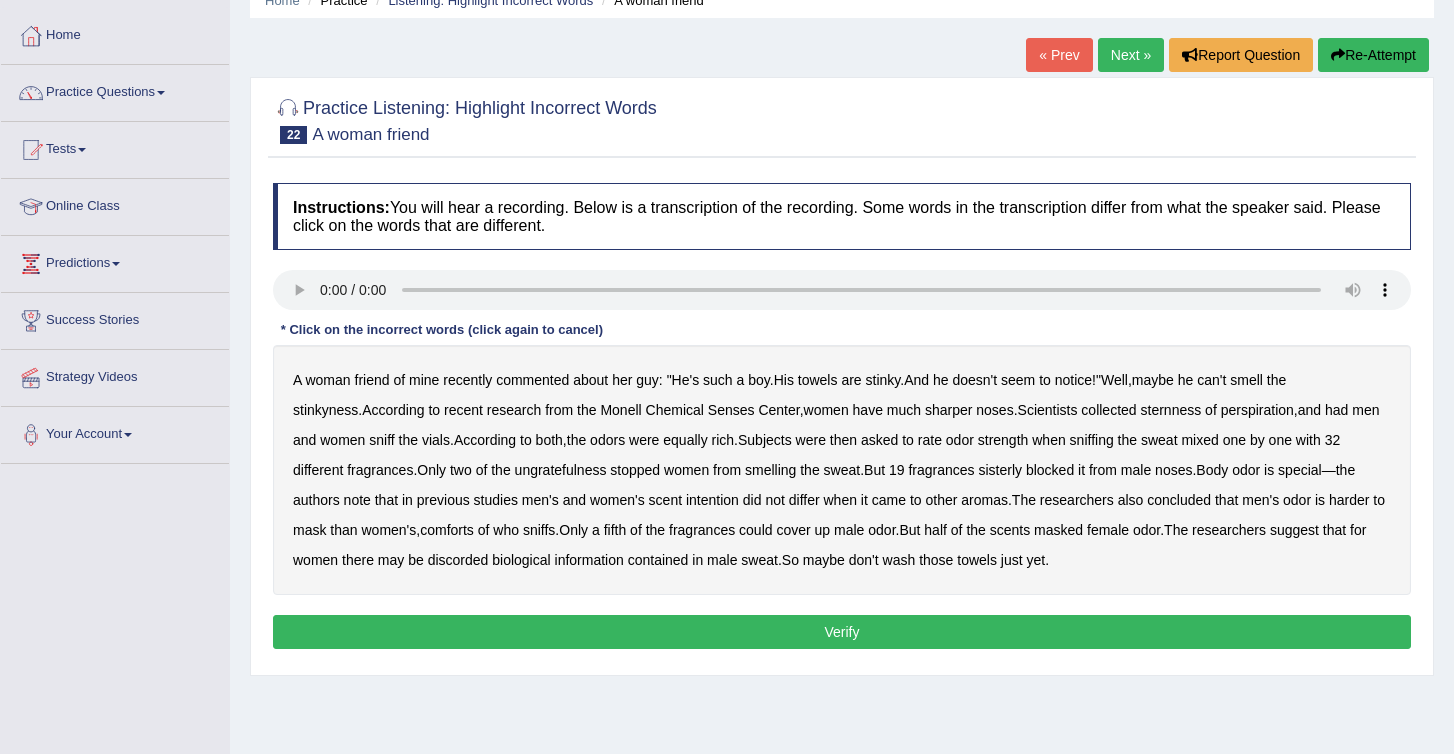 type 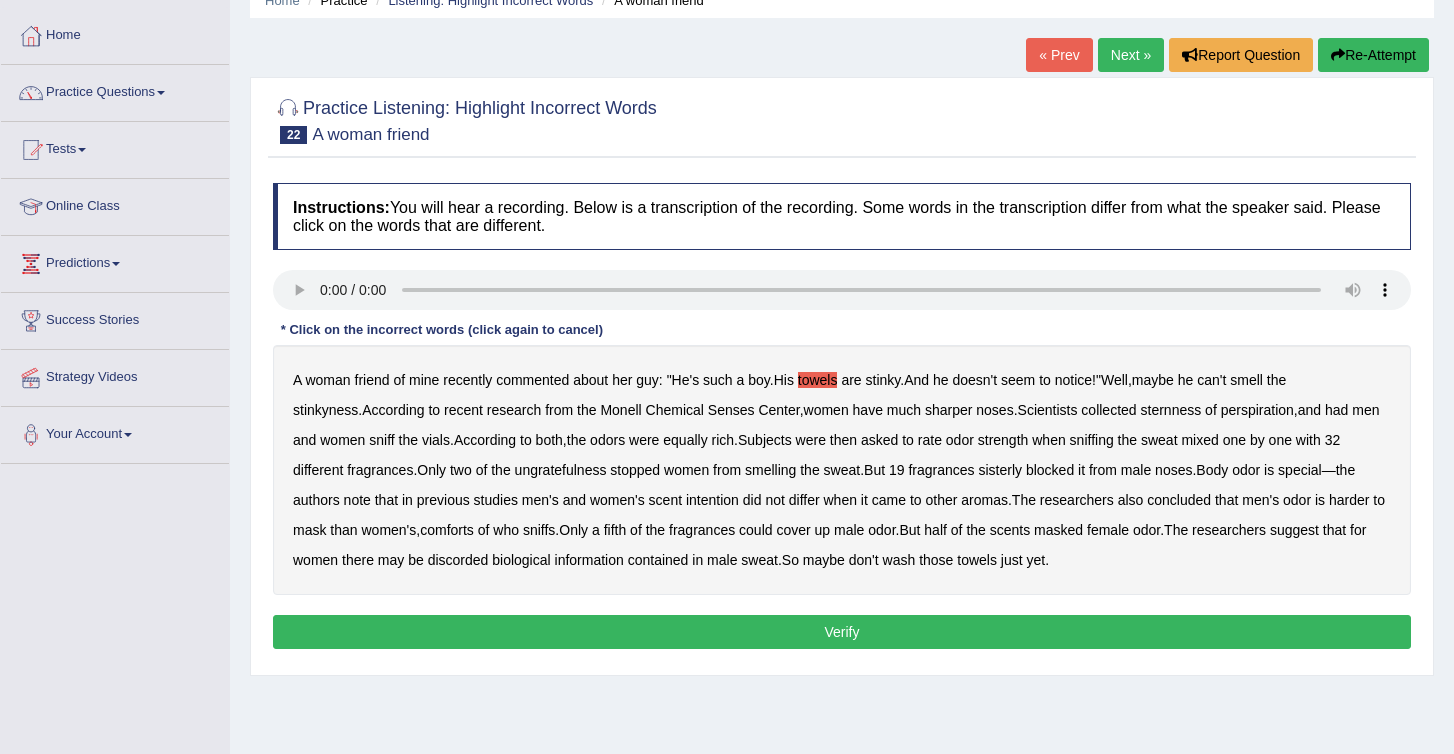 click on "sternness" at bounding box center (1171, 410) 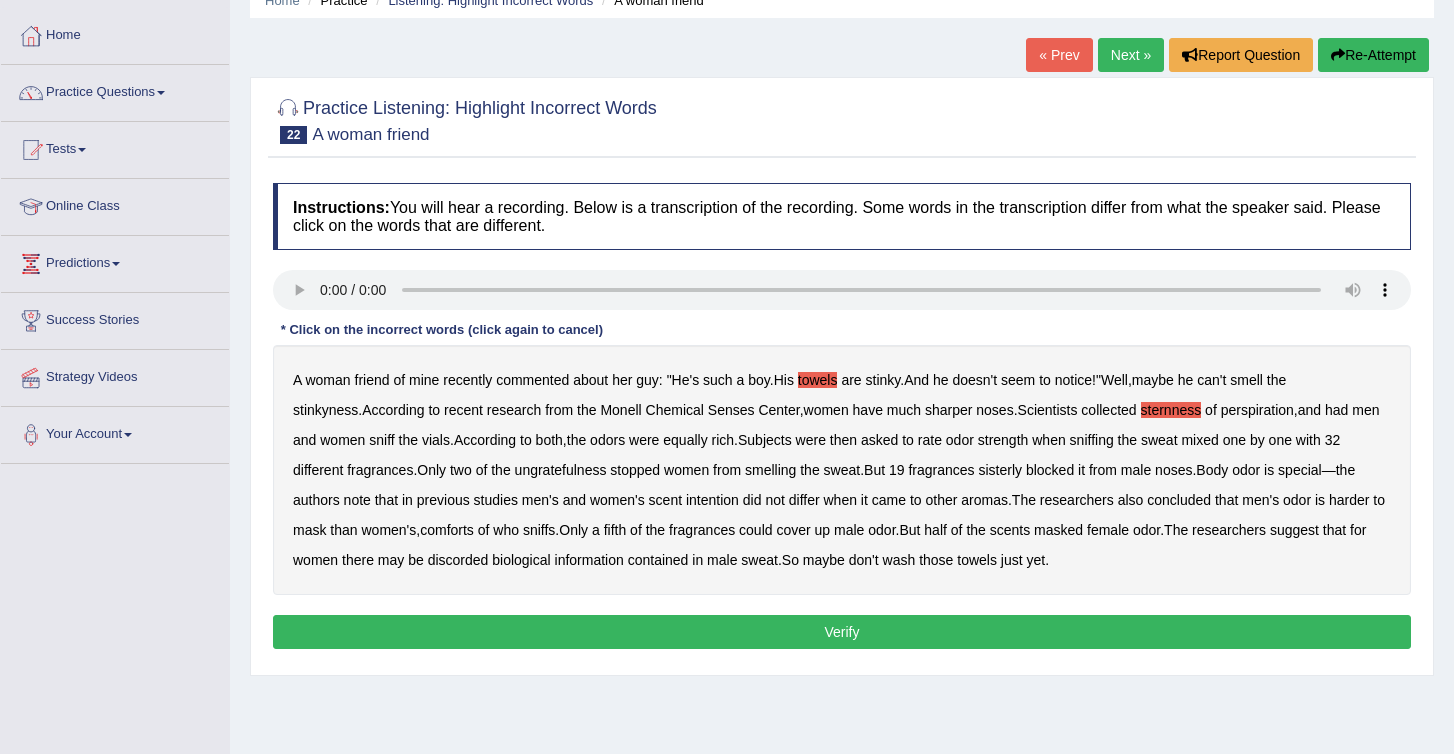 click on "ungratefulness" at bounding box center (561, 470) 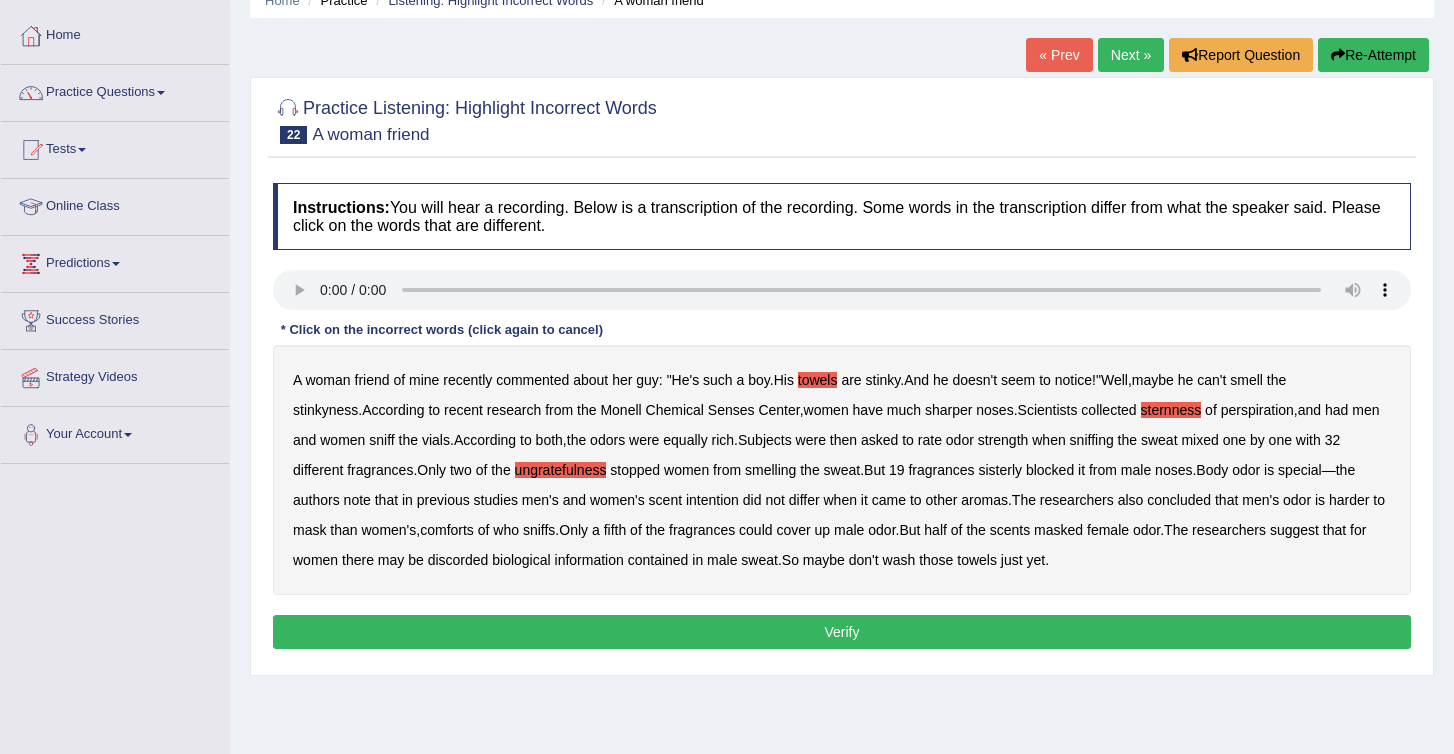 click on "intention" at bounding box center (712, 500) 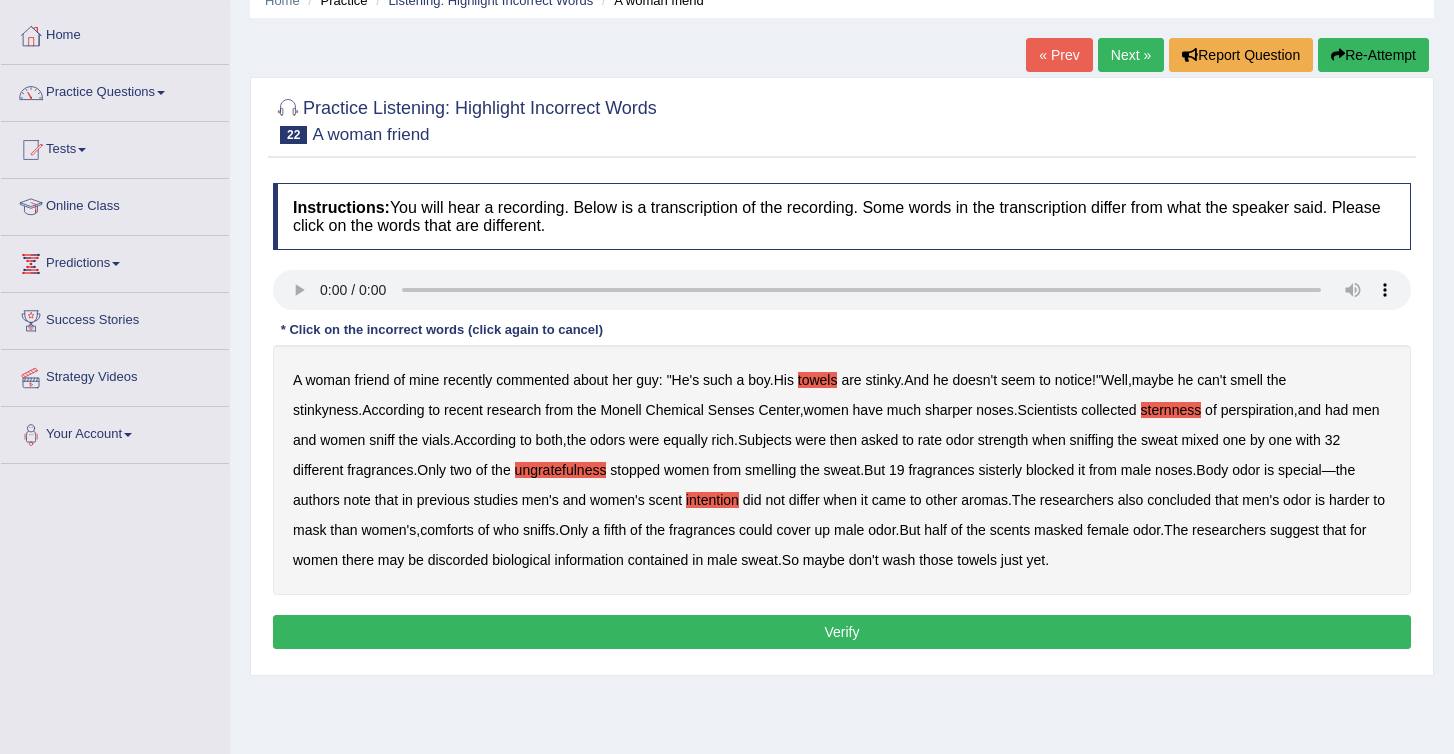 click on "discorded" at bounding box center (458, 560) 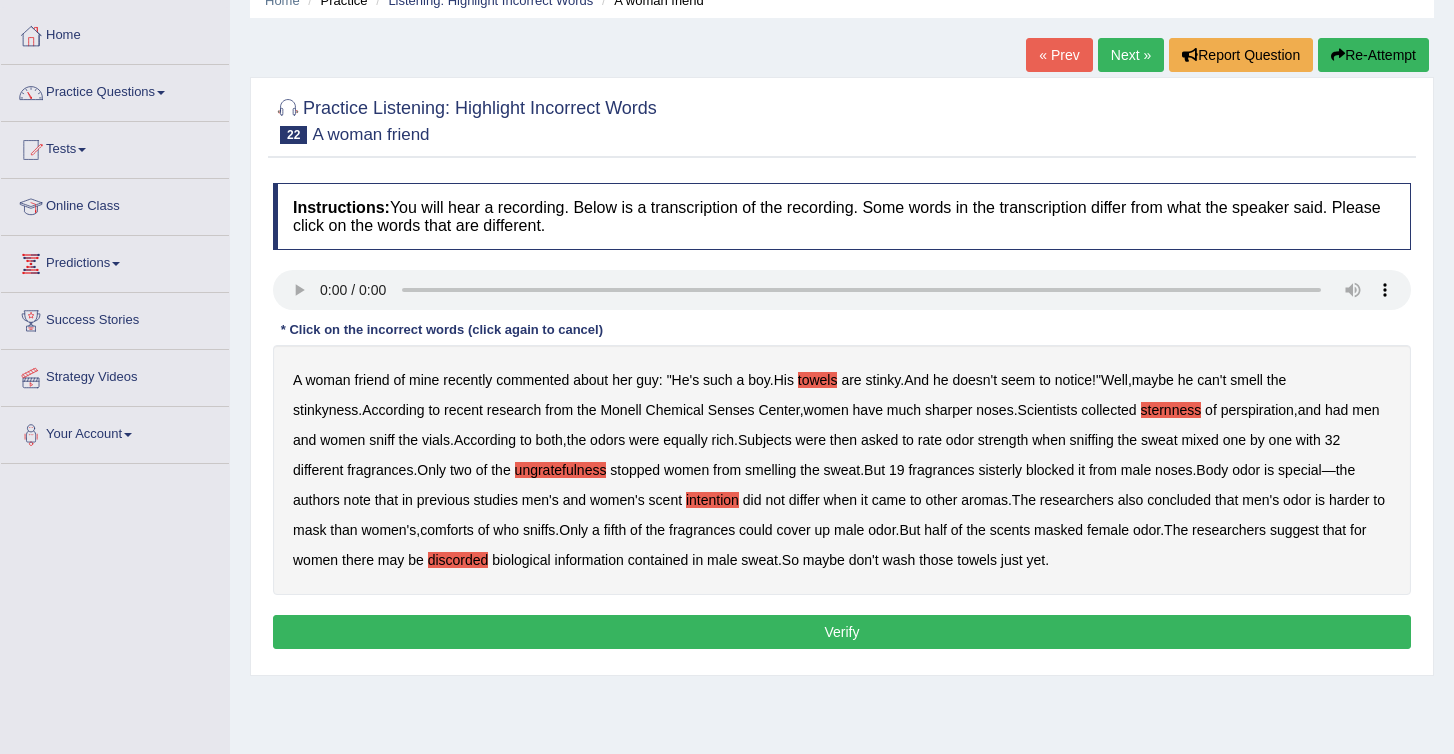 click on "towels" at bounding box center [818, 380] 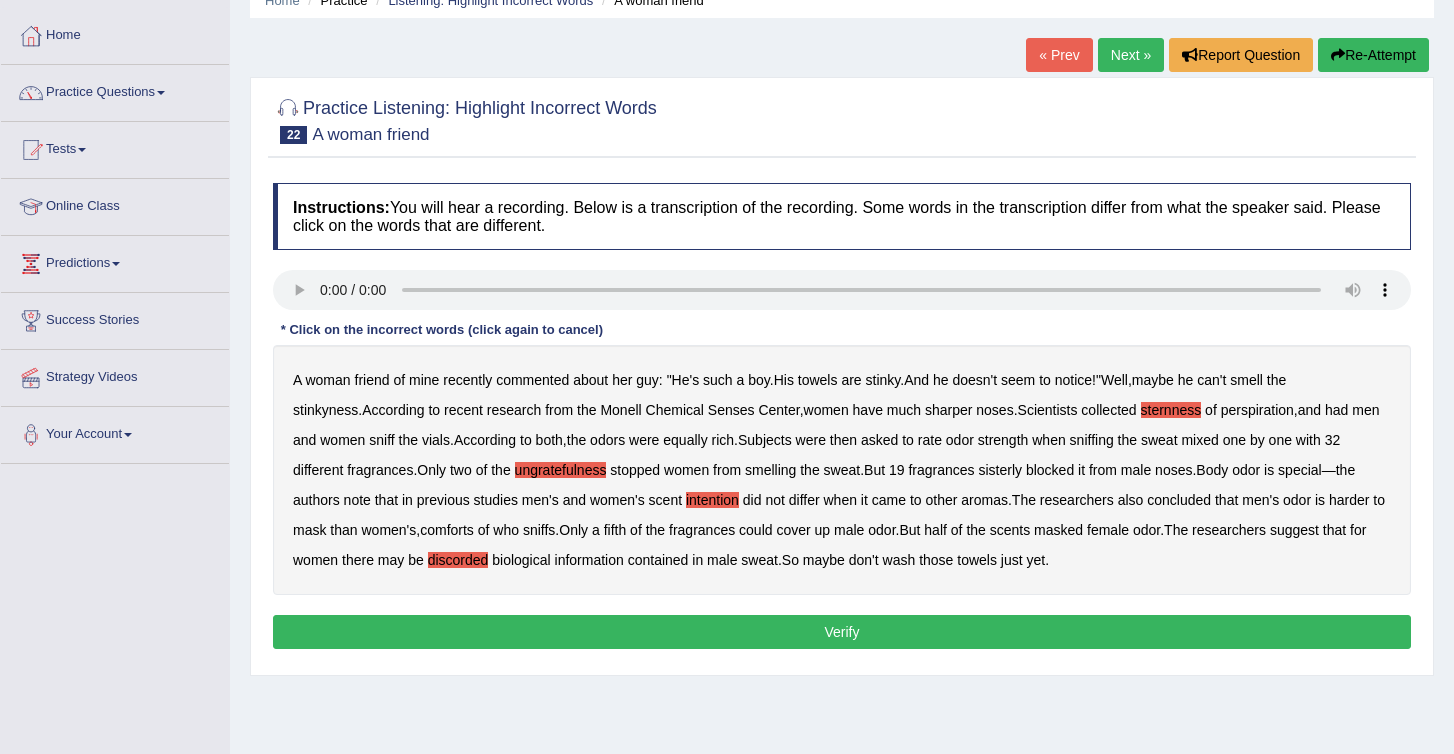 click on "sisterly" at bounding box center (1000, 470) 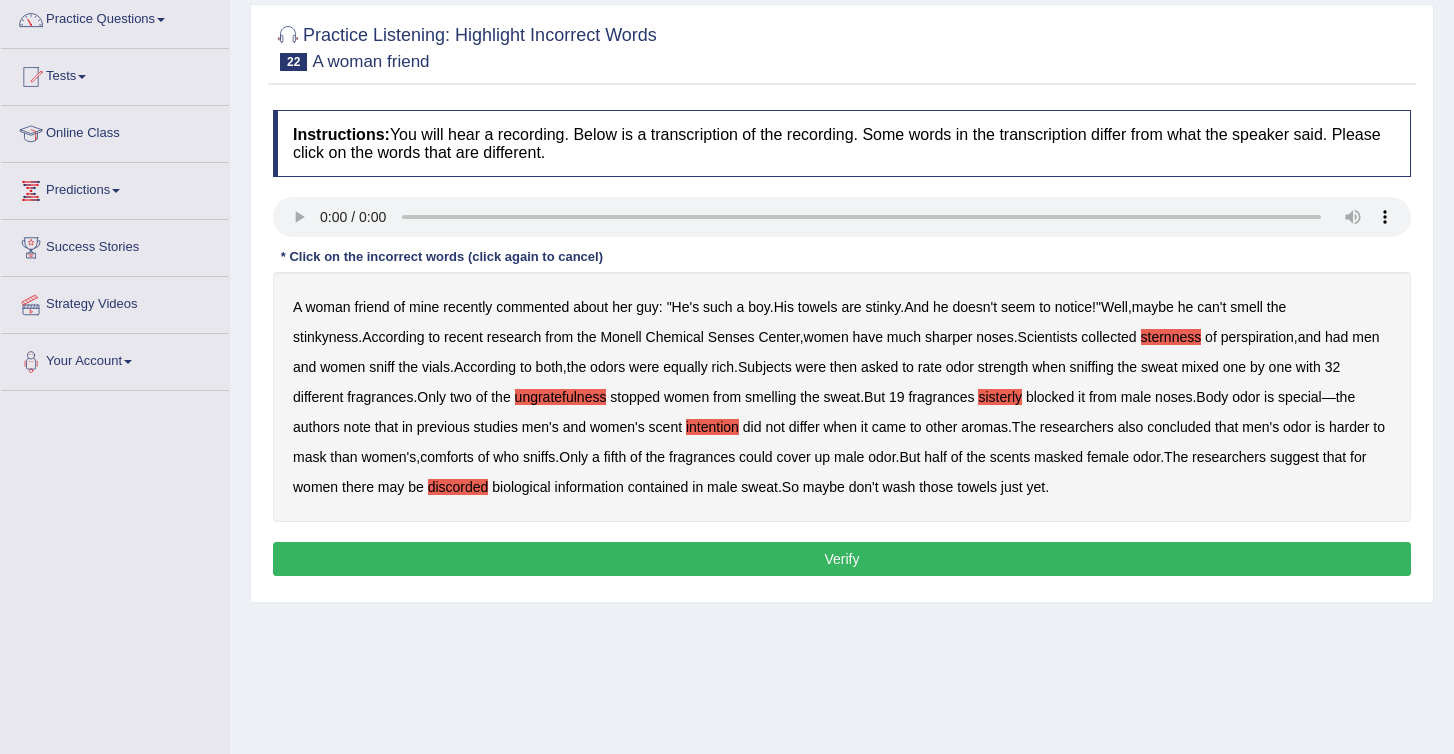 scroll, scrollTop: 76, scrollLeft: 0, axis: vertical 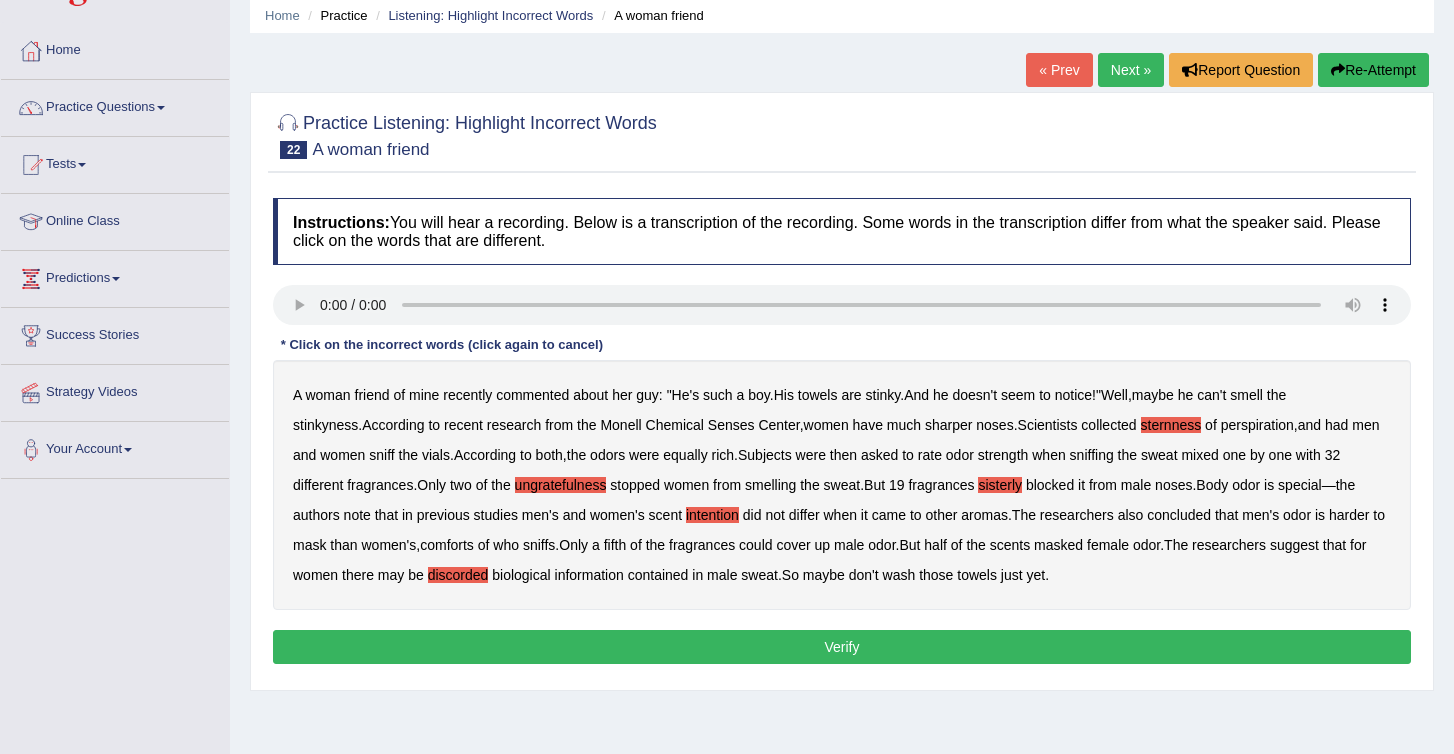 click on "Verify" at bounding box center (842, 647) 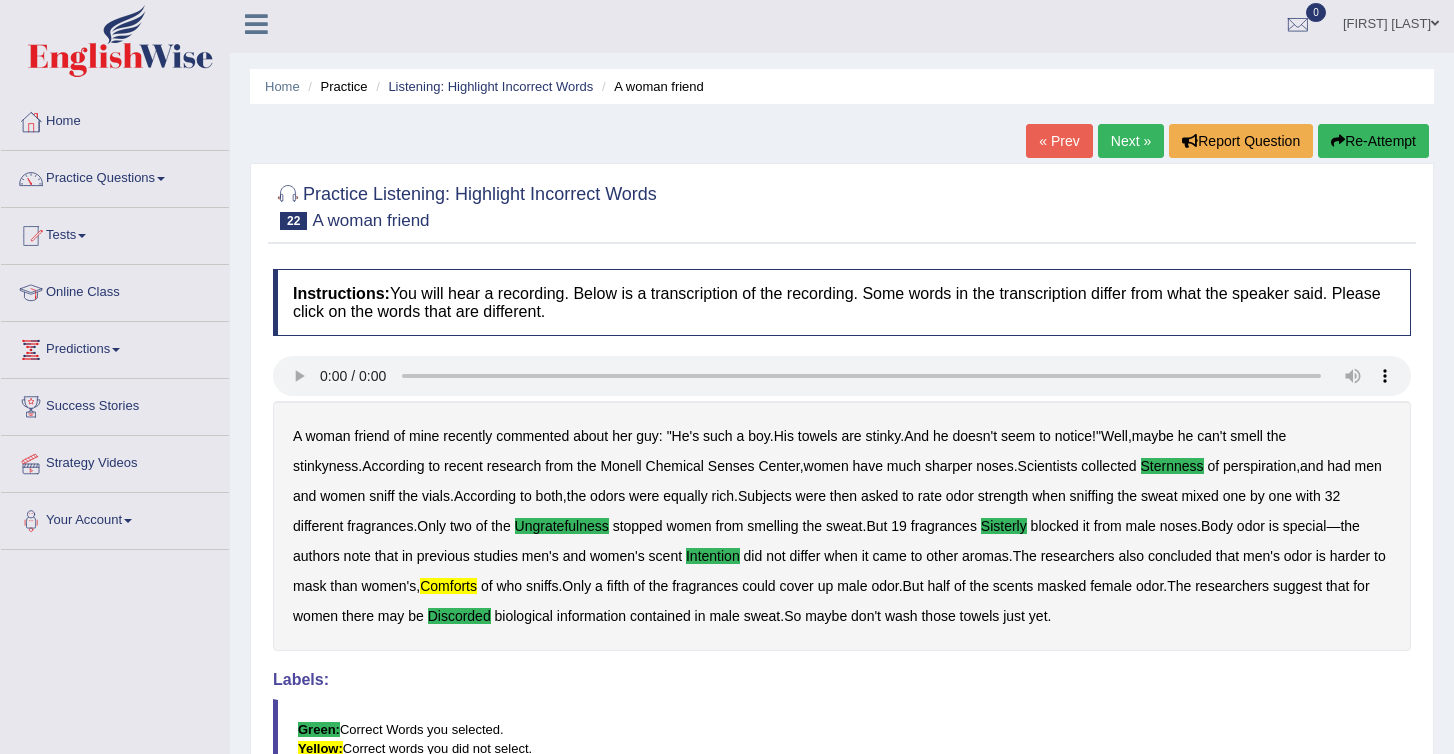scroll, scrollTop: 0, scrollLeft: 0, axis: both 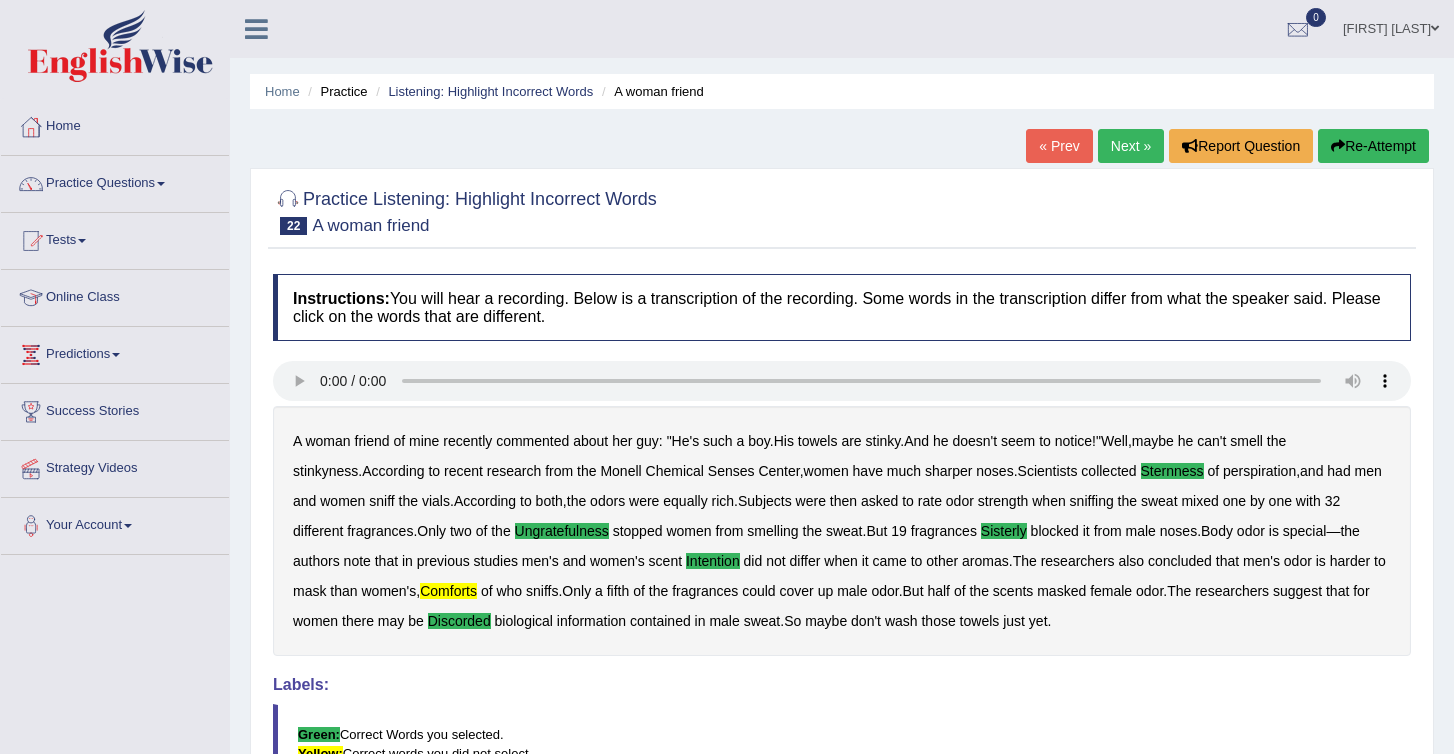 click on "Next »" at bounding box center (1131, 146) 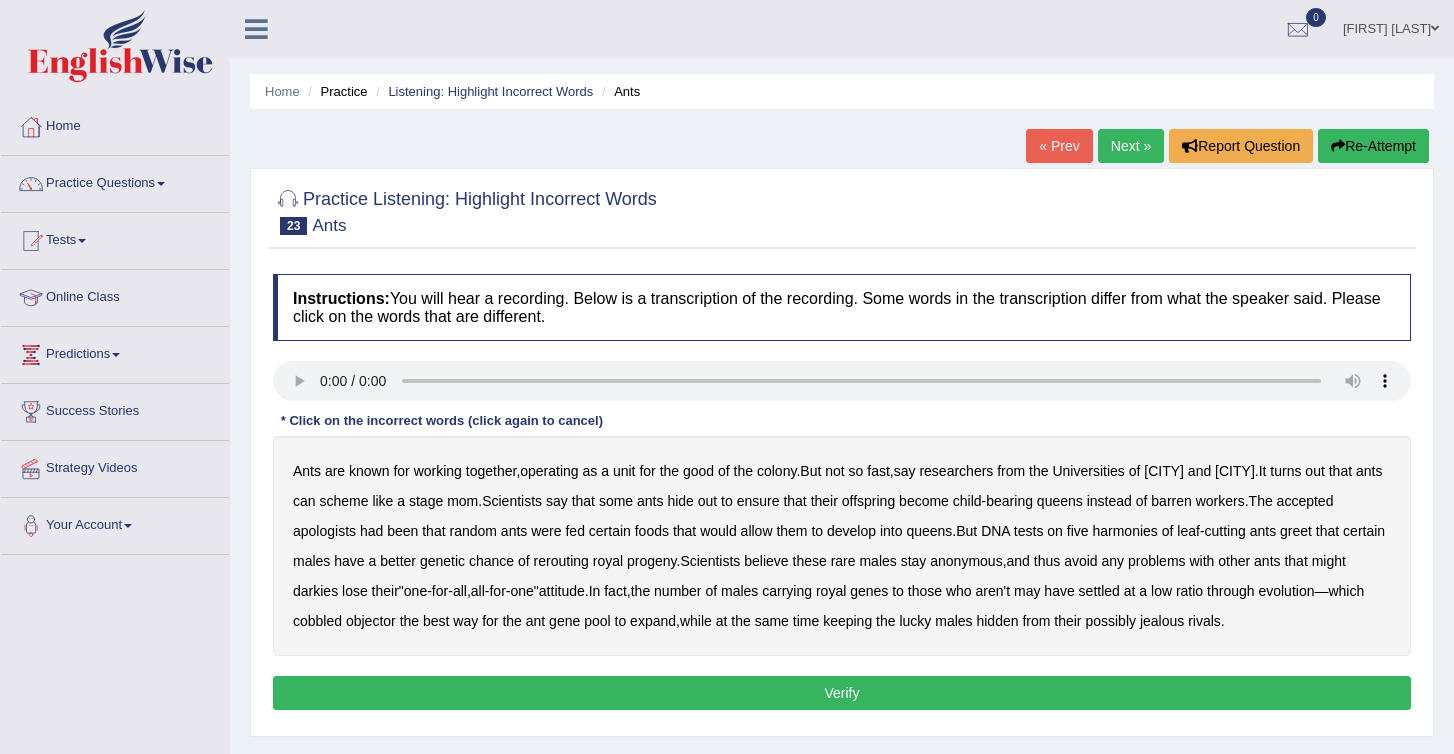scroll, scrollTop: 0, scrollLeft: 0, axis: both 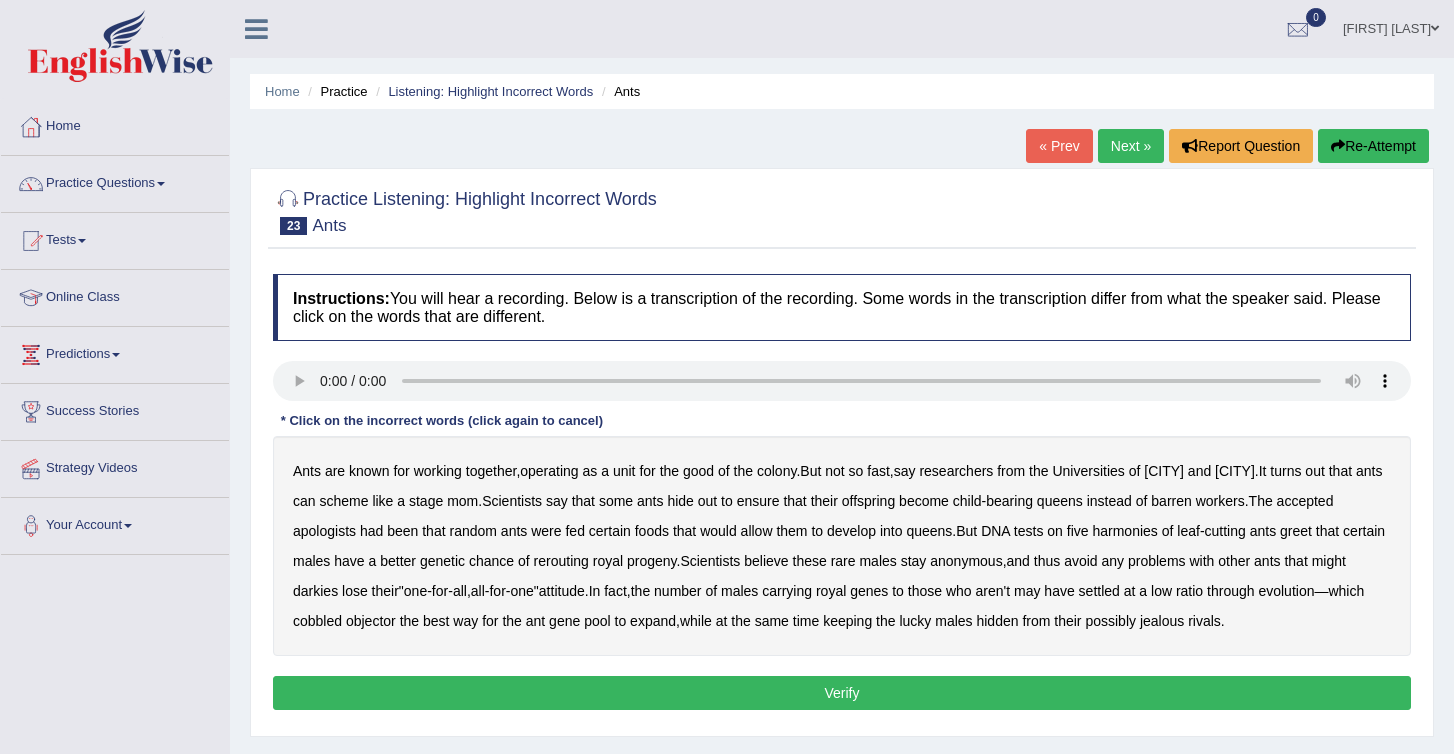 click on "Ants   are   known   for   working   together ,  operating   as   a   unit   for   the   good   of   the   colony .  But   not   so   fast ,  say   researchers   from   the   Universities   of   Leeds   and   Copenhagen .  It   turns   out   that   ants   can   scheme   like   a   stage   mom .  Scientists   say   that   some   ants   hide   out   to   ensure   that   their   offspring   become   child - bearing   queens   instead   of   barren   workers .  The   accepted   apologists   had   been   that   random   ants   were   fed   certain   foods   that   would   allow   them   to   develop   into   queens .  But   DNA   tests   on   five   harmonies   of   leaf - cutting   ants   greet   that   certain   males   have   a   better   genetic   chance   of   rerouting   royal   progeny .  Scientists   believe   these   rare   males   stay   anonymous ,  and   thus   avoid   any   problems   with   other   ants   that   might   darkies   lose   their  " one - for - all ,  all - for - one "  attitude .  In" at bounding box center (842, 546) 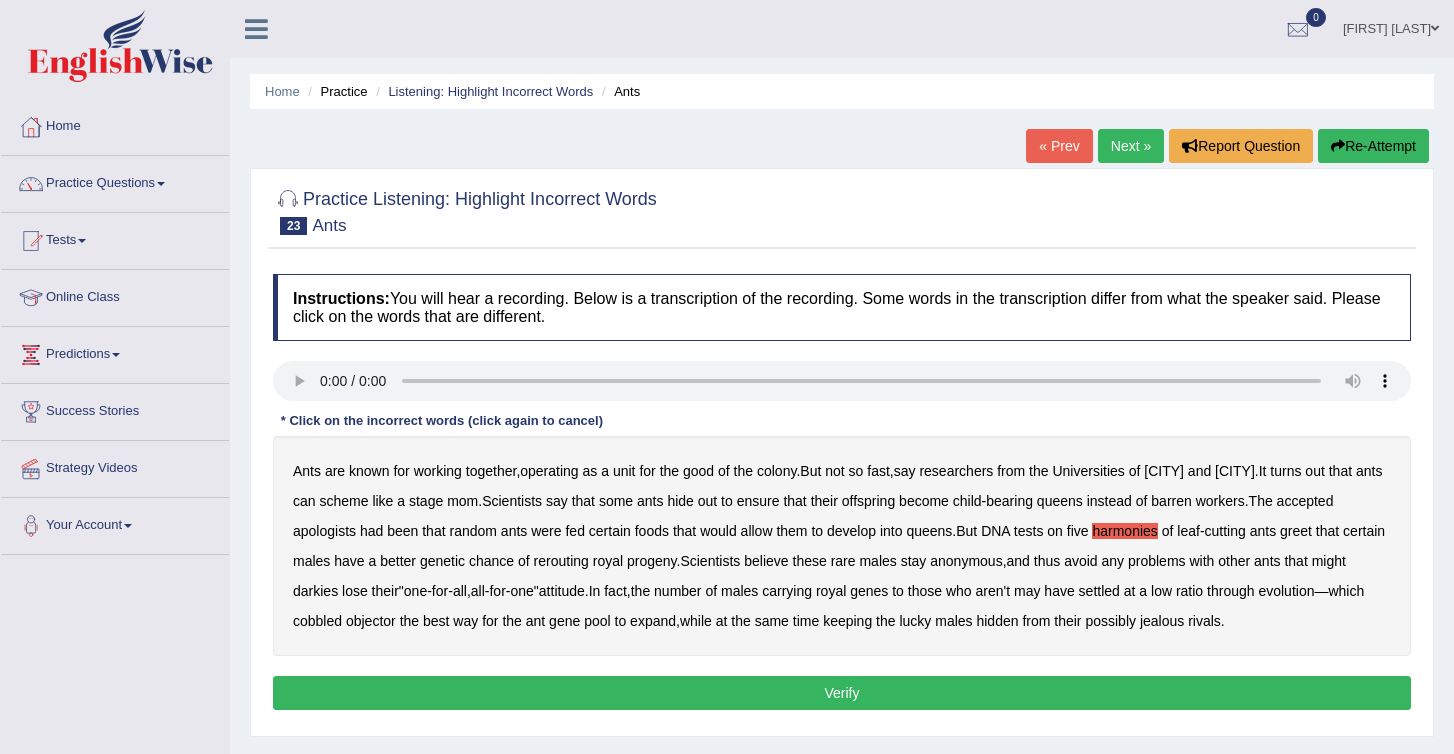 click on "apologists" at bounding box center (324, 531) 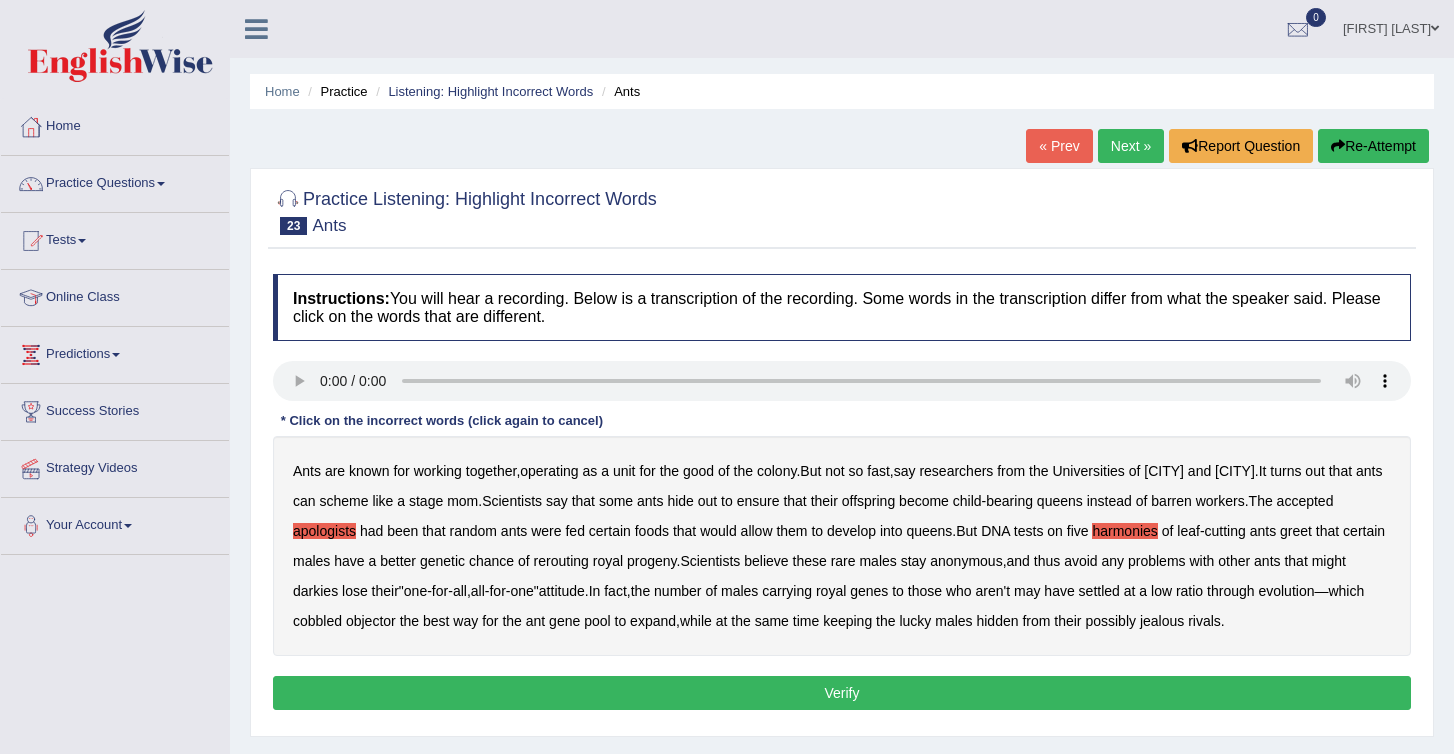 click on "greet" at bounding box center [1296, 531] 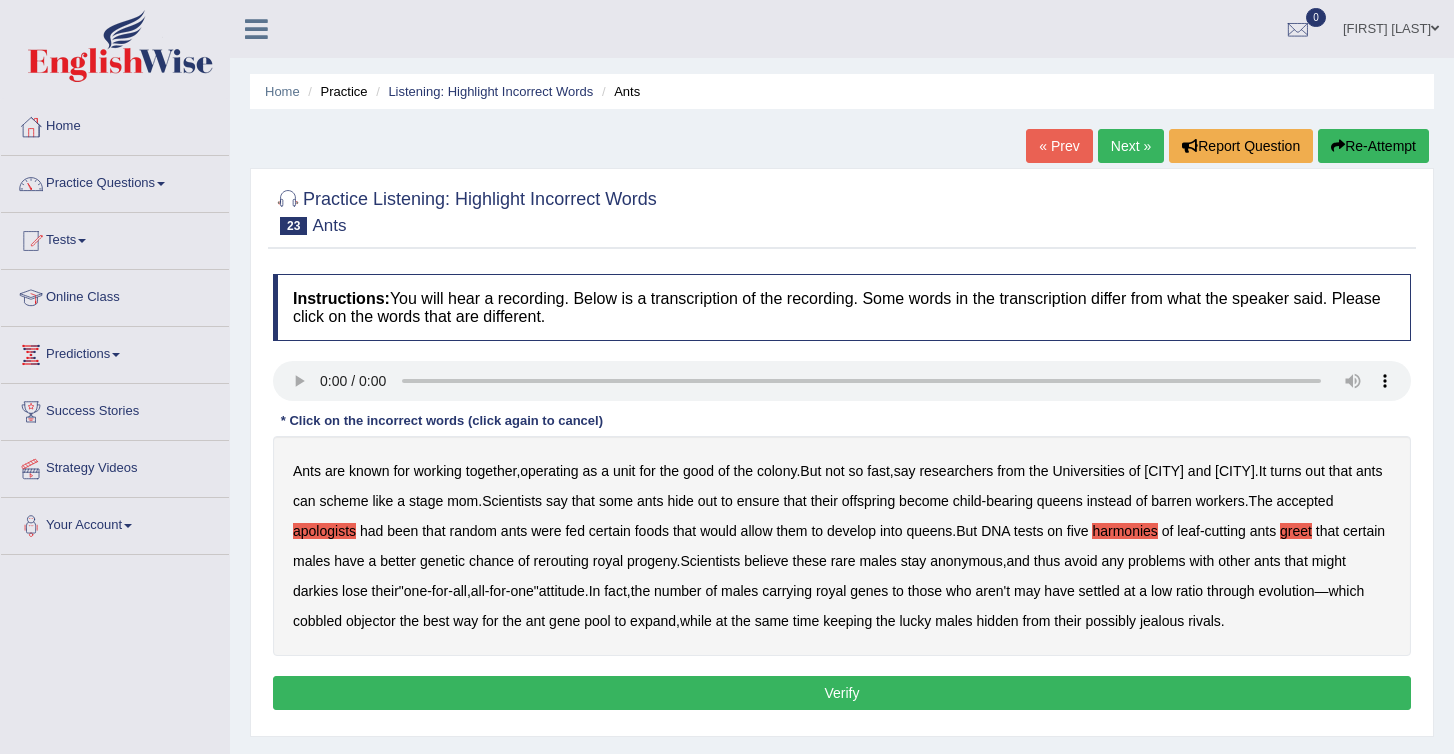 click on "rerouting" at bounding box center [561, 561] 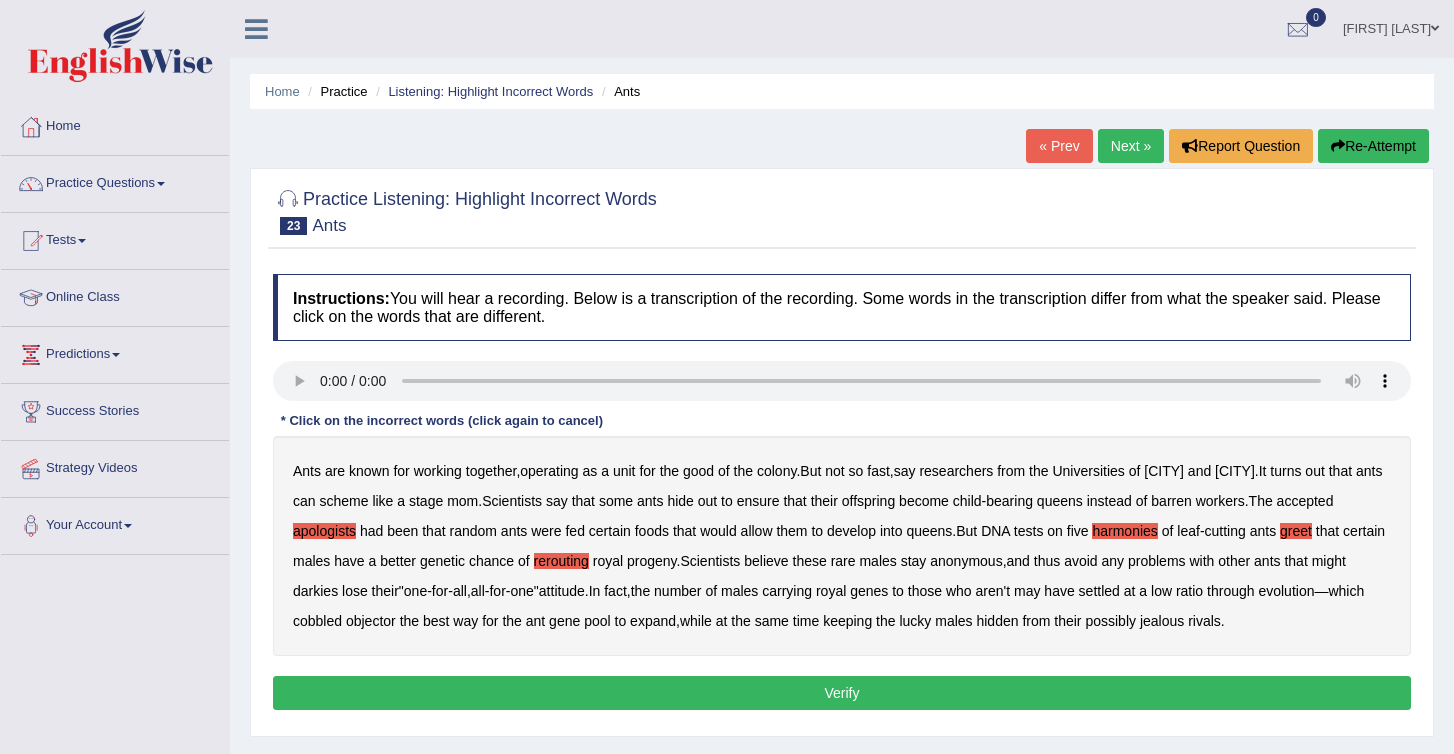 click on "darkies" at bounding box center (315, 591) 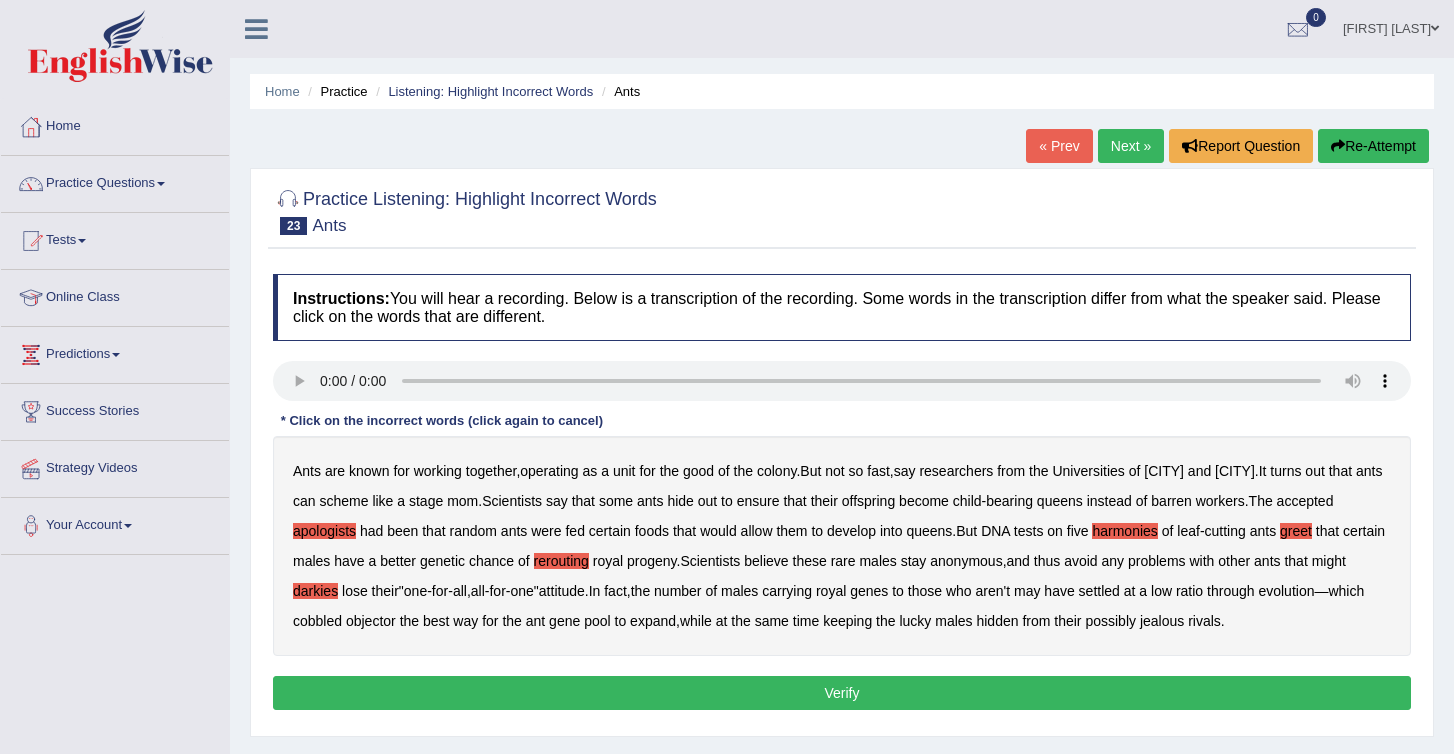 click on "Verify" at bounding box center (842, 693) 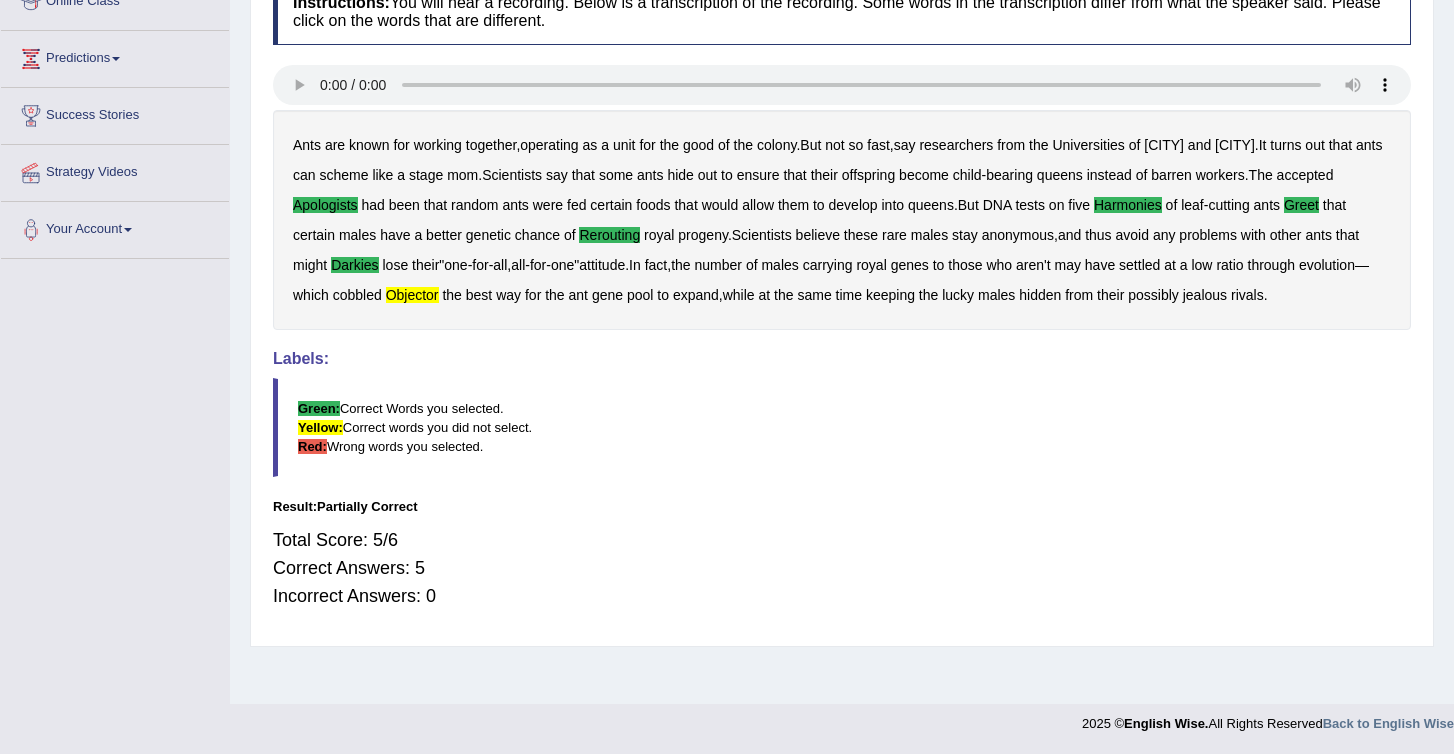 scroll, scrollTop: 0, scrollLeft: 0, axis: both 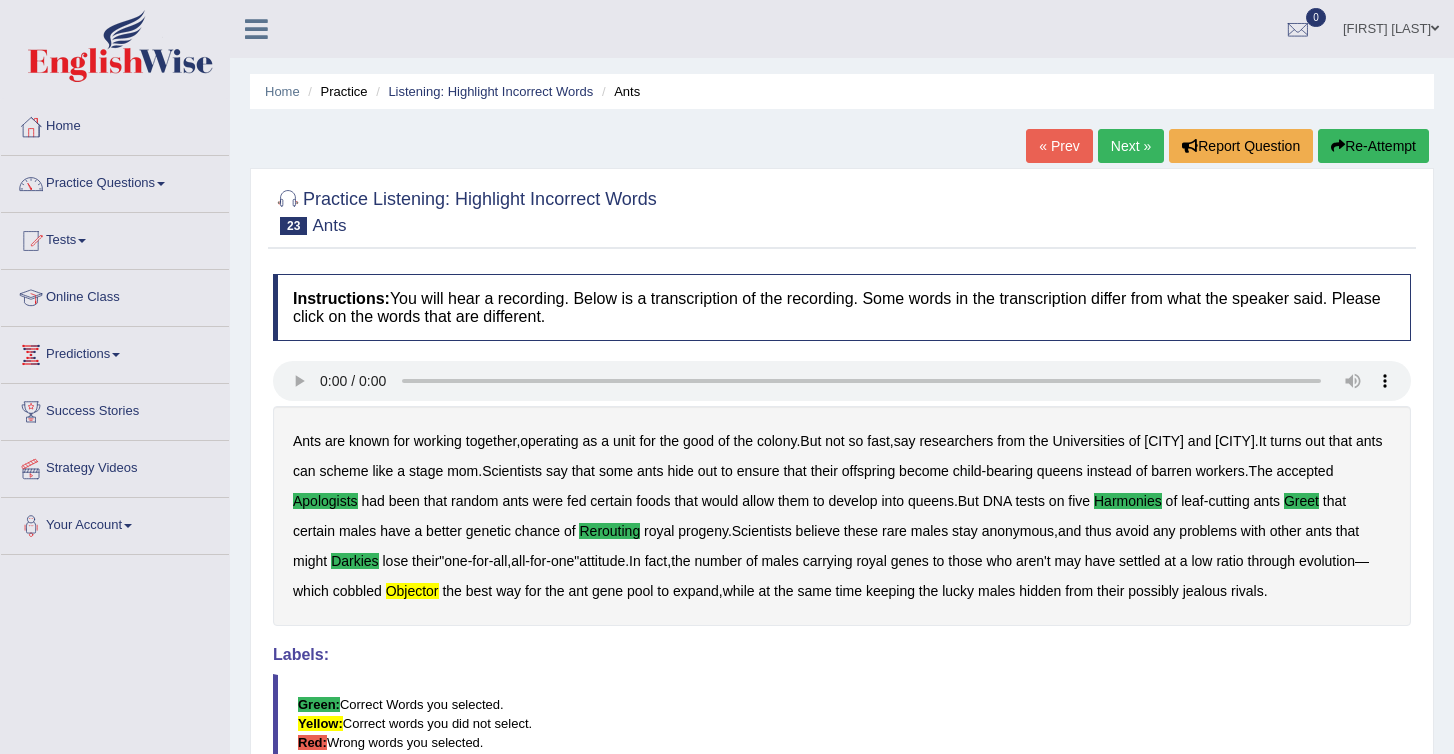 click on "Next »" at bounding box center (1131, 146) 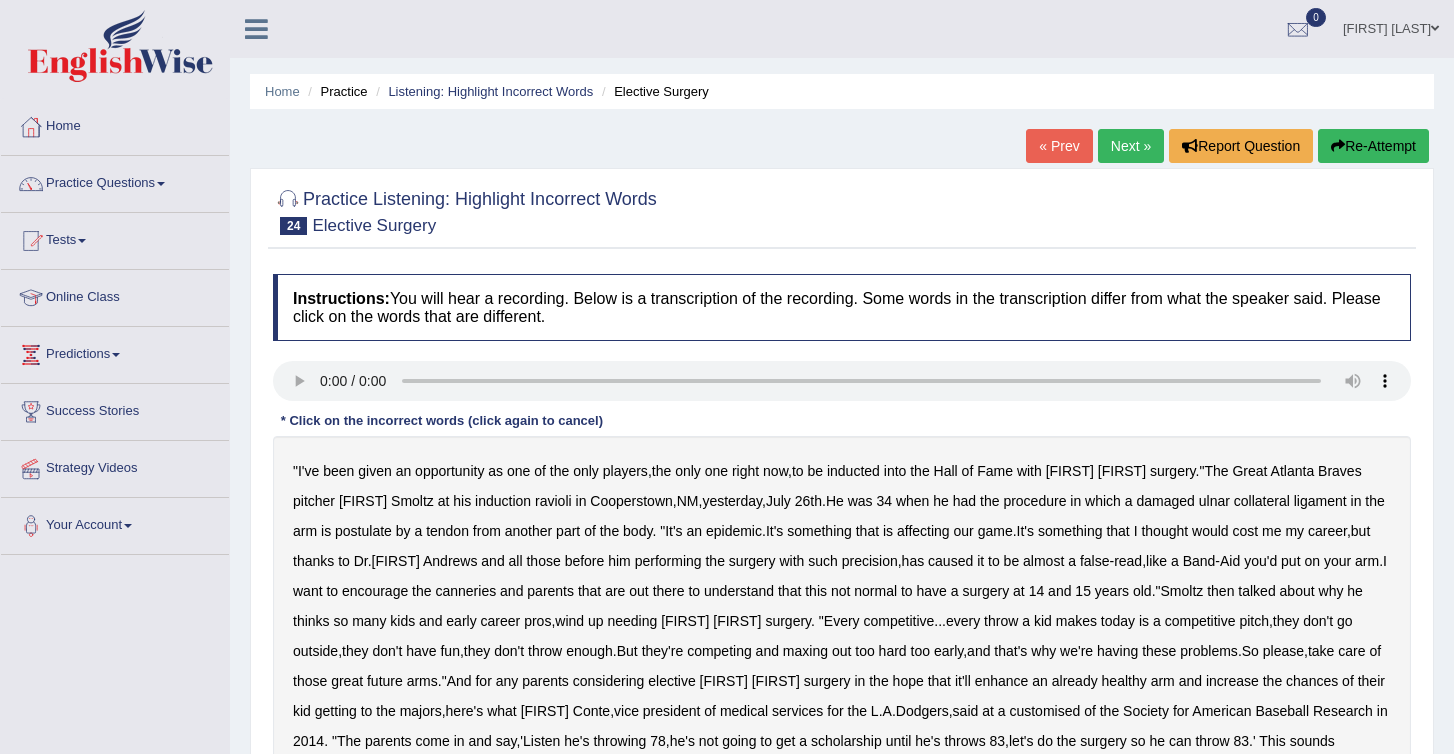 scroll, scrollTop: 0, scrollLeft: 0, axis: both 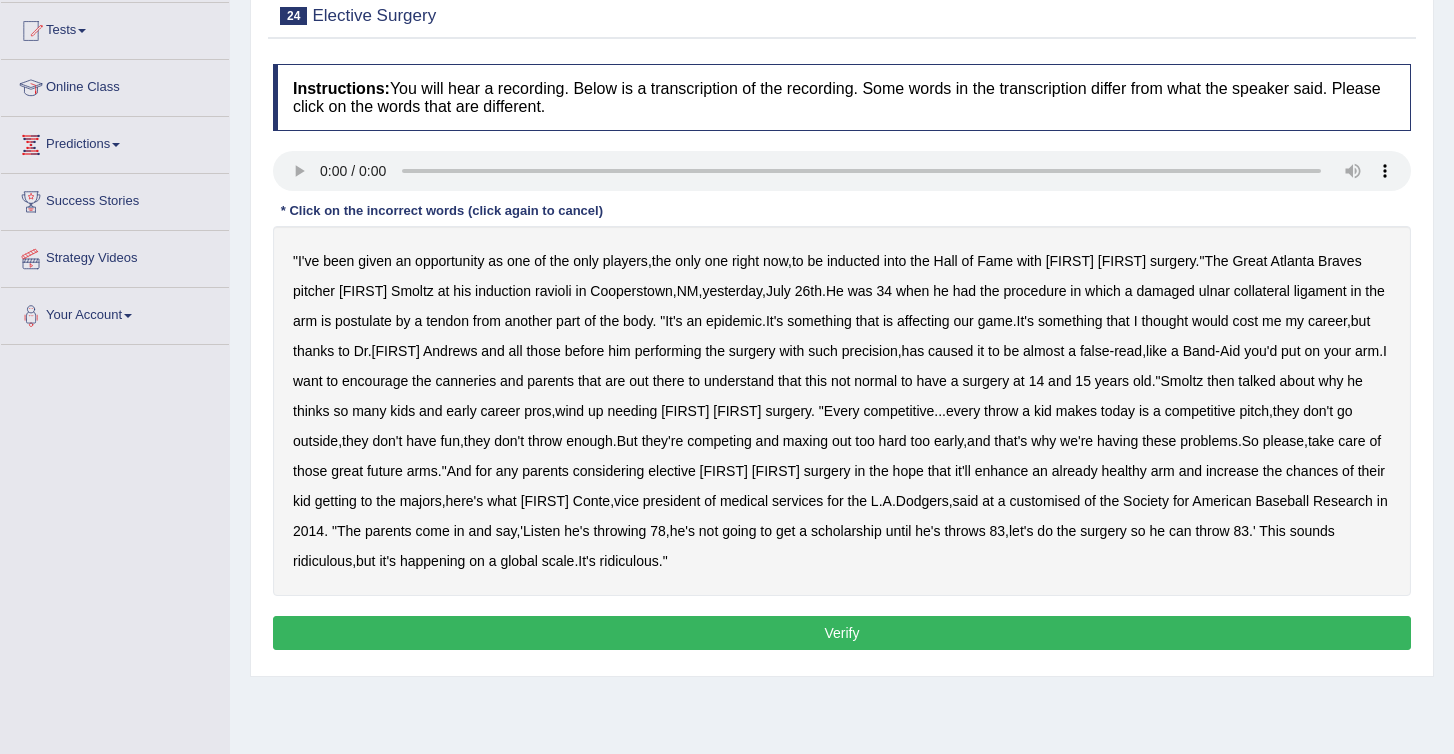 type 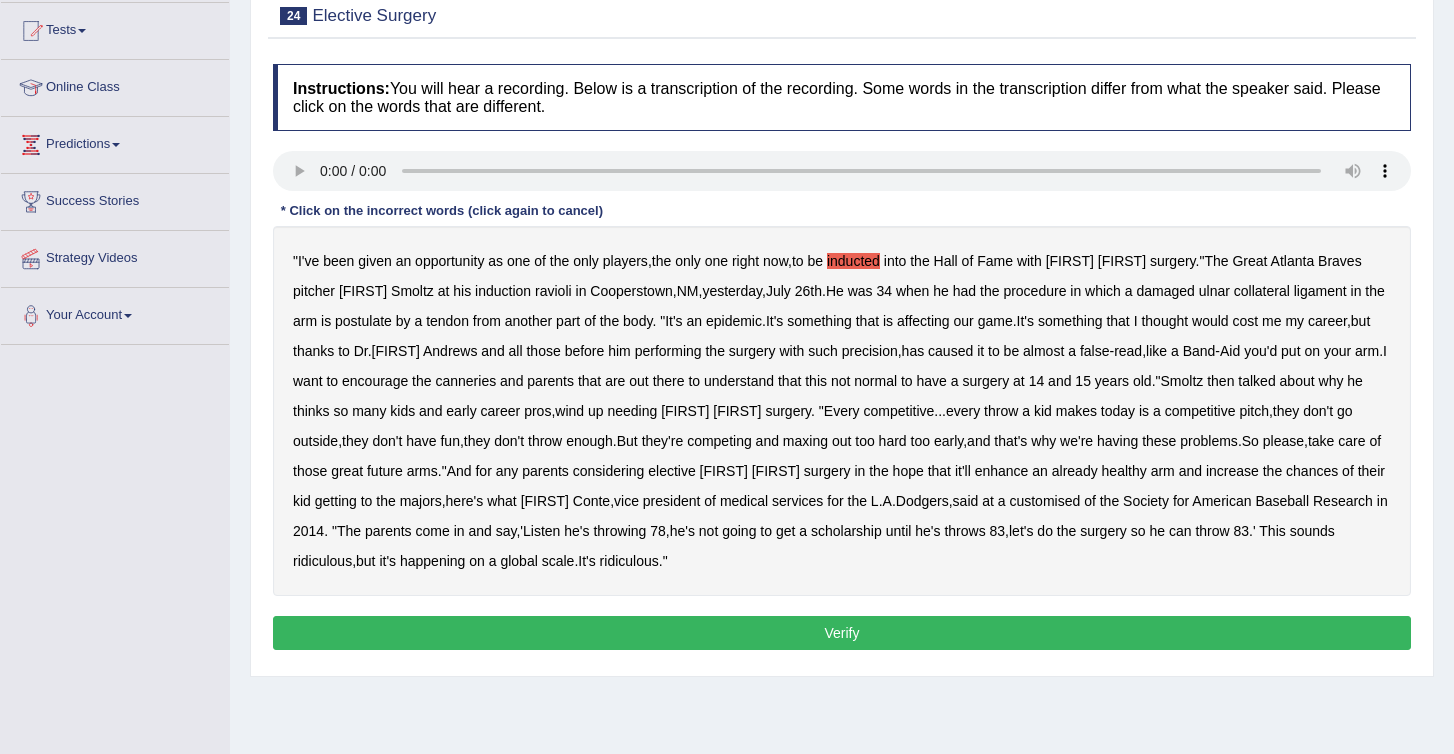 click on "inducted" at bounding box center (853, 261) 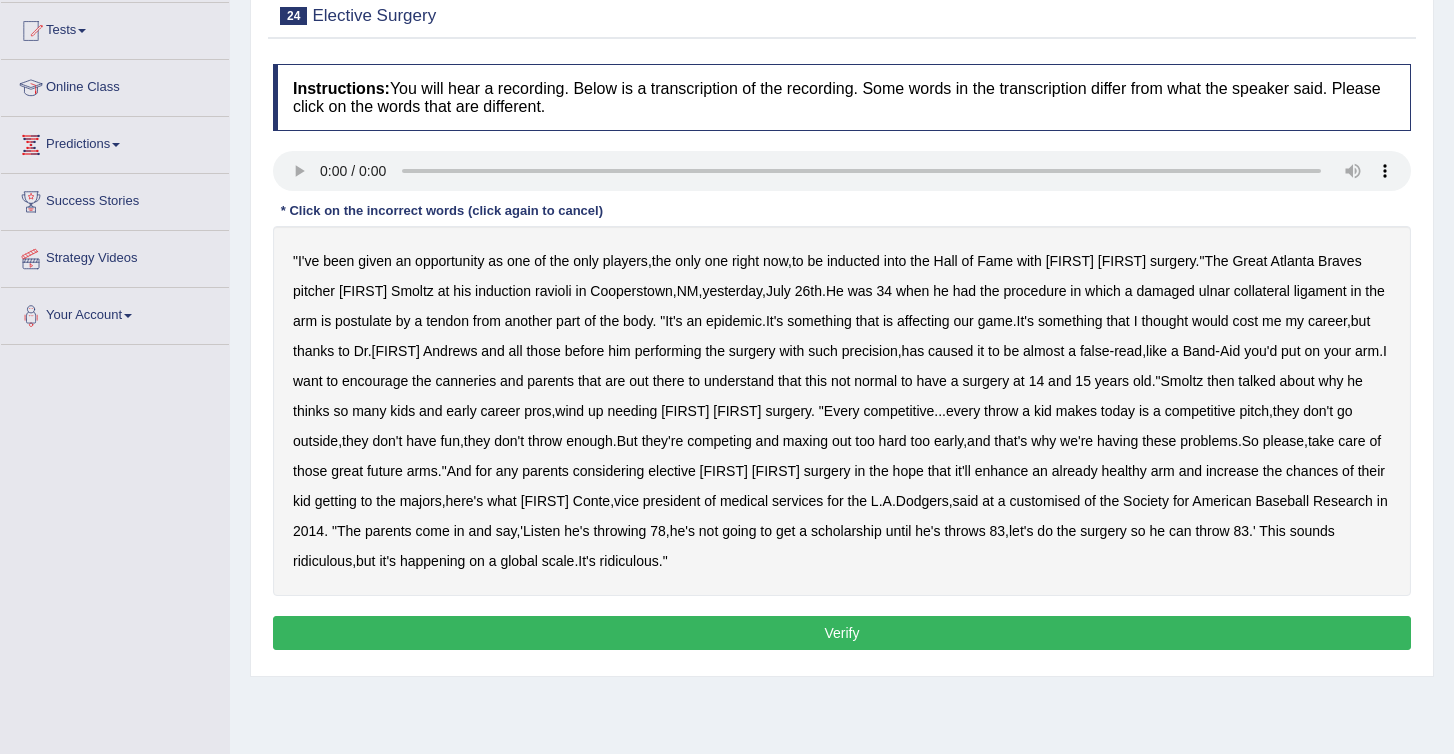 click on "canneries" at bounding box center [465, 381] 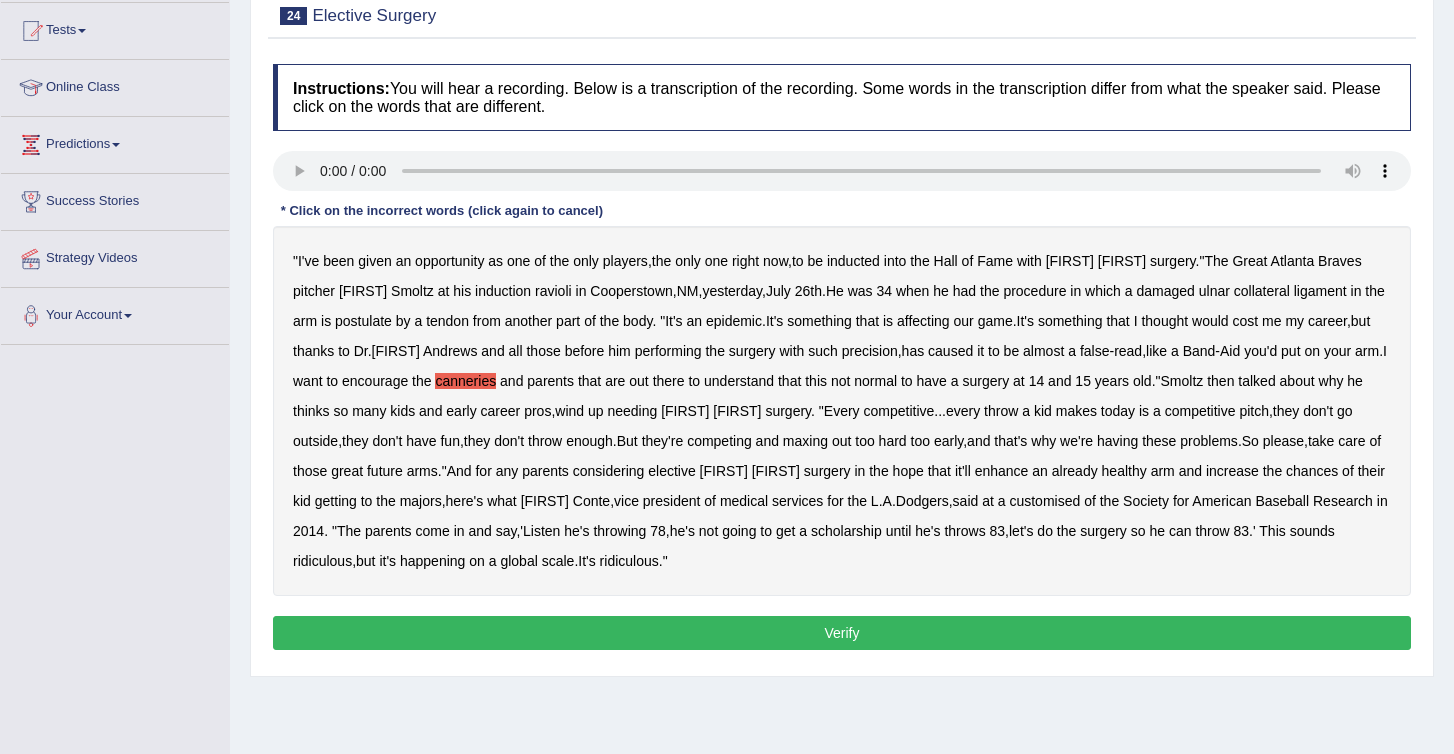 click on "customised" at bounding box center (1044, 501) 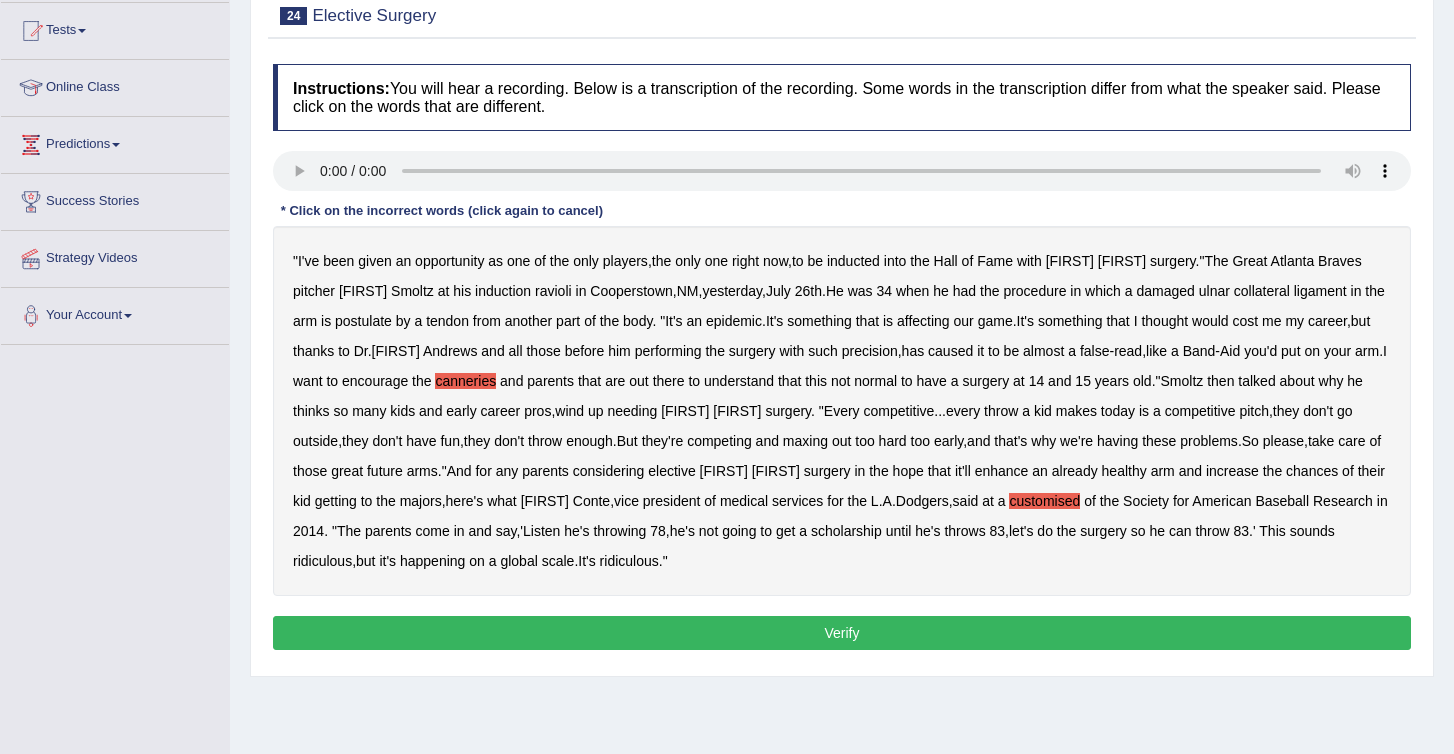 click on "his" at bounding box center [462, 291] 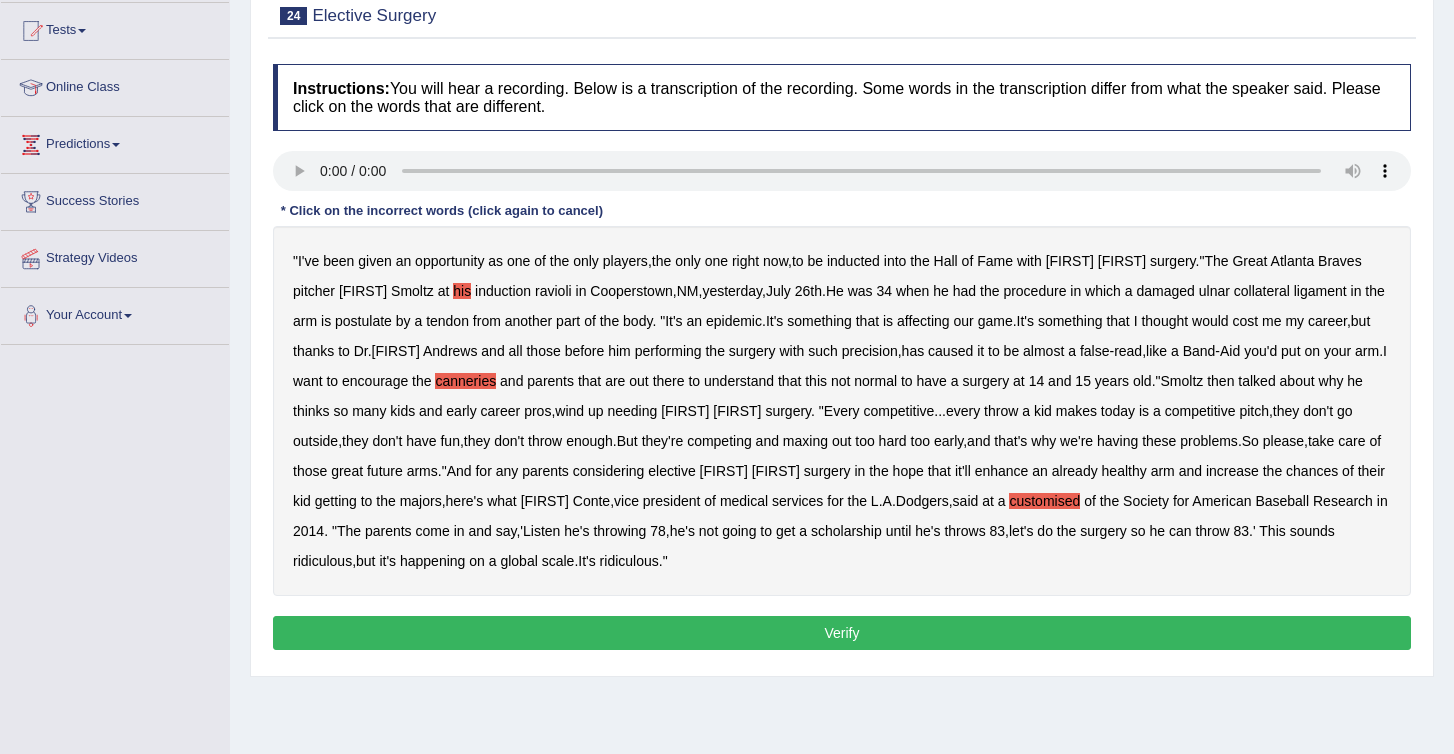 click on "his" at bounding box center [462, 291] 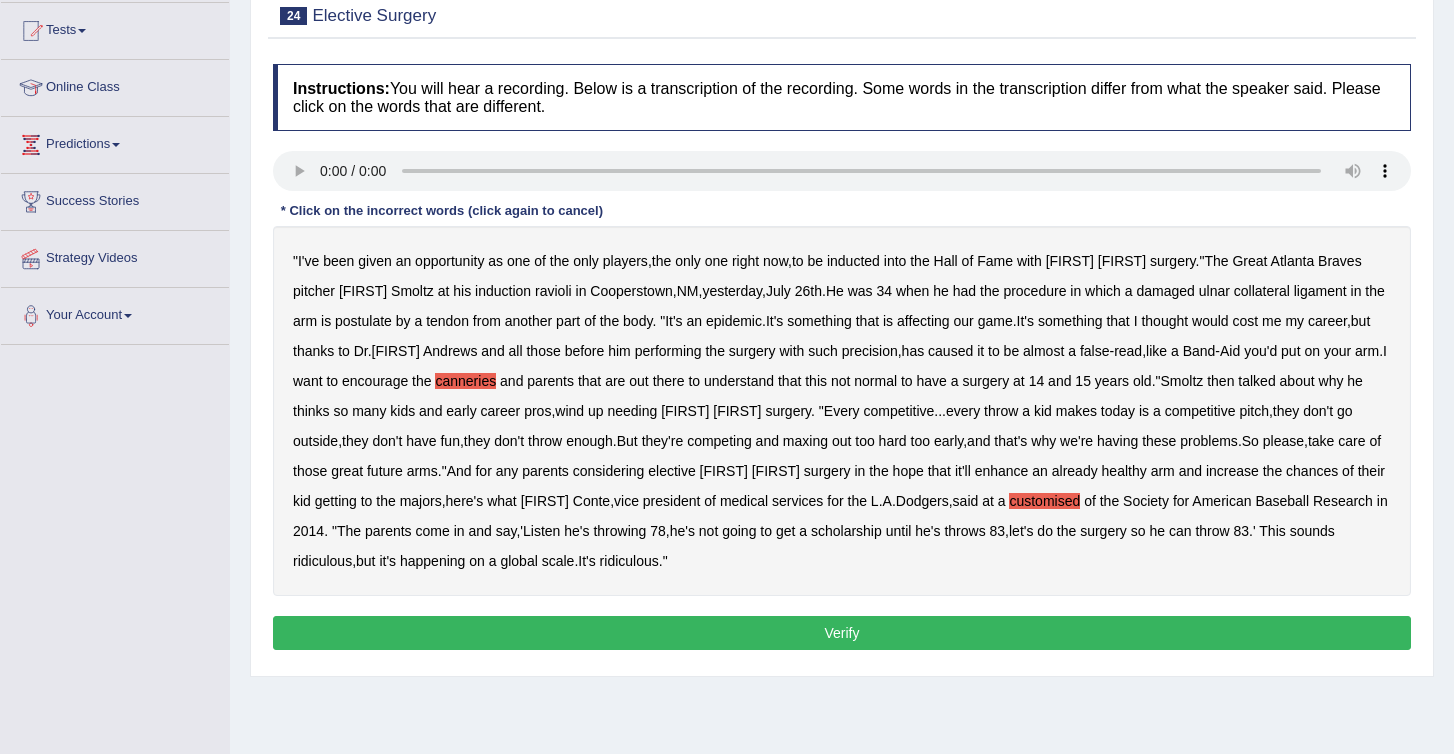 click on "enhance" at bounding box center (1002, 471) 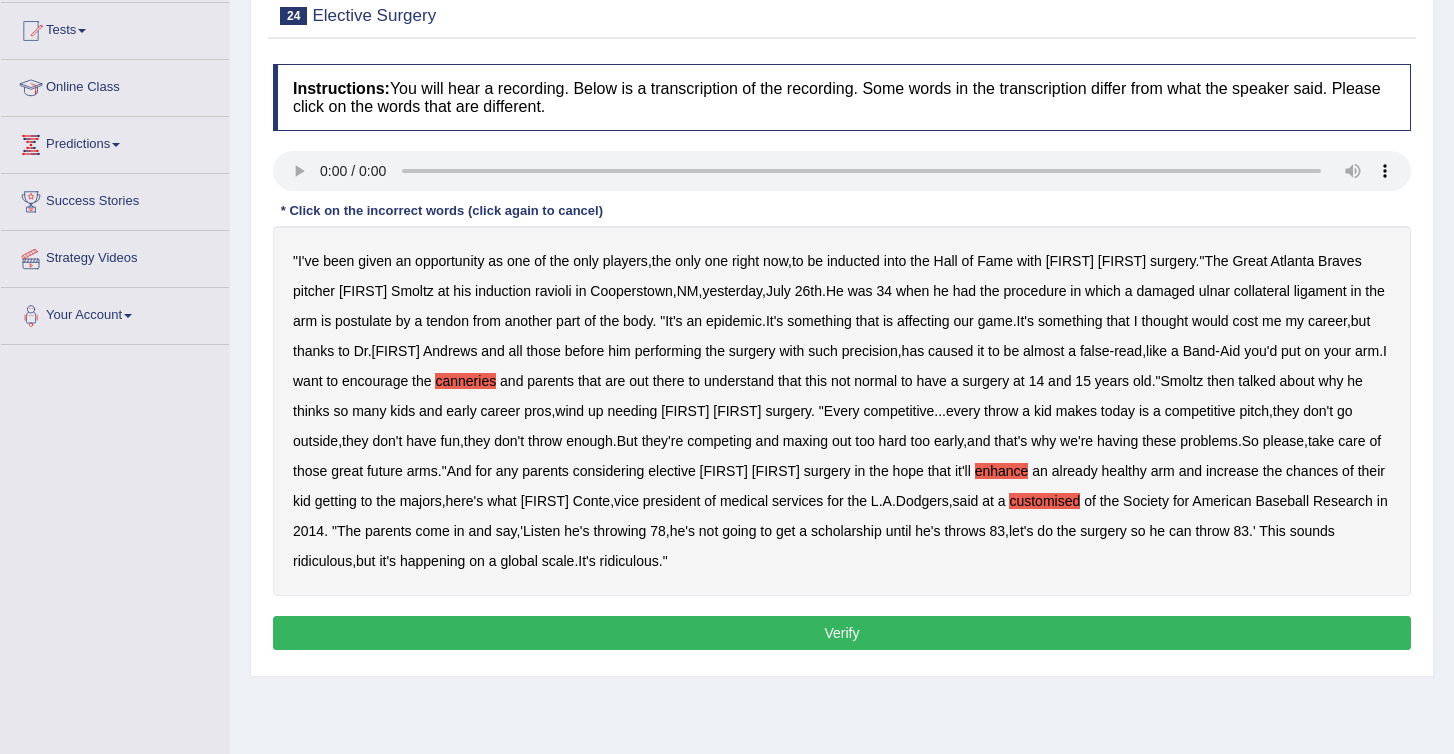 click on "into" at bounding box center [895, 261] 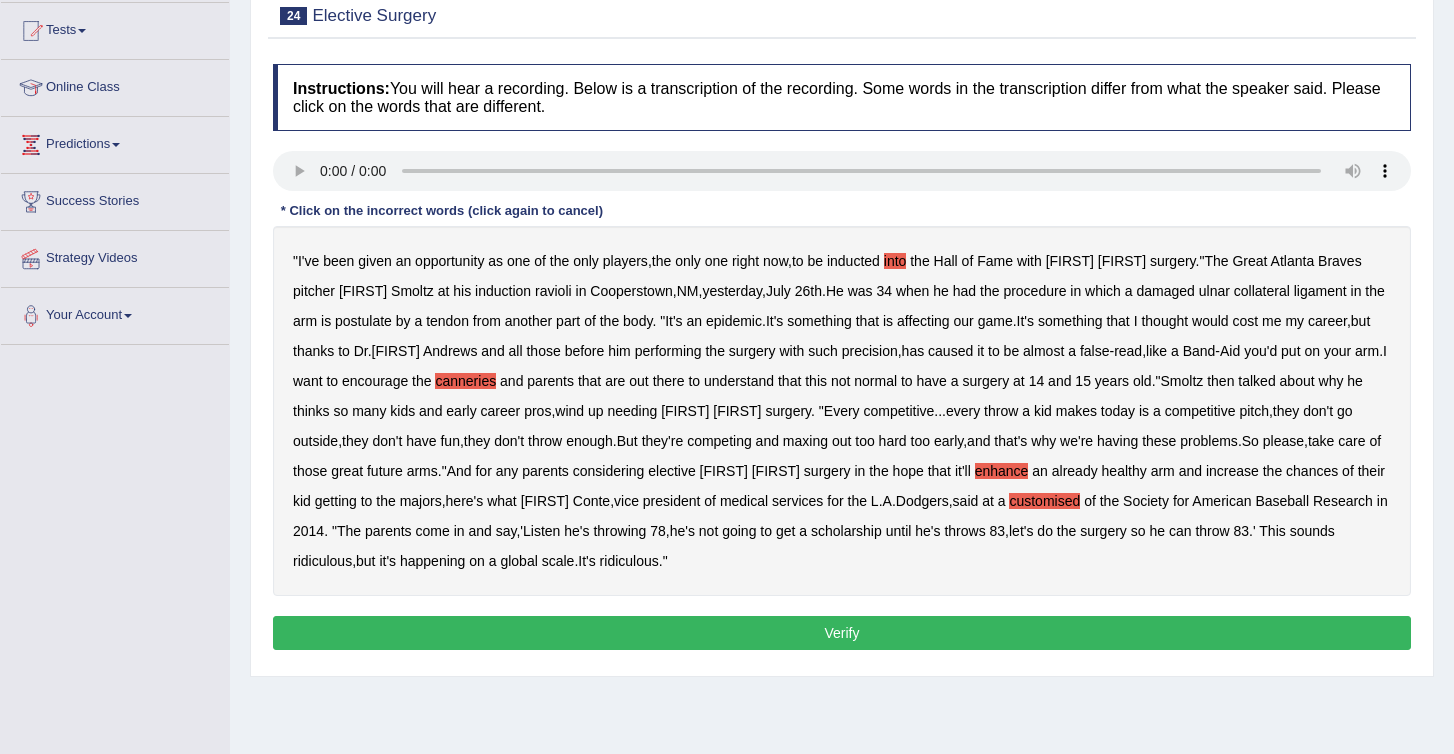 click on "ravioli" at bounding box center [553, 291] 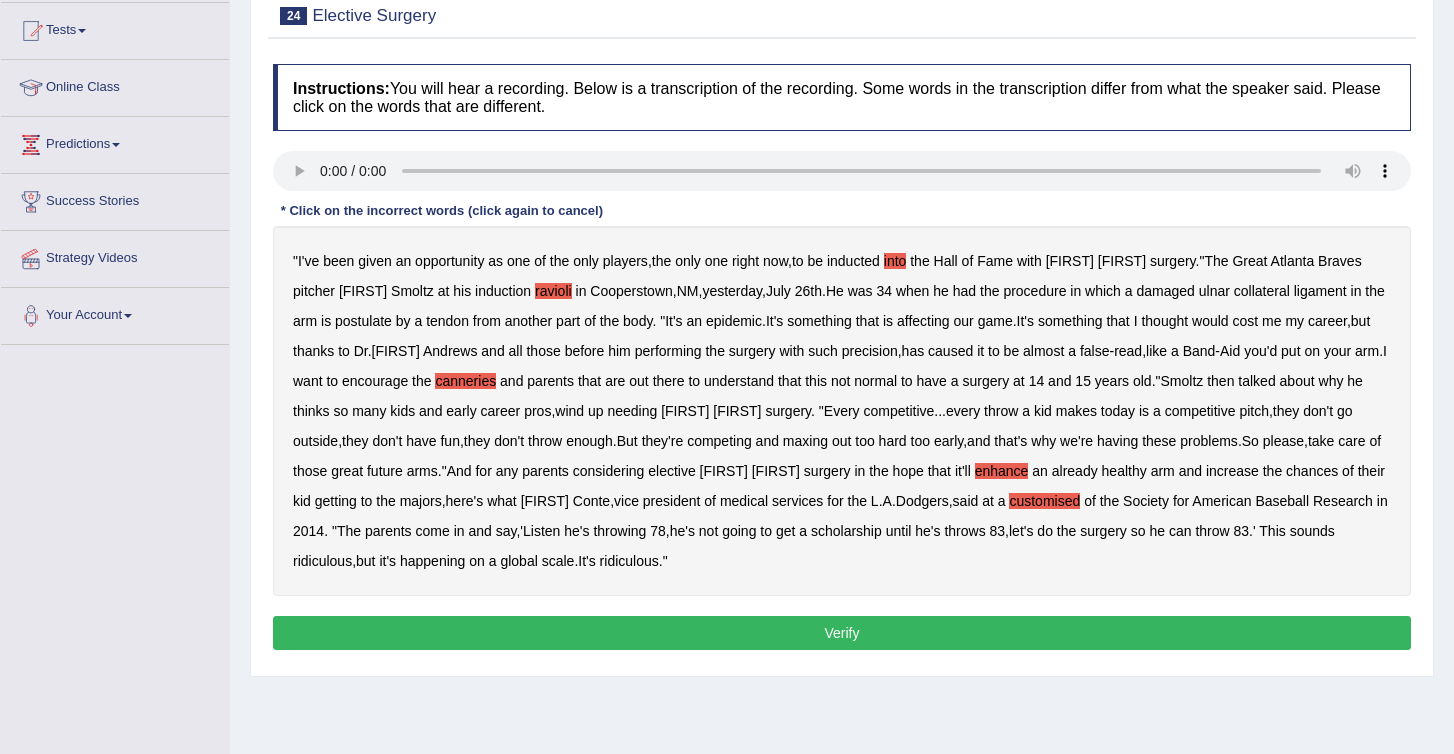 click on "" I've   been   given   an   opportunity   as   one   of   the   only   players ,  the   only   one   right   now ,  to   be   inducted   into   the   Hall   of   Fame   with   Tommy   John   surgery ."  The   Great   Atlanta   Braves   pitcher   John   Smoltz   at   his   induction   ravioli   in   Cooperstown ,  NM ,  yesterday ,  July   26th .  He   was   34   when   he   had   the   procedure   in   which   a   damaged   ulnar   collateral   ligament   in   the   arm   is   postulate   by   a   tendon   from   another   part   of   the   body . " It's   an   epidemic .  It's   something   that   is   affecting   our   game .  It's   something   that   I   thought   would   cost   me   my   career ,  but   thanks   to   Dr .  James   Andrews   and   all   those   before   him   performing   the   surgery   with   such   precision ,  has   caused   it   to   be   almost   a   false - read ,  like   a   Band - Aid   you'd   put   on   your   arm .  I   want   to   encourage   the   canneries   and   parents" at bounding box center (842, 411) 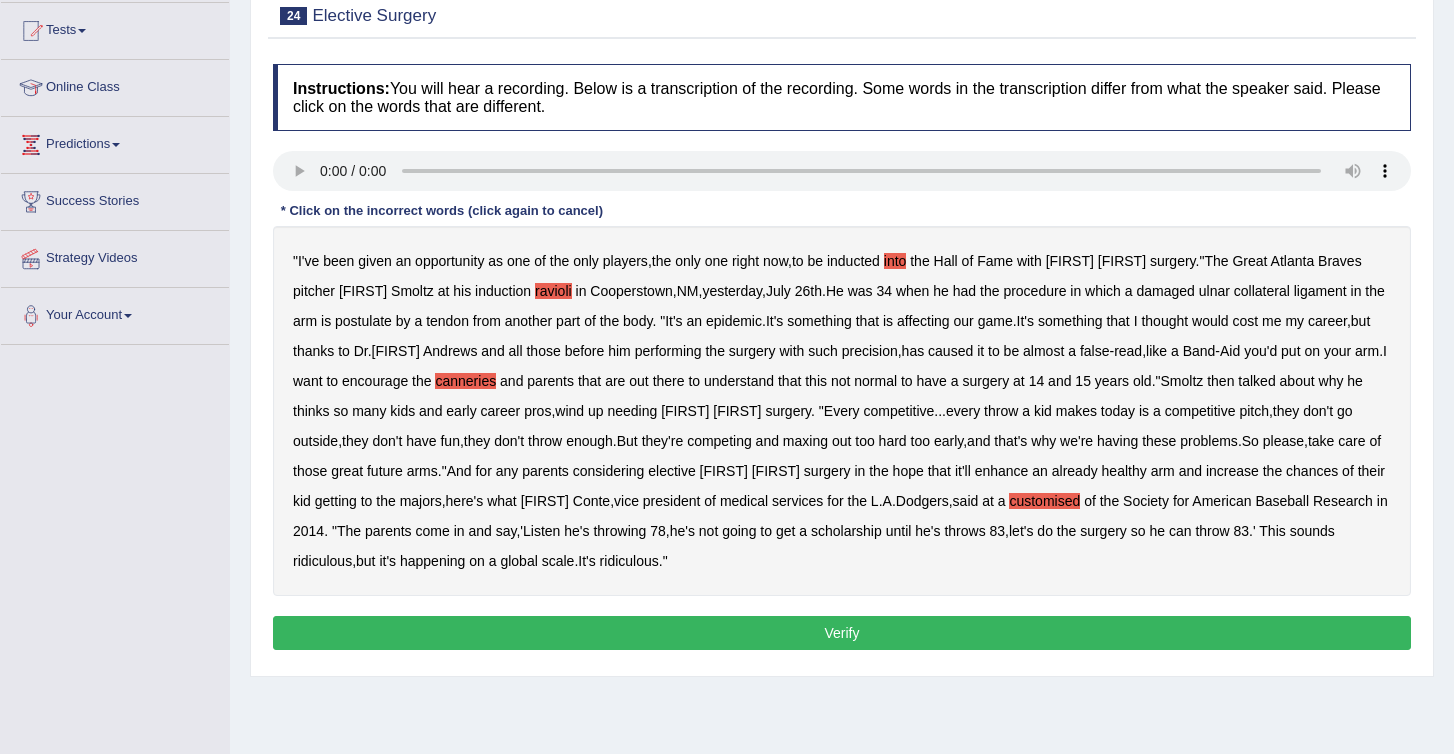 click on "Verify" at bounding box center (842, 633) 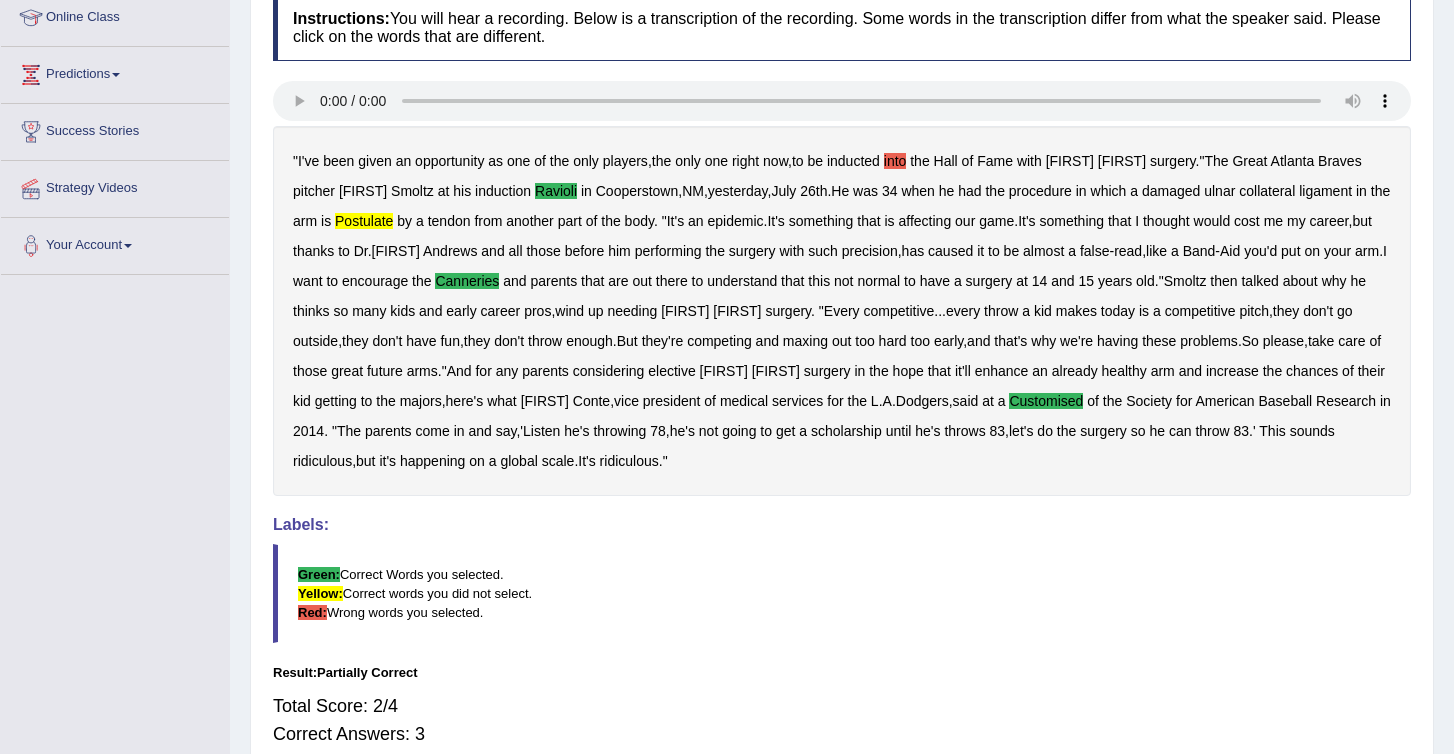 scroll, scrollTop: 0, scrollLeft: 0, axis: both 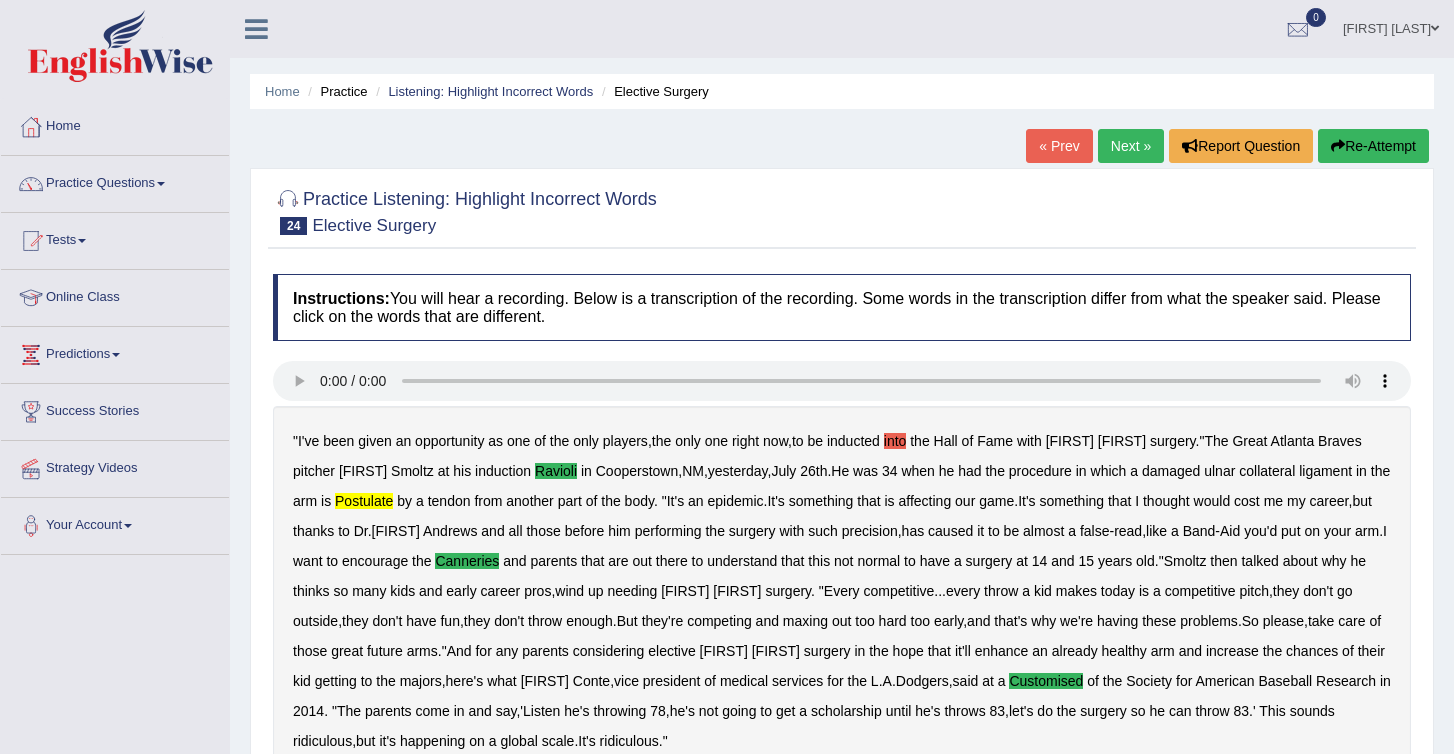 click on "Next »" at bounding box center (1131, 146) 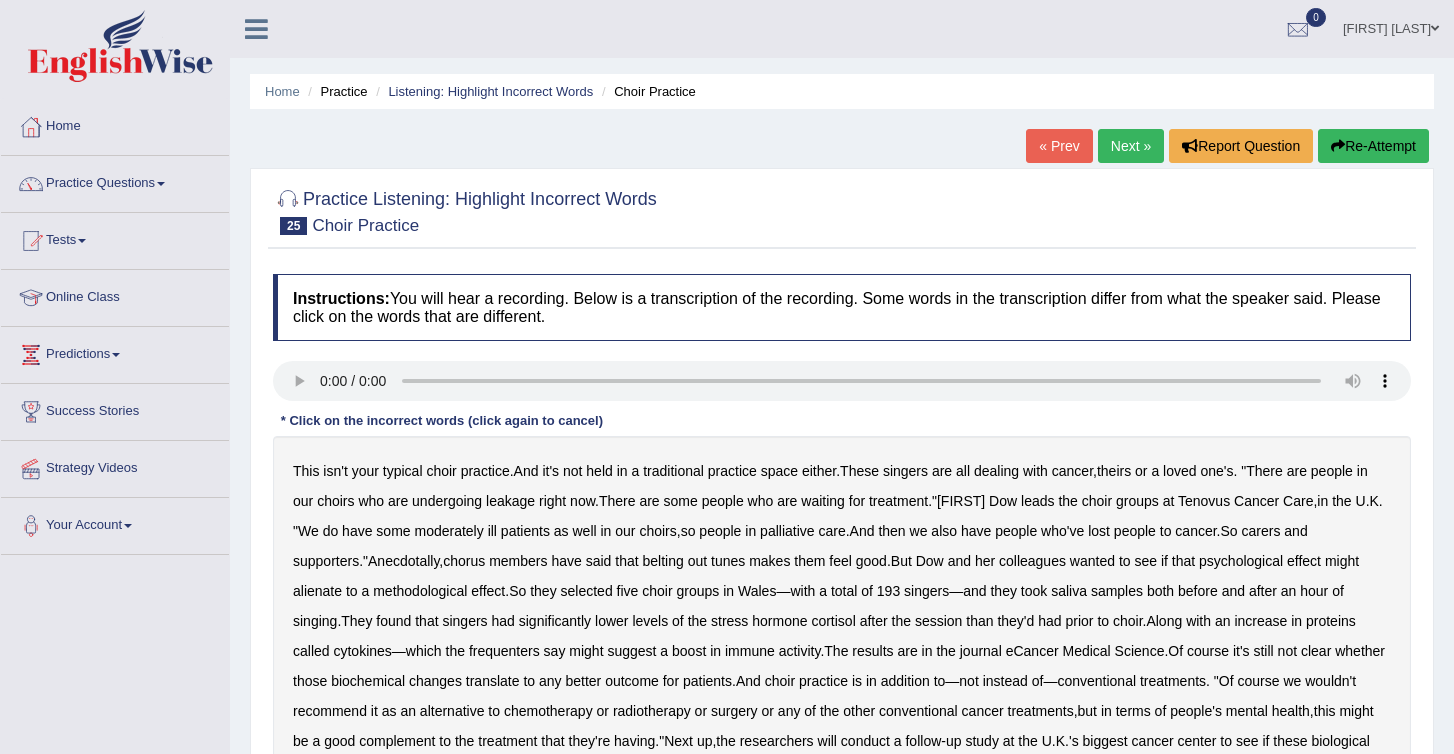 scroll, scrollTop: 0, scrollLeft: 0, axis: both 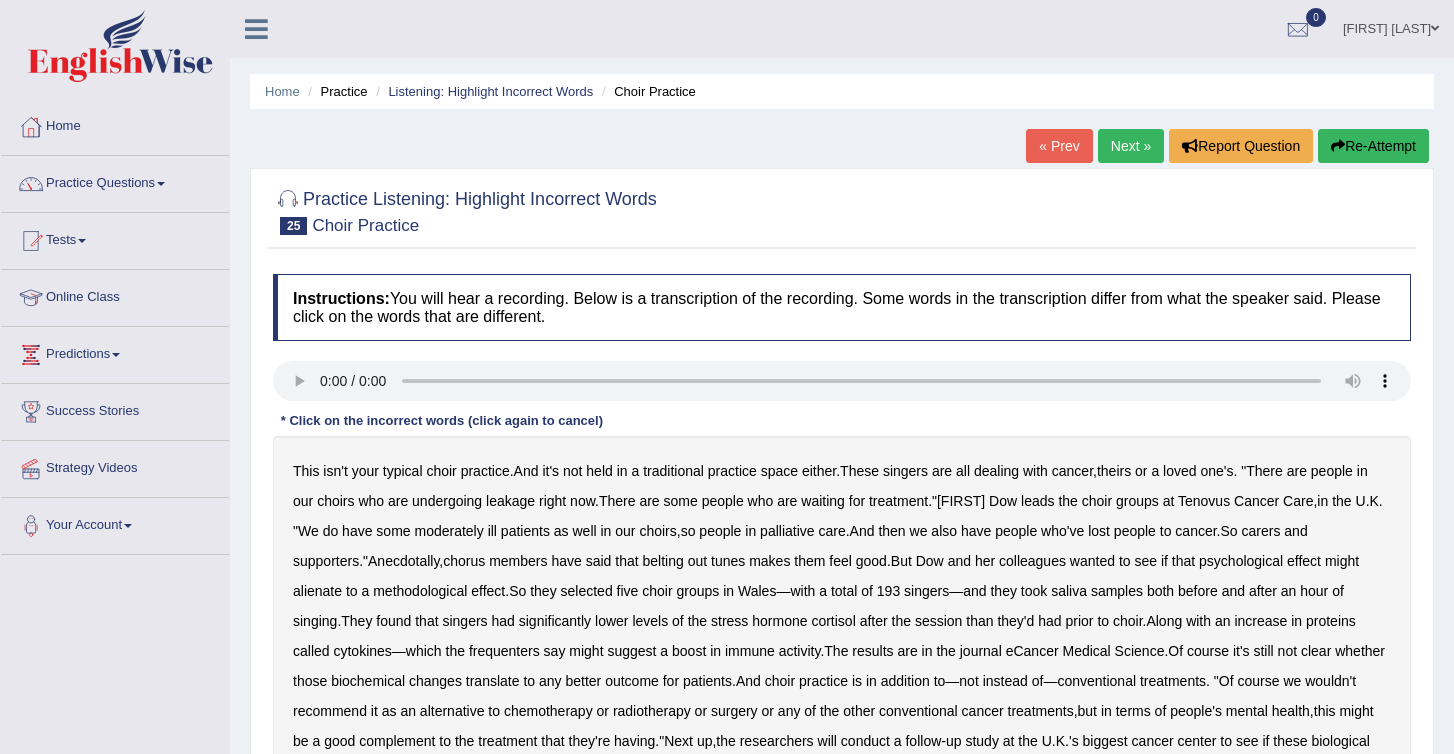 click on "Next »" at bounding box center [1131, 146] 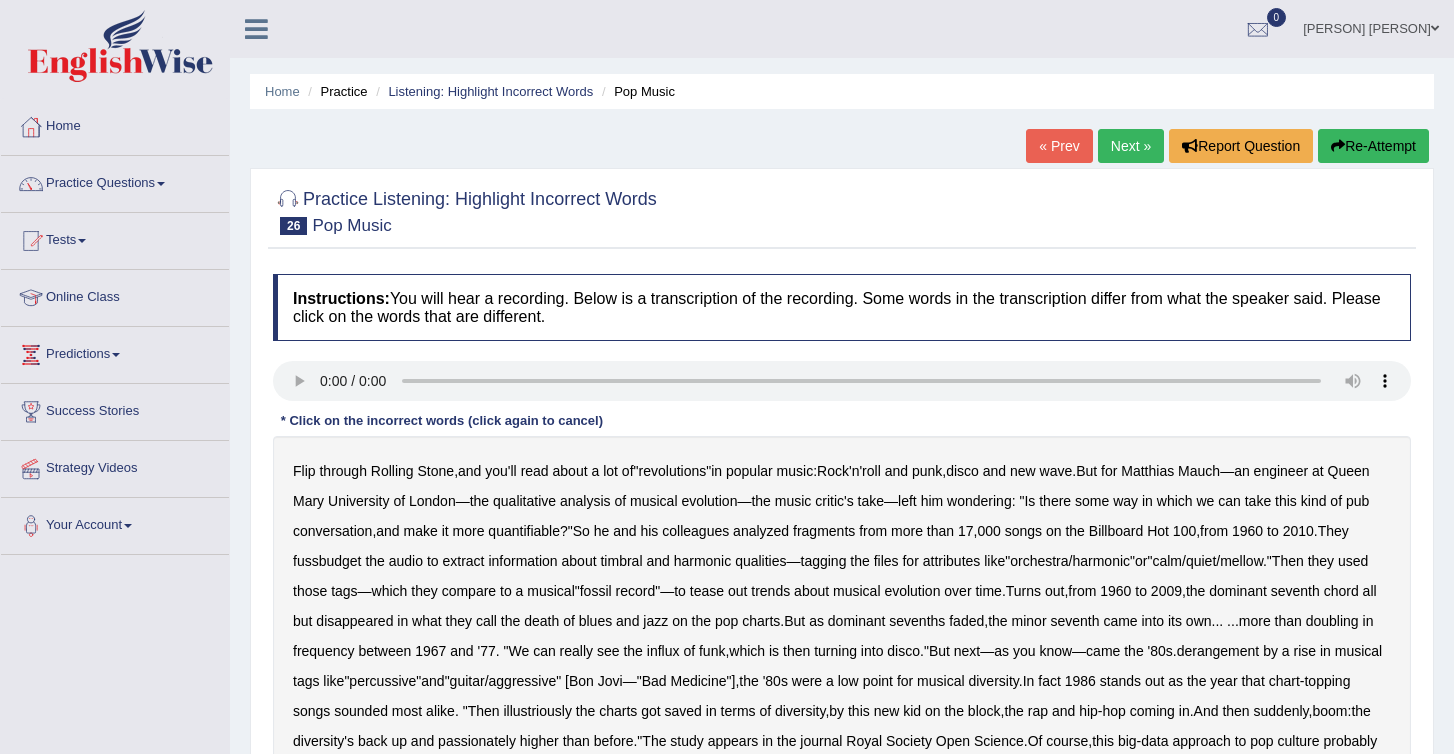 scroll, scrollTop: 0, scrollLeft: 0, axis: both 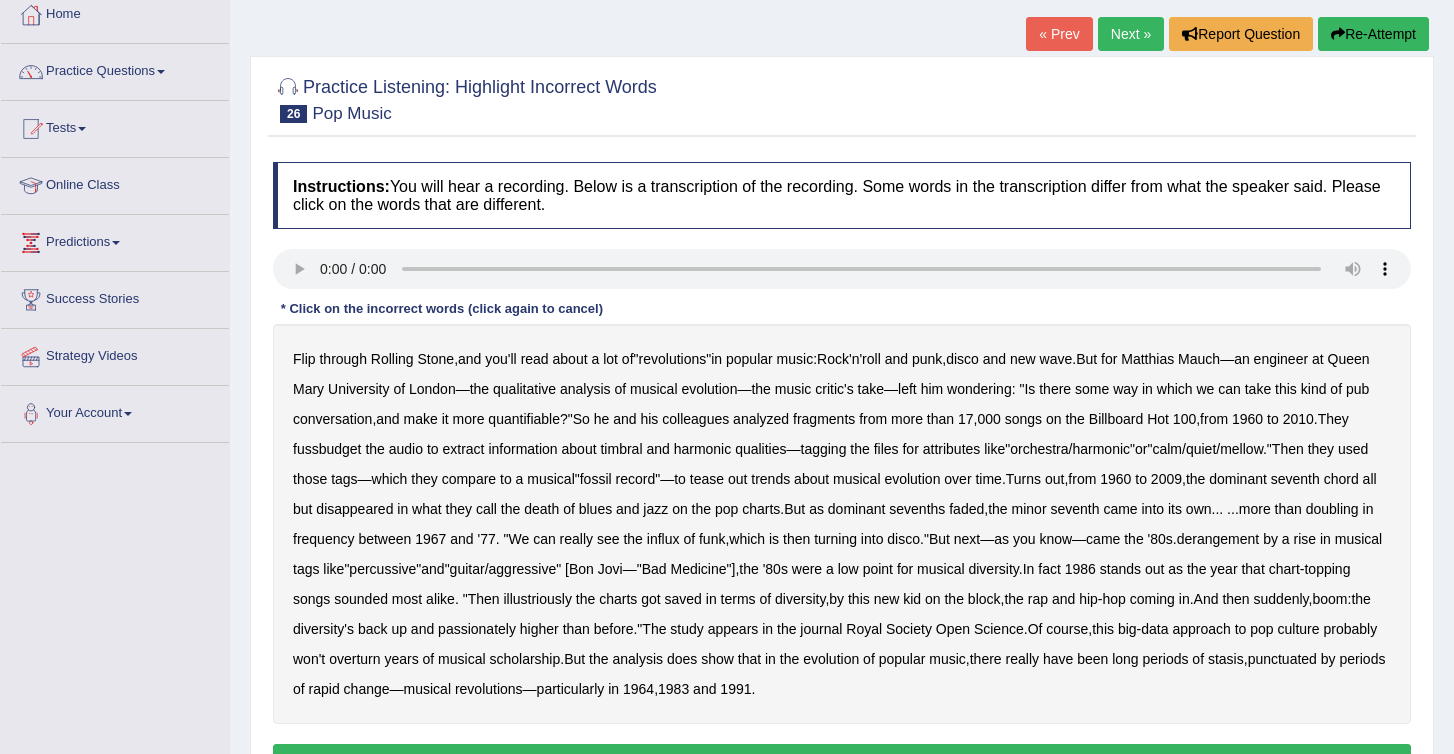 click on "Mauch" at bounding box center (1199, 359) 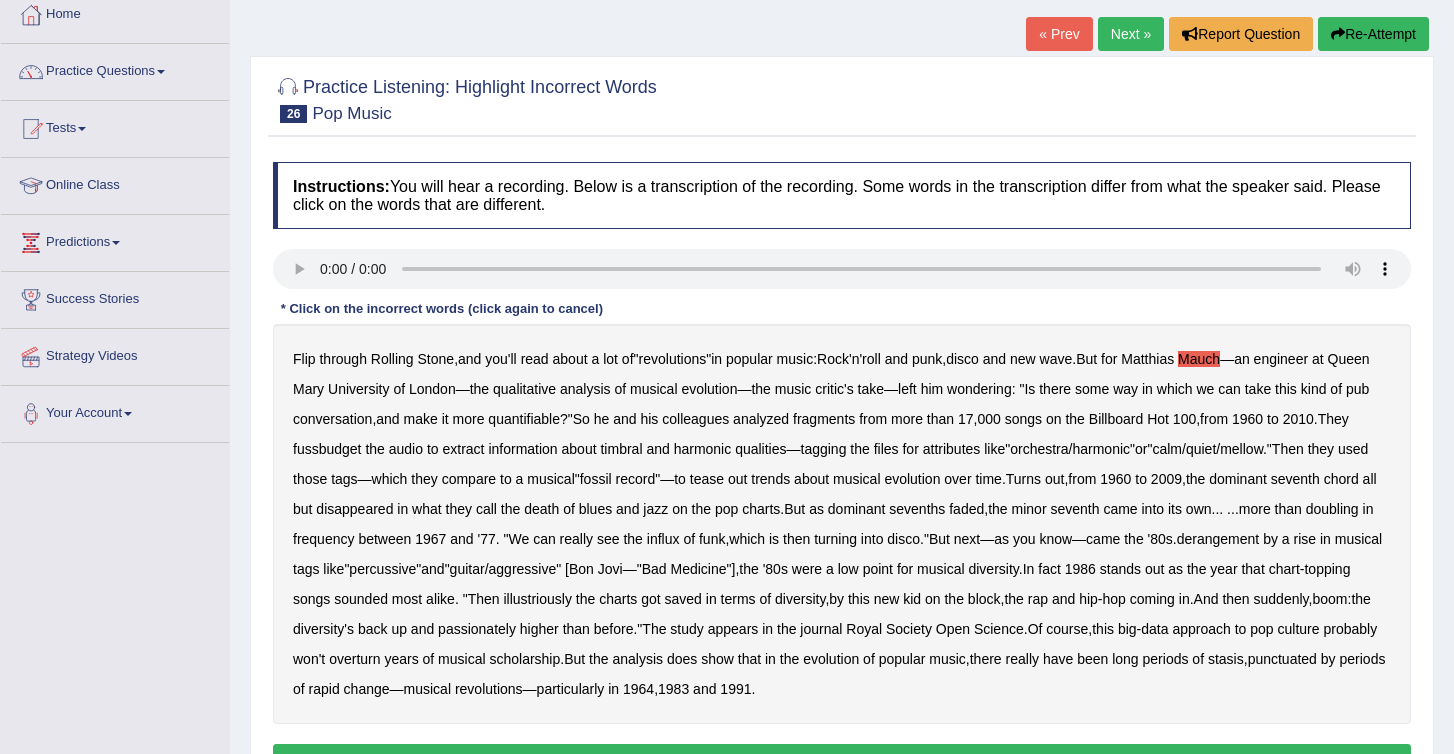 click on "Mauch" at bounding box center (1199, 359) 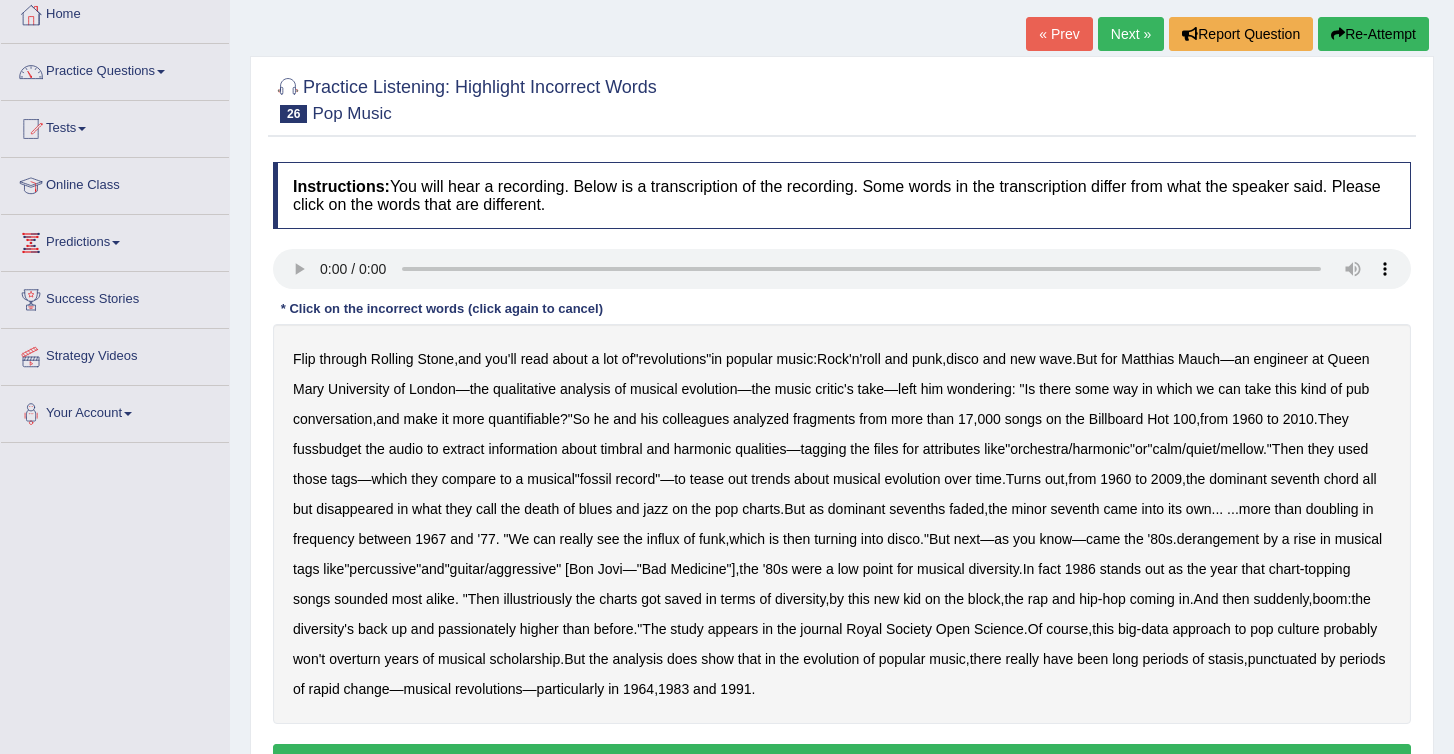 type 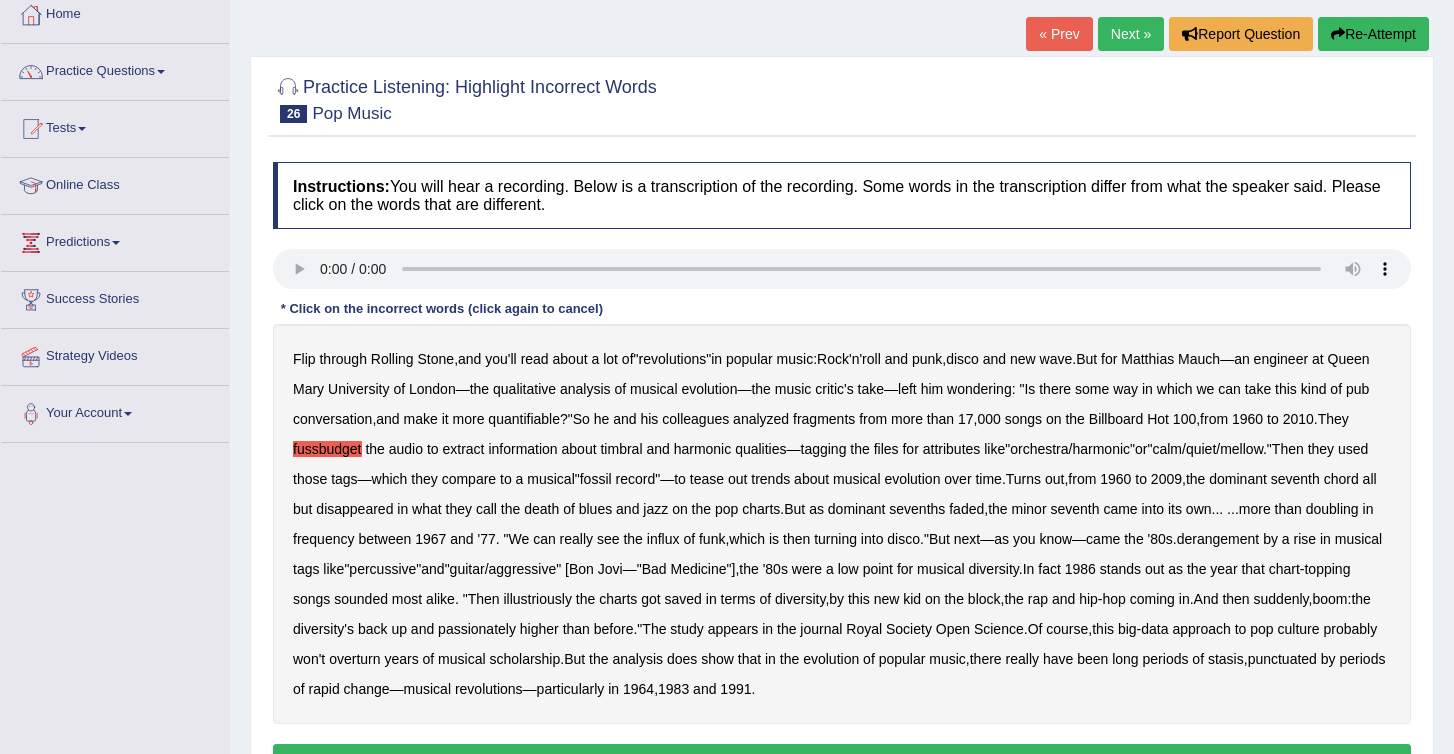 click on "really" at bounding box center (576, 539) 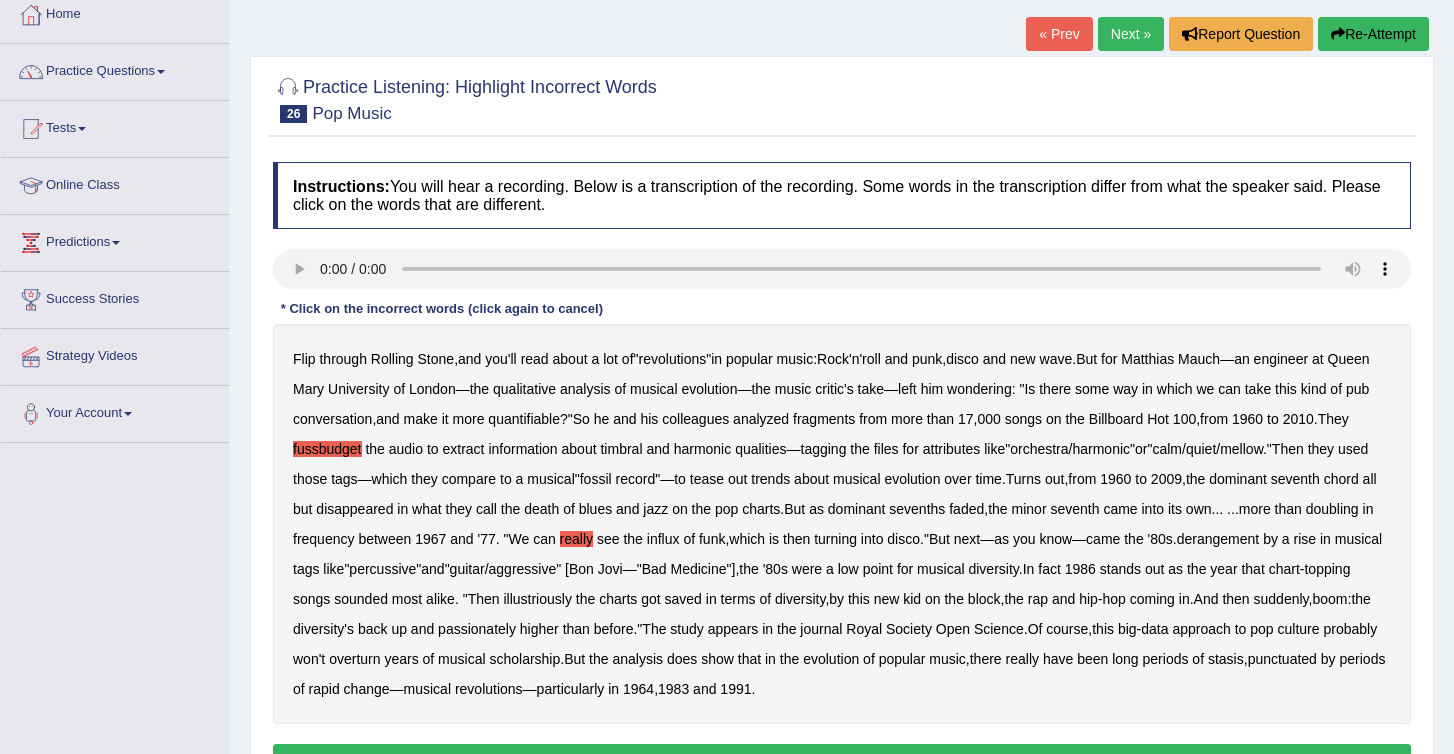 click on "derangement" at bounding box center [1218, 539] 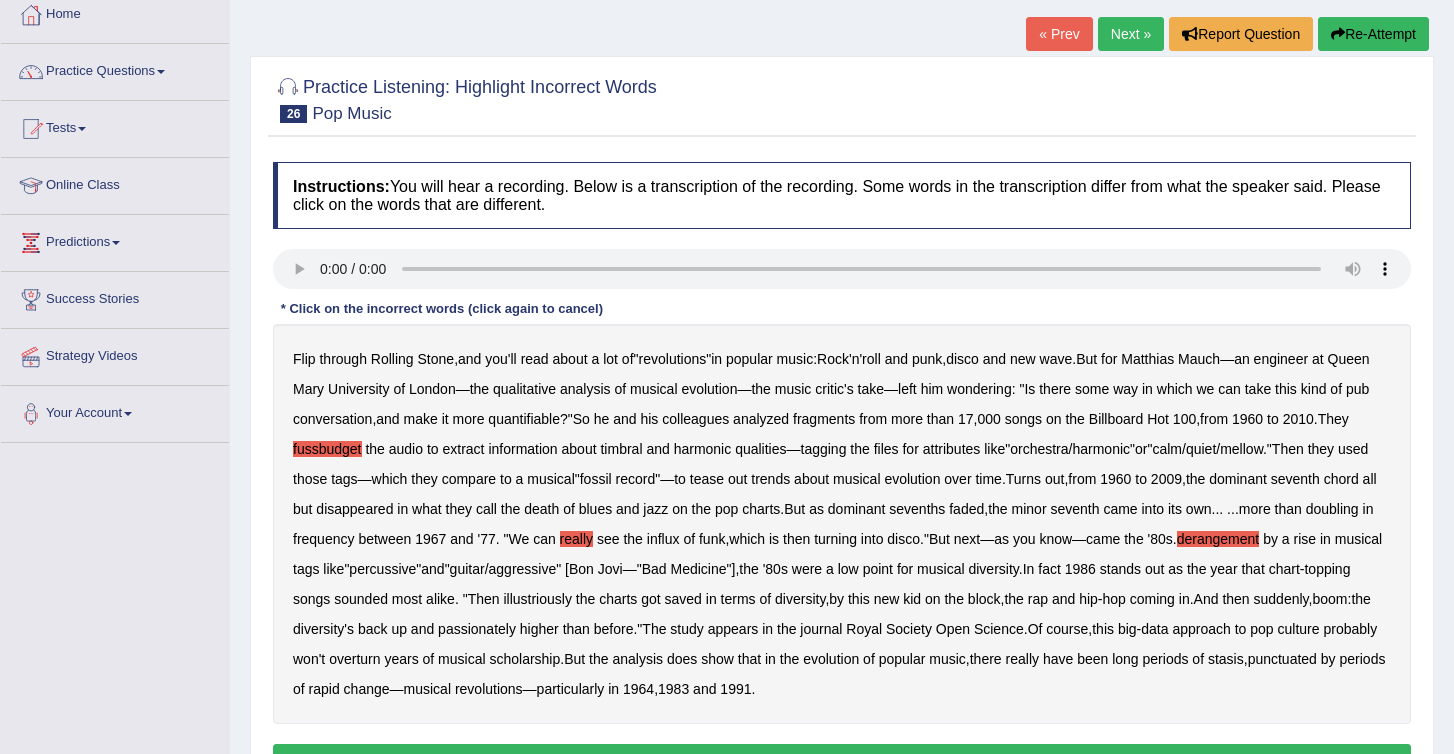 click on "Bon" at bounding box center (581, 569) 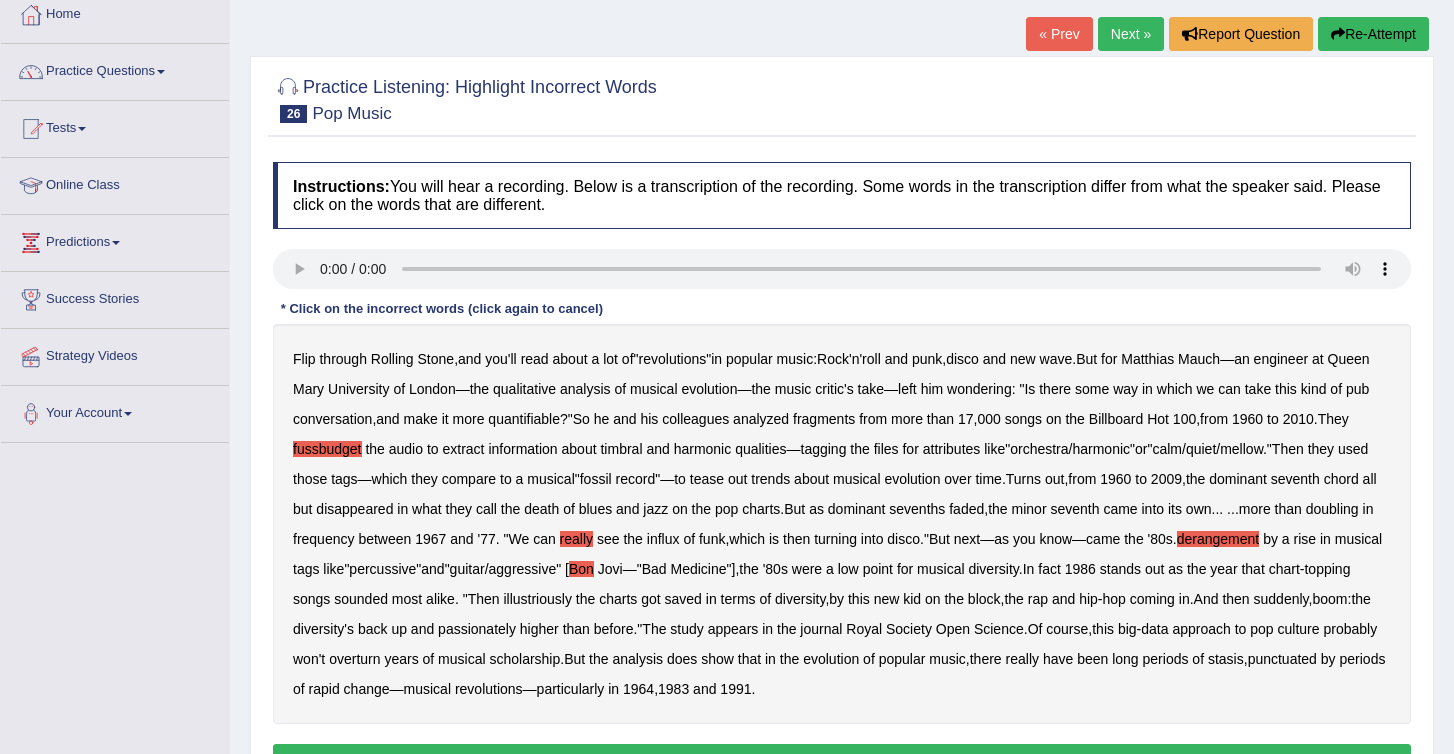 click on "Jovi" at bounding box center [610, 569] 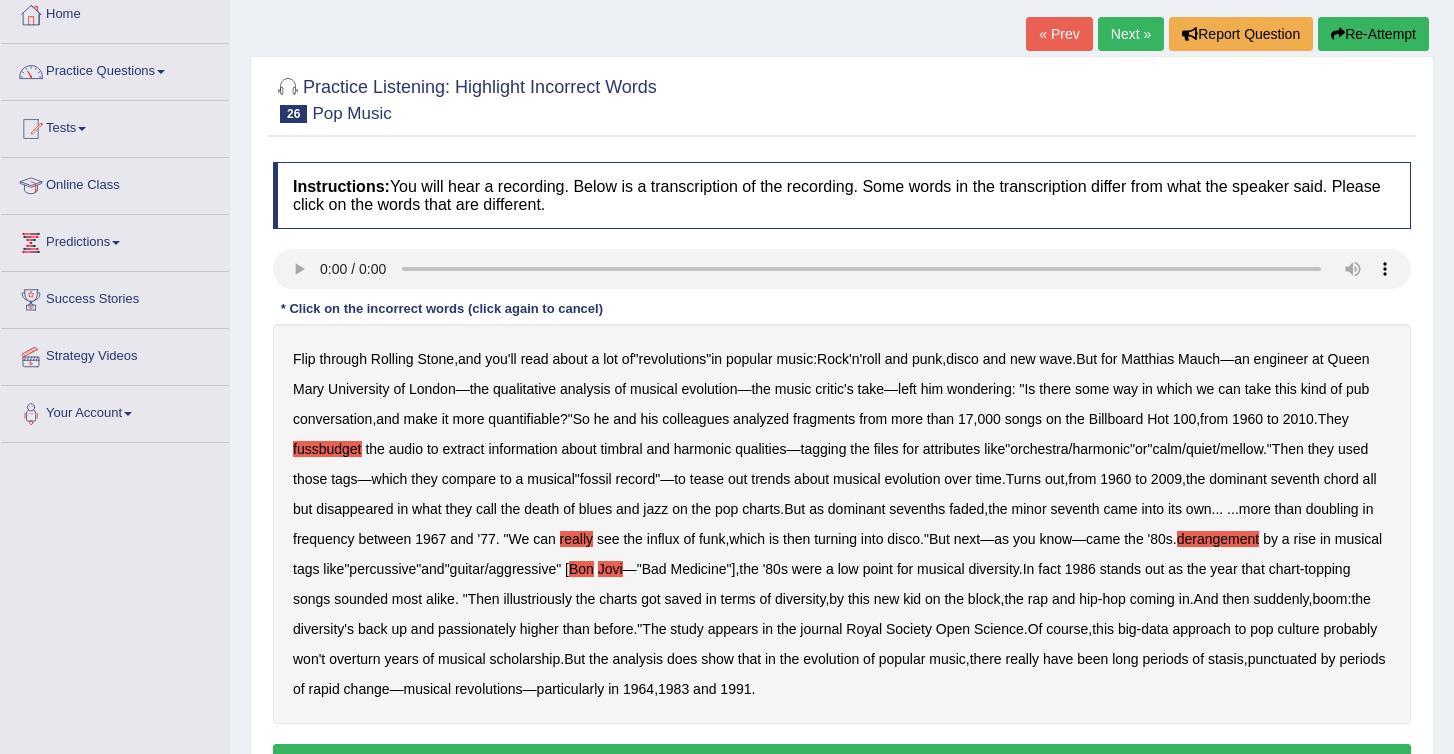 click on "Medicine" at bounding box center [699, 569] 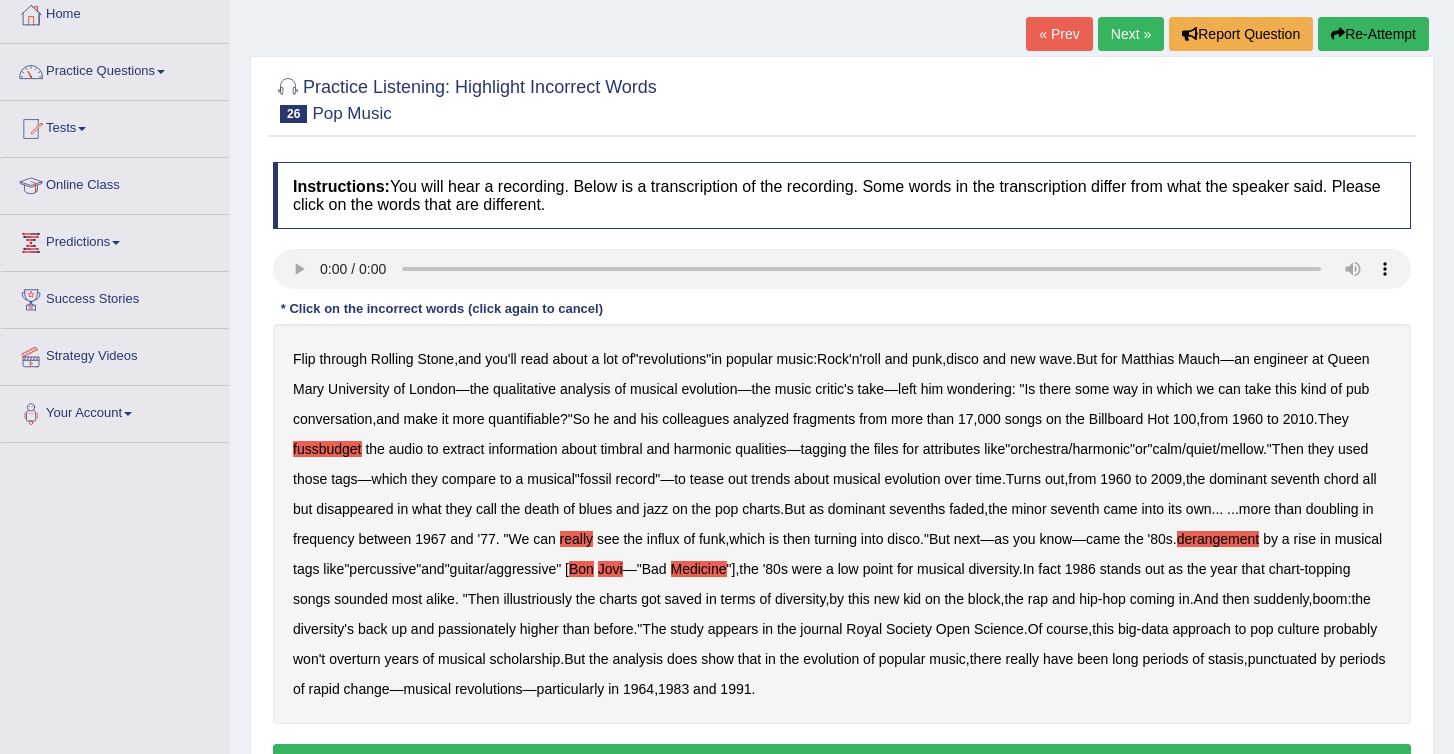 click on "Bad" at bounding box center [654, 569] 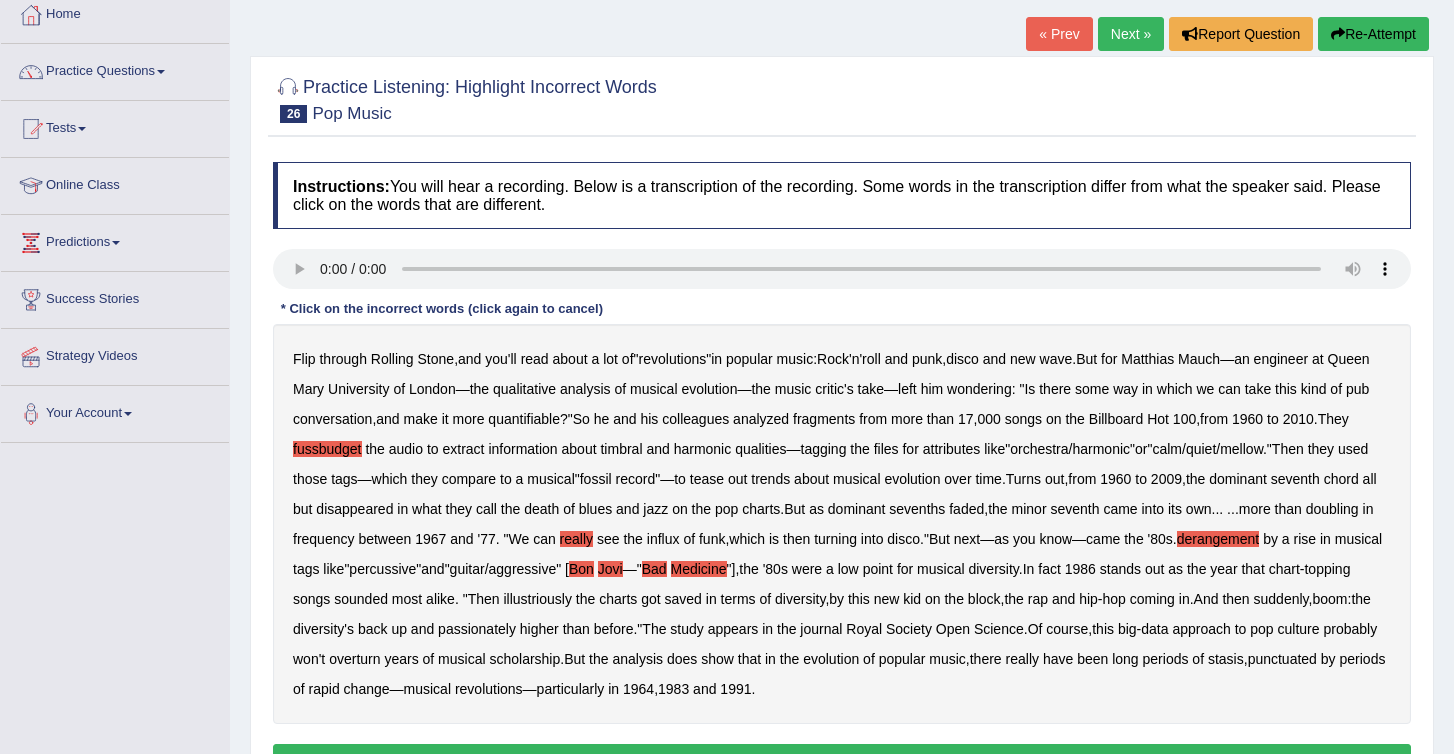 click on "illustriously" at bounding box center [537, 599] 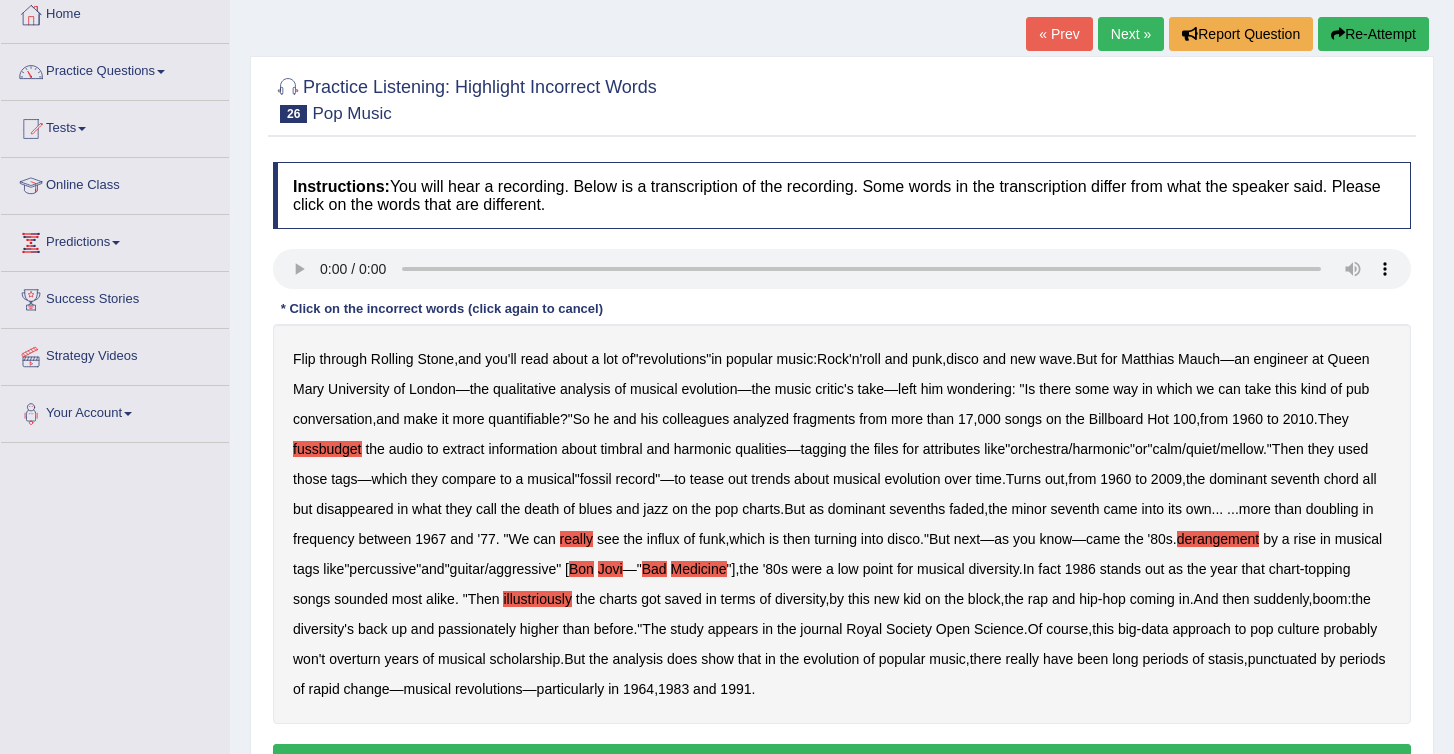 click on "kid" at bounding box center [912, 599] 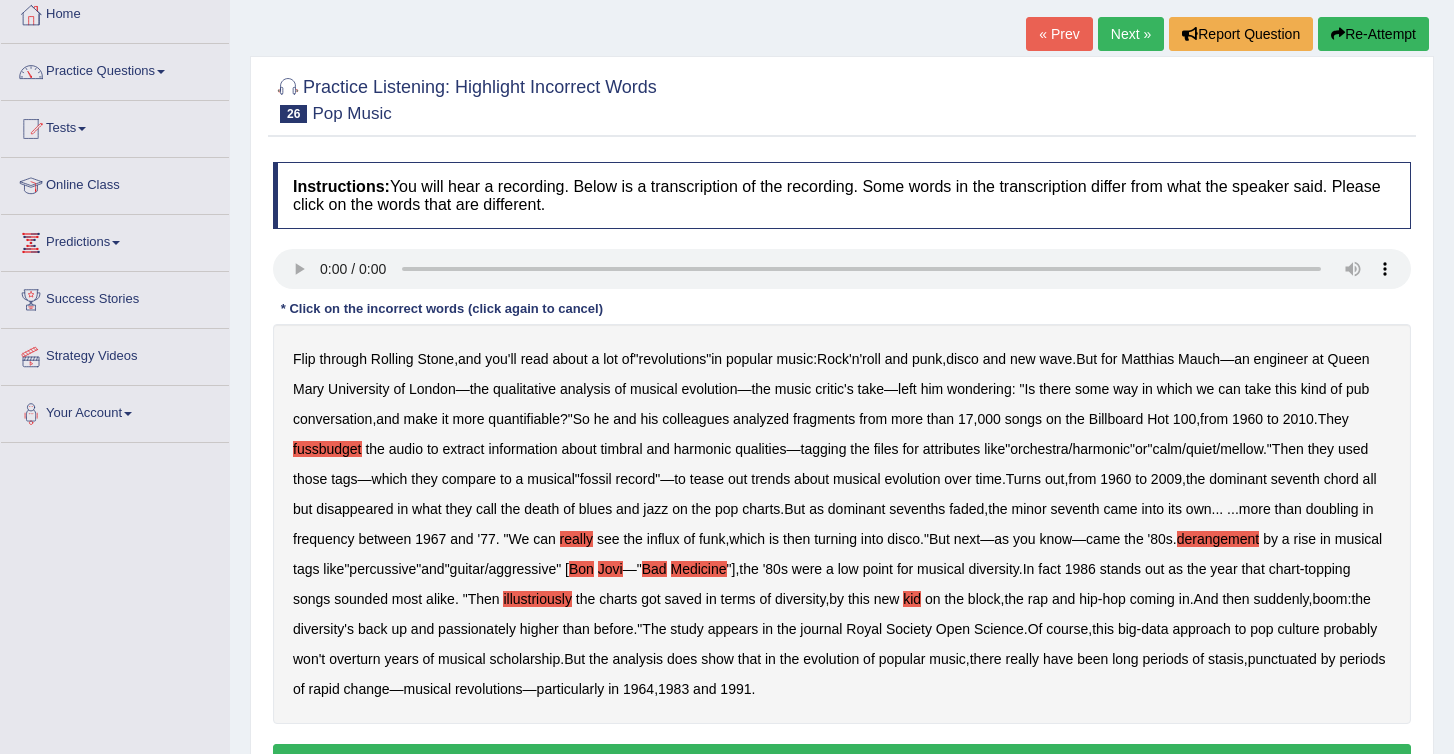 click on "Is" at bounding box center (1029, 389) 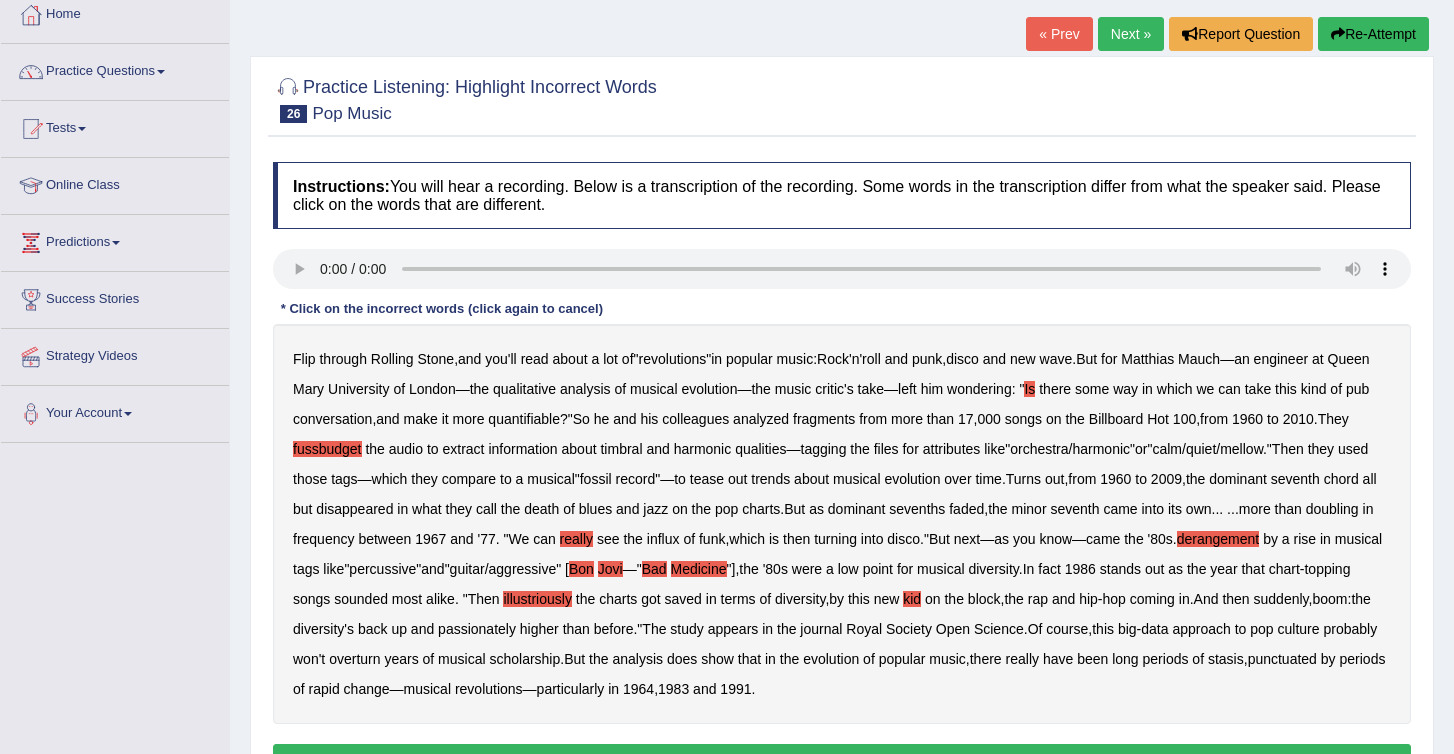 click on "there" at bounding box center (1055, 389) 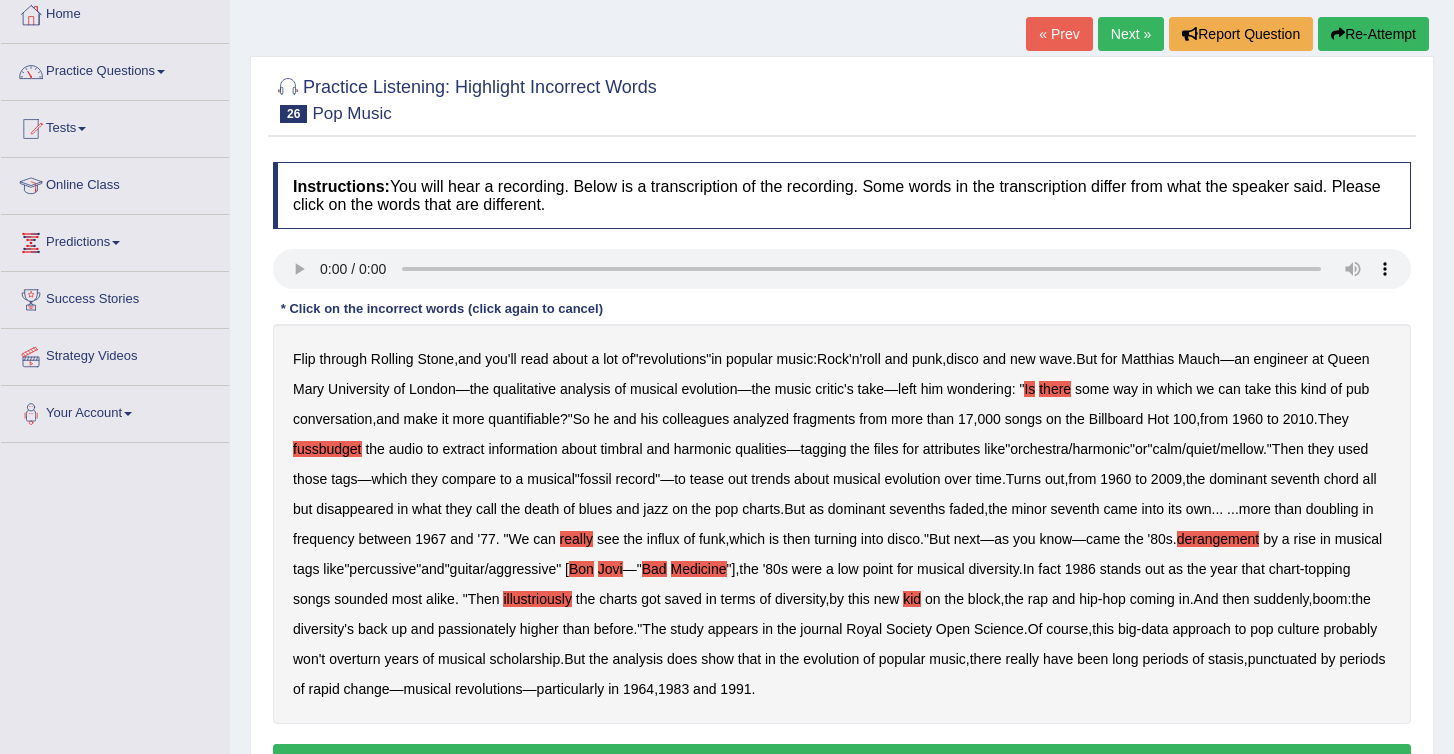 click on "really" at bounding box center (576, 539) 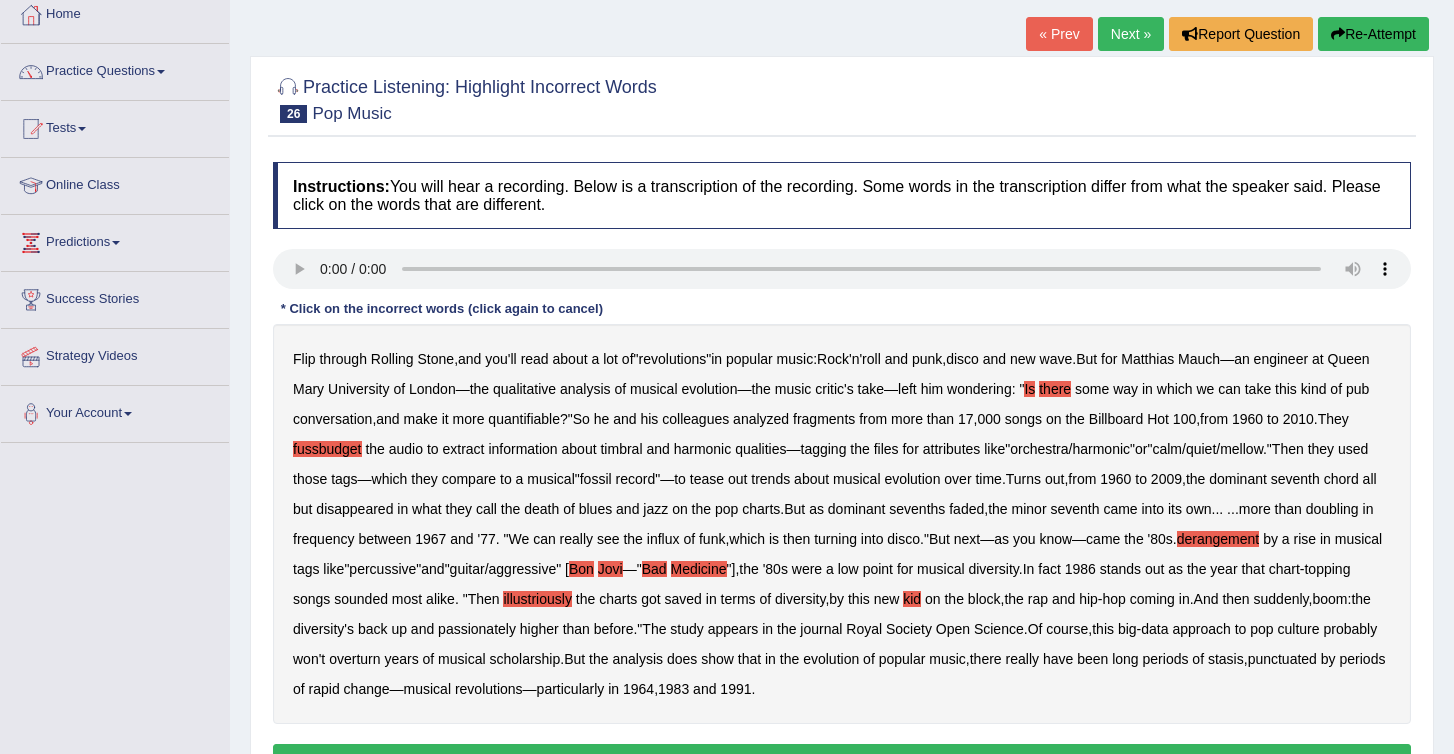 click on "kid" at bounding box center (912, 599) 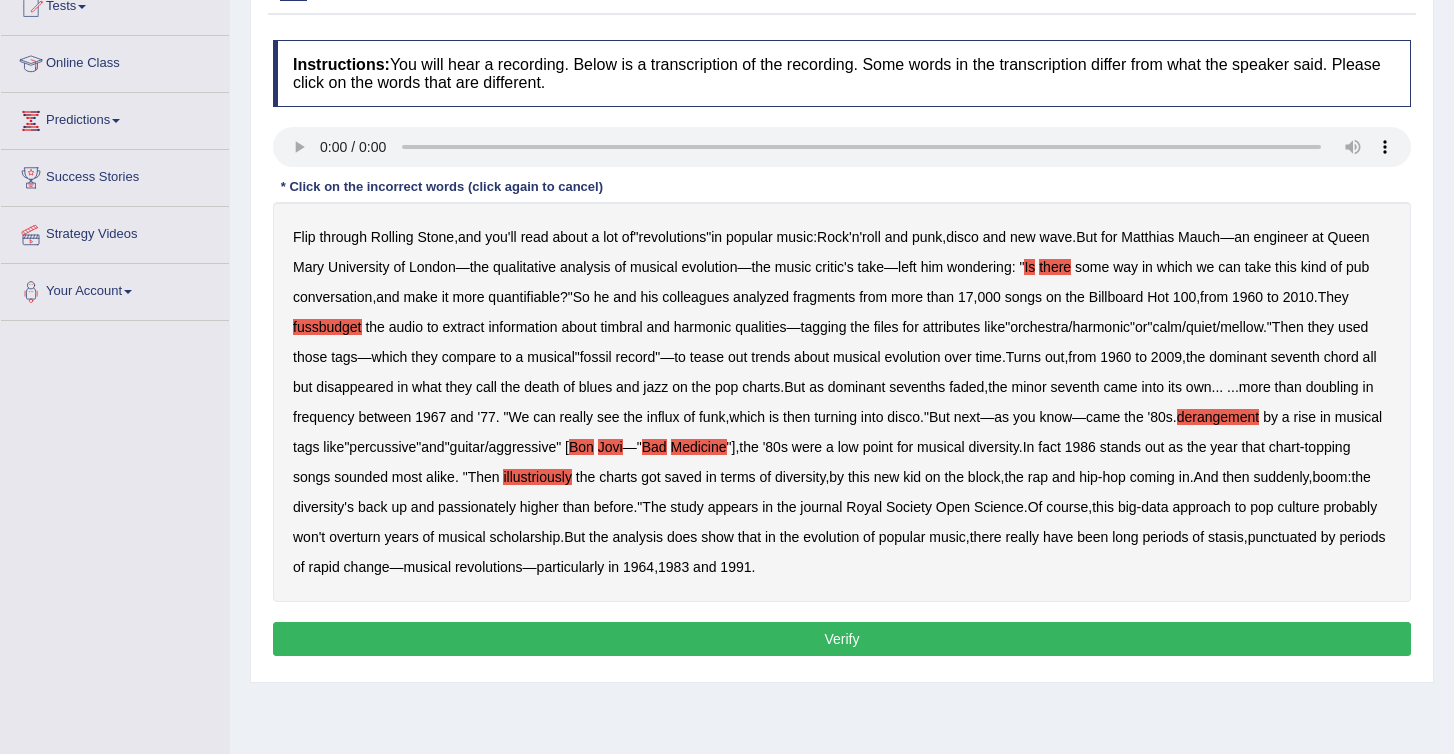 scroll, scrollTop: 238, scrollLeft: 0, axis: vertical 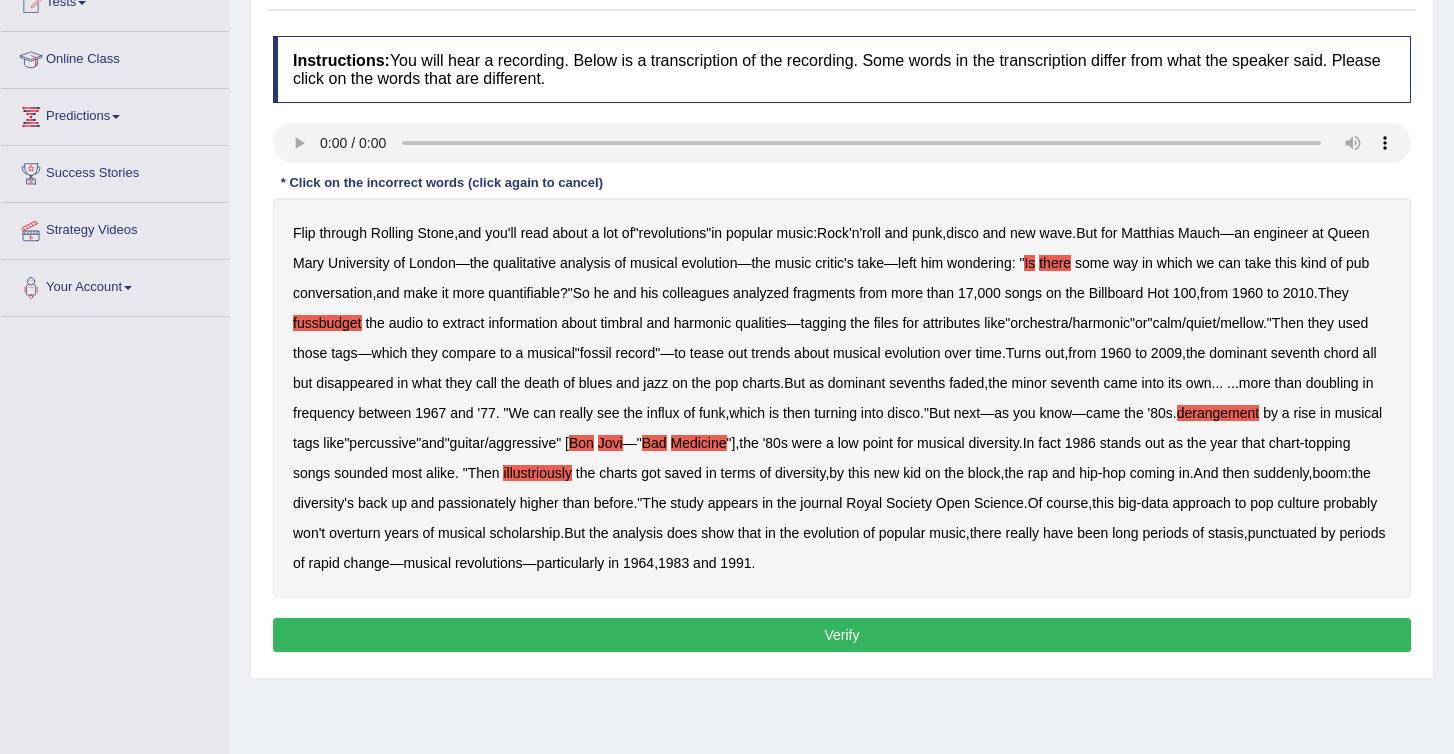 click on "Verify" at bounding box center (842, 635) 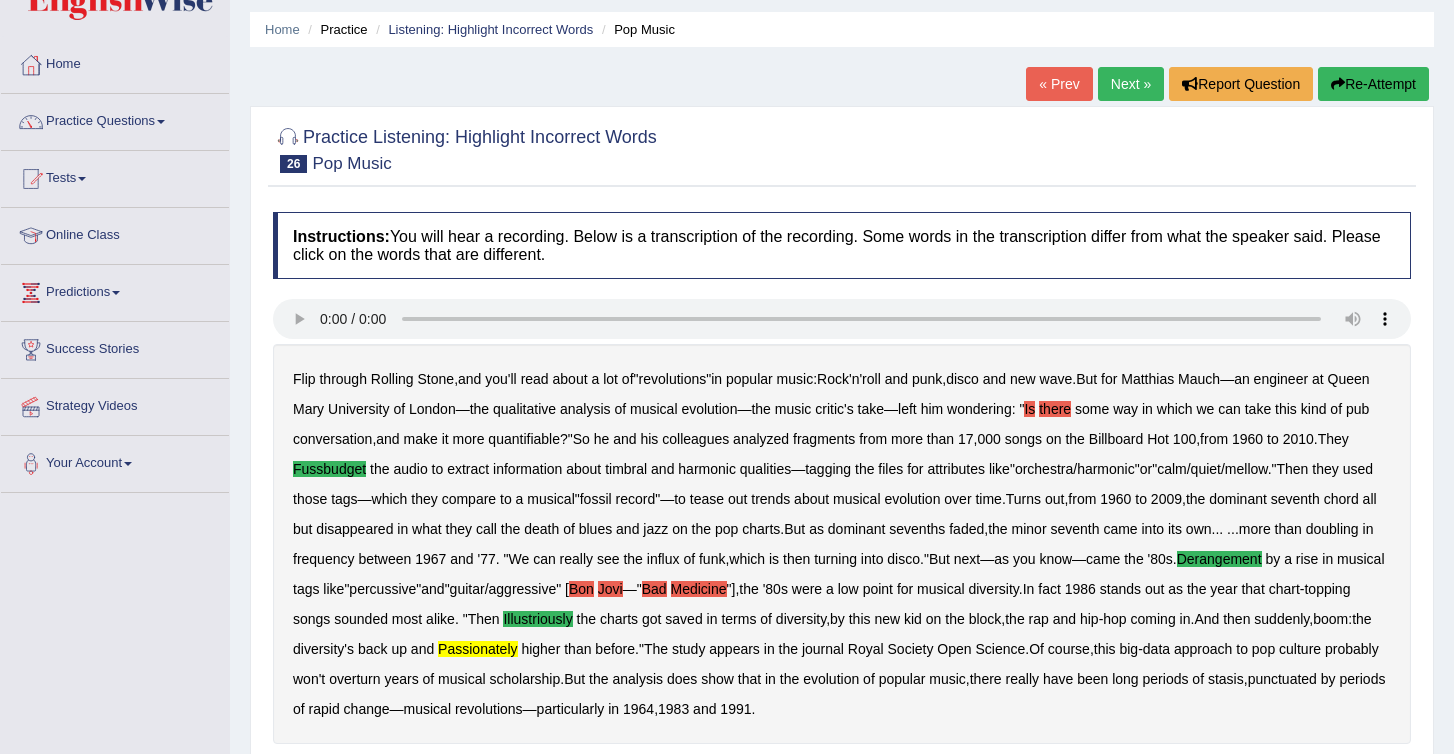 scroll, scrollTop: 0, scrollLeft: 0, axis: both 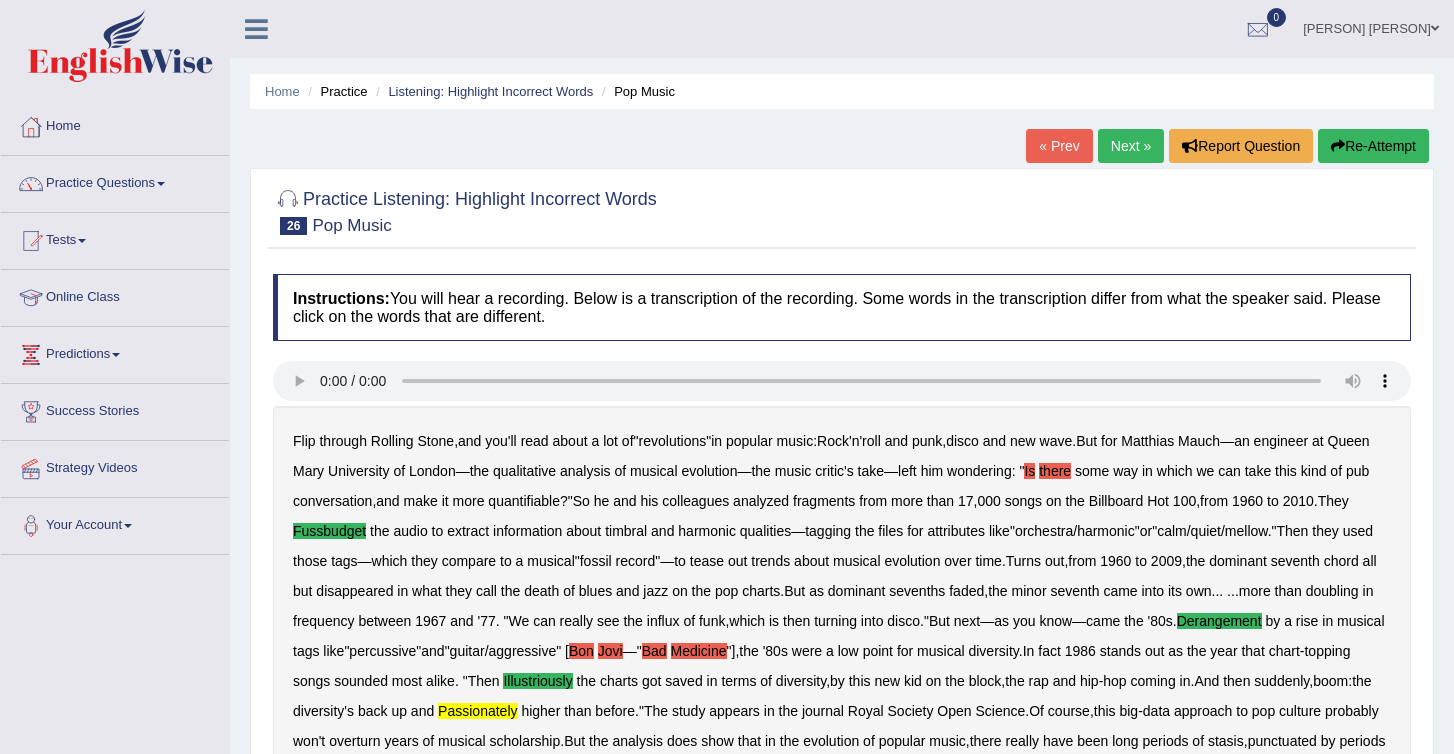 click on "Re-Attempt" at bounding box center [1373, 146] 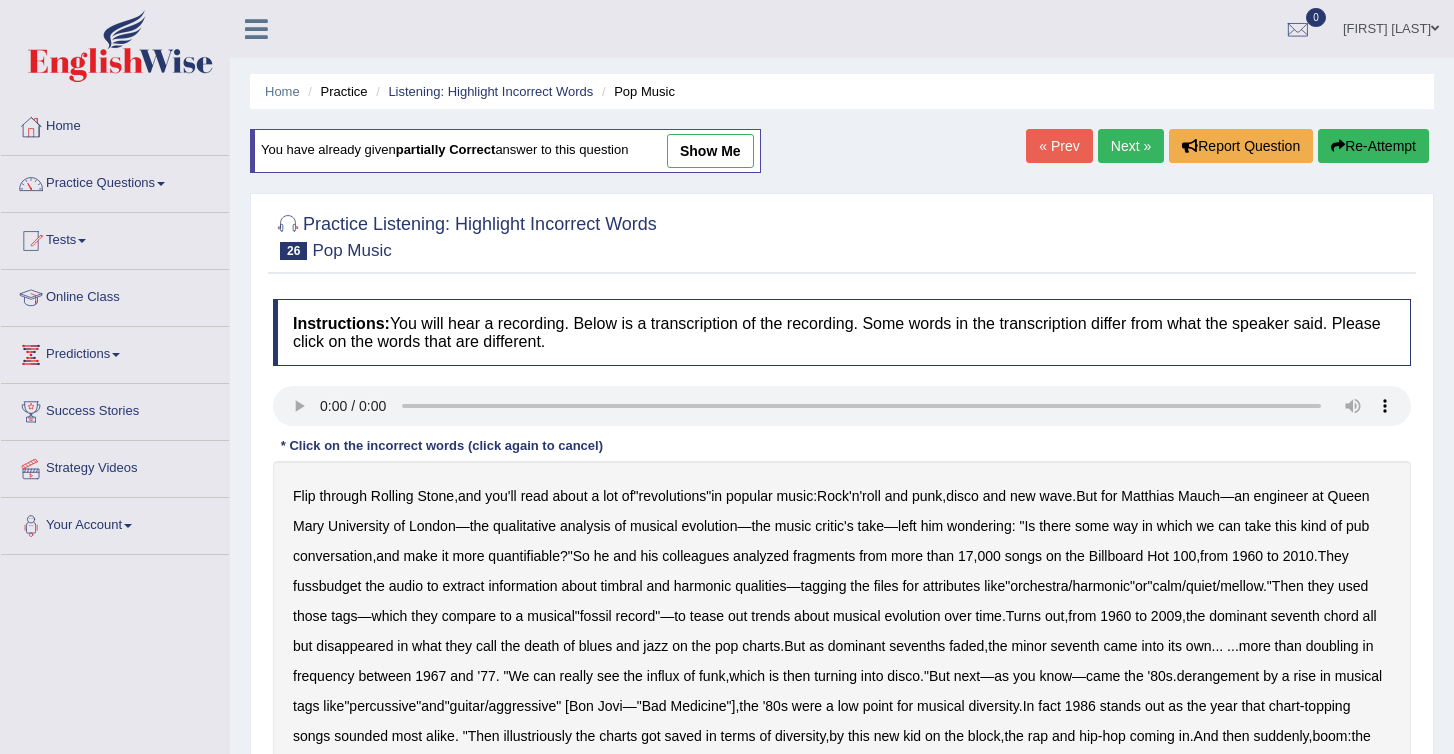 scroll, scrollTop: 54, scrollLeft: 0, axis: vertical 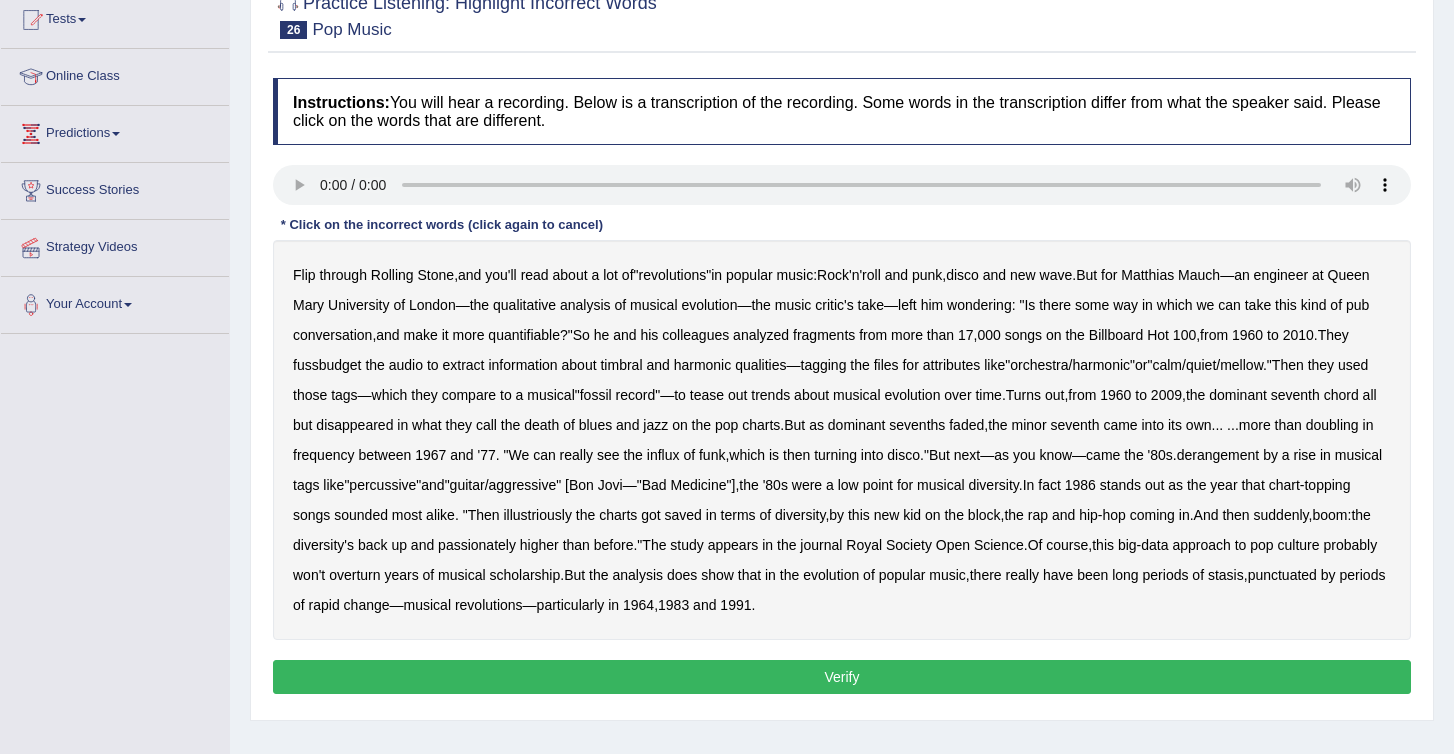 click on "Flip   through   Rolling   Stone ,  and   you'll   read   about   a   lot   of  " revolutions "  in   popular   music :  Rock'n'roll   and   punk ,  disco   and   new   wave .  But   for   Matthias   Mauch — an   engineer   at   Queen   Mary   University   of   London — the   qualitative   analysis   of   musical   evolution — the   music   critic's   take — left   him   wondering : " Is   there   some   way   in   which   we   can   take   this   kind   of   pub   conversation ,  and   make   it   more   quantifiable ?"  So   he   and   his   colleagues   analyzed   fragments   from   more   than   17 , 000   songs   on   the   Billboard   Hot   100 ,  from   1960   to   2010 .  They   fussbudget   the   audio   to   extract   information   about   timbral   and   harmonic   qualities — tagging   the   files   for   attributes   like  " orchestra / harmonic "  or  " calm / quiet / mellow ."  Then   they   used   those   tags — which   they   compare   to   a   musical  " fossil   record "— to" at bounding box center [842, 440] 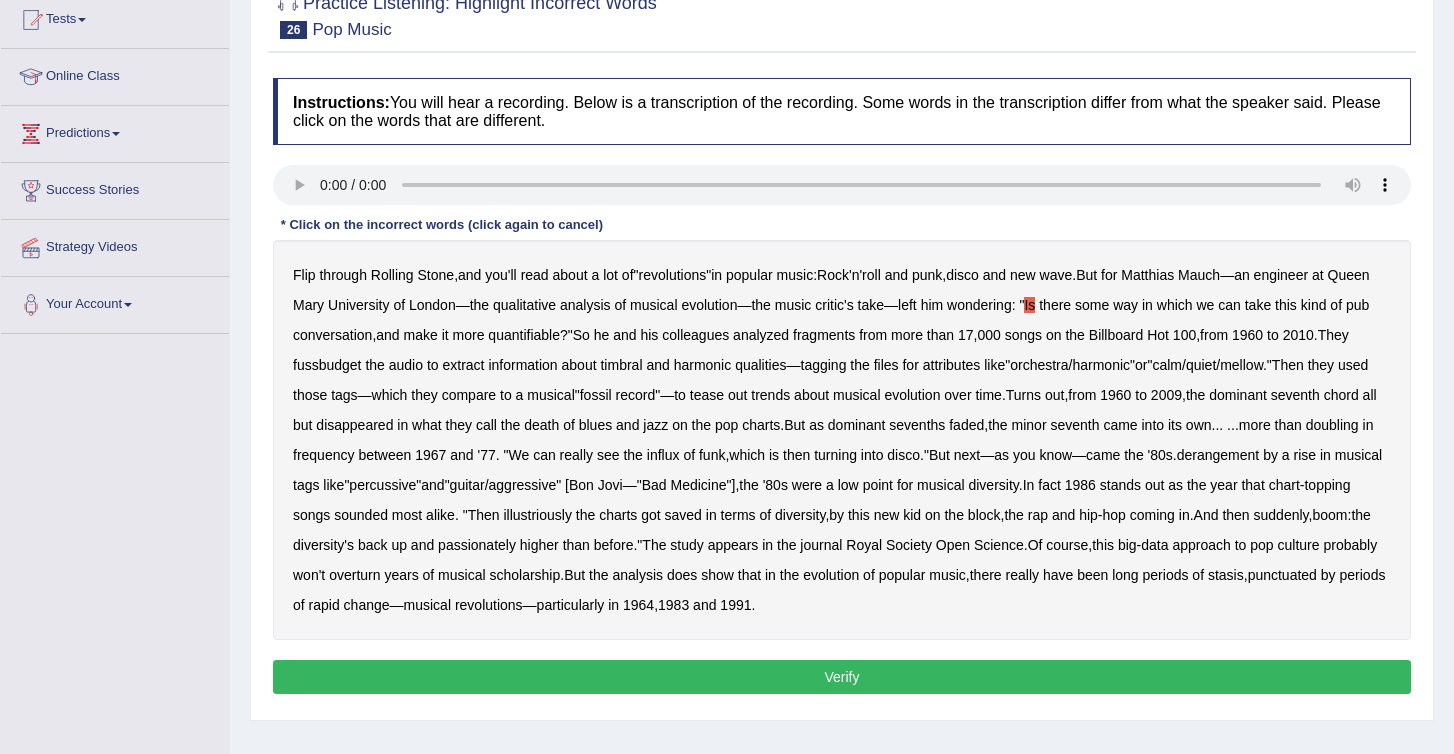 click on "there" at bounding box center (1055, 305) 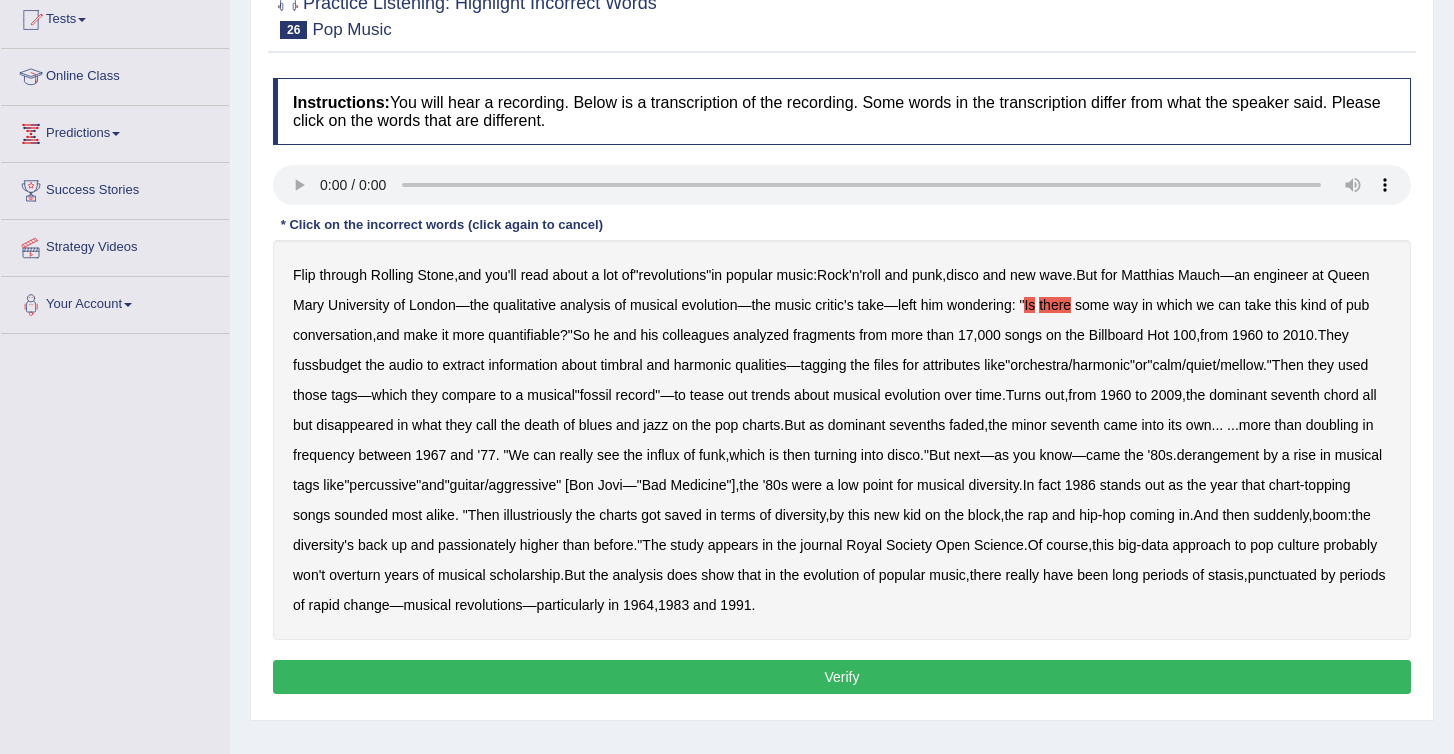click on "Is" at bounding box center (1029, 305) 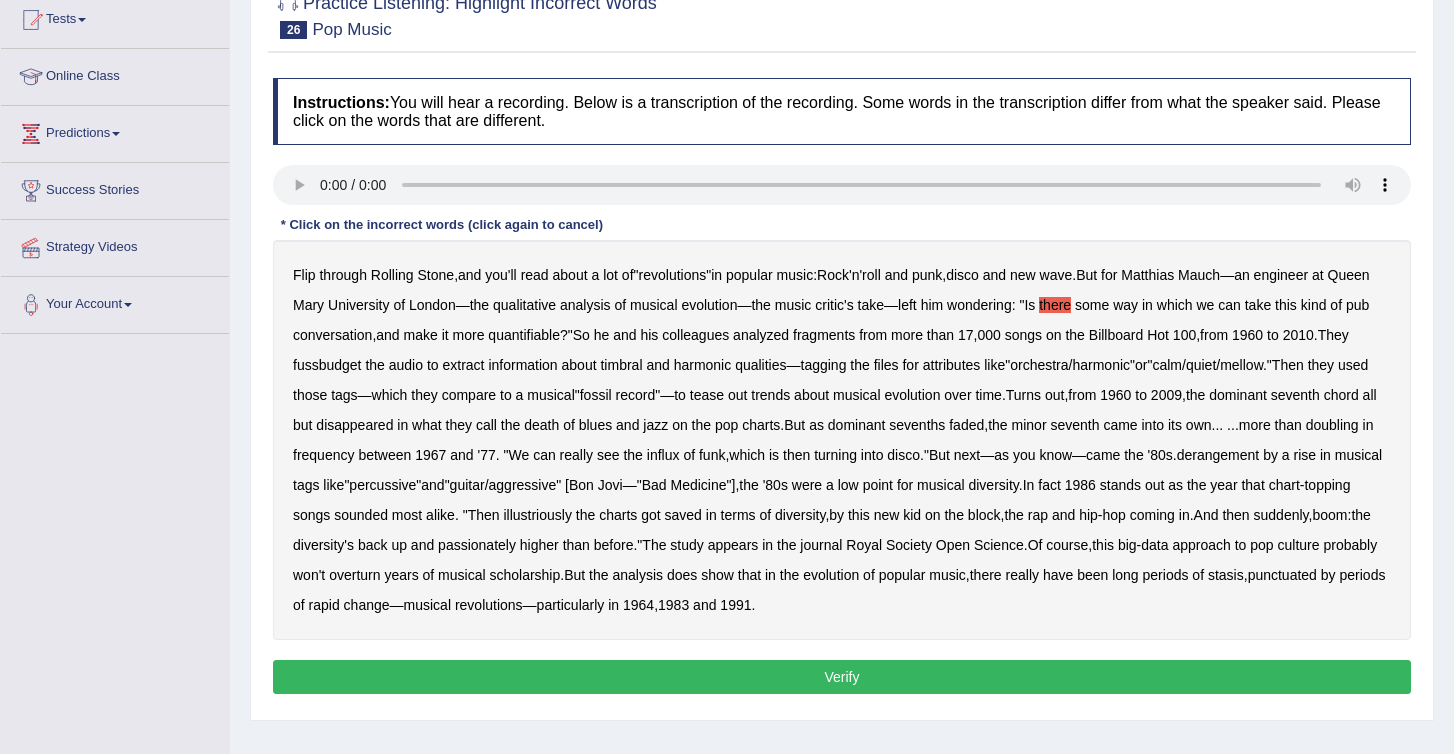 click on "there" at bounding box center [1055, 305] 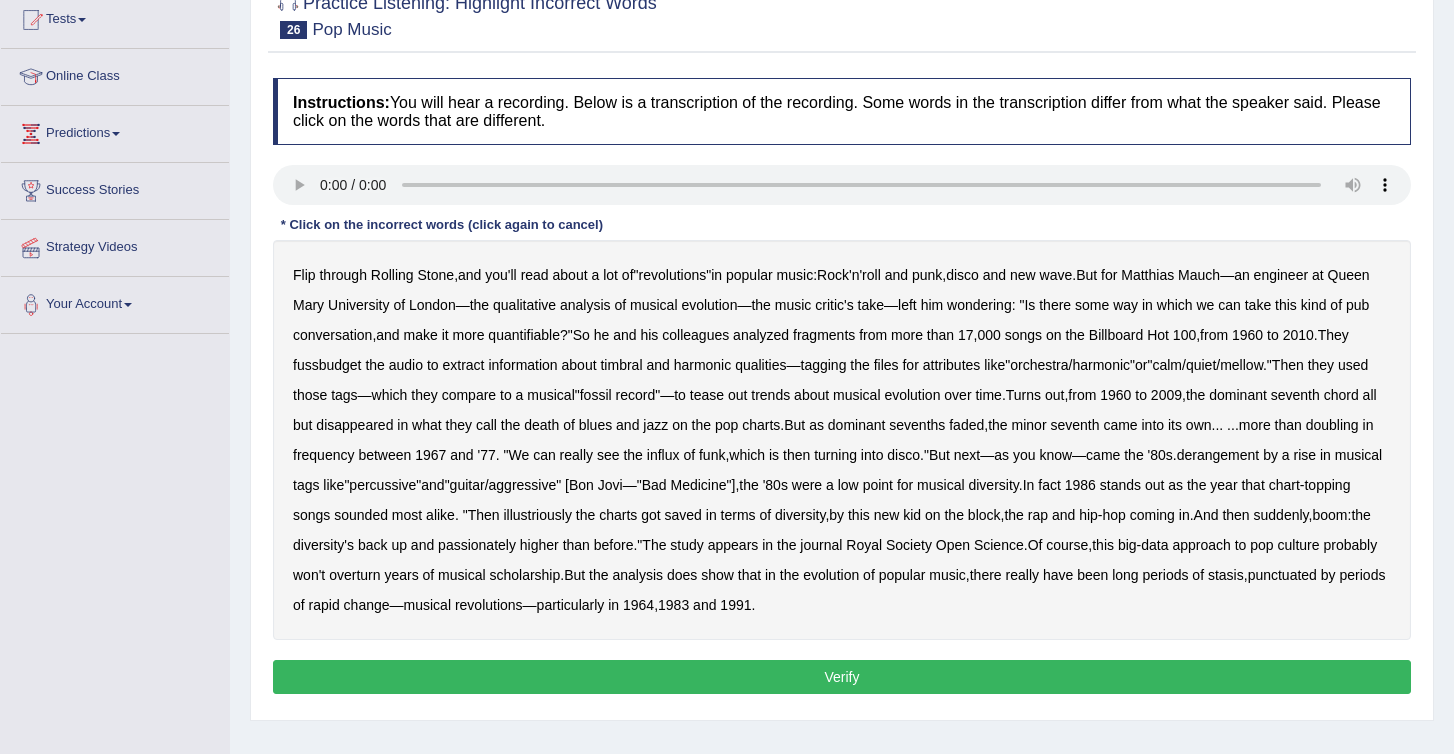 type 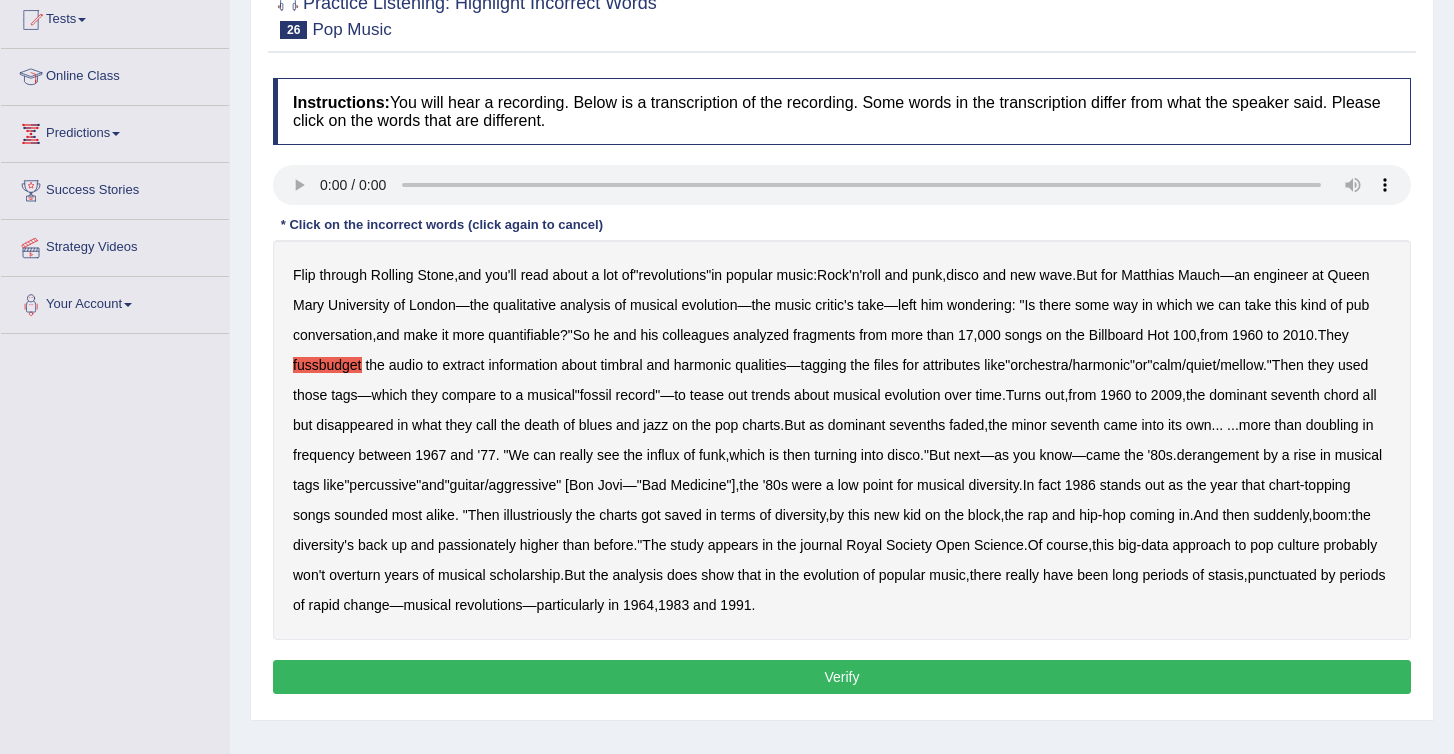 click on "illustriously" at bounding box center (537, 515) 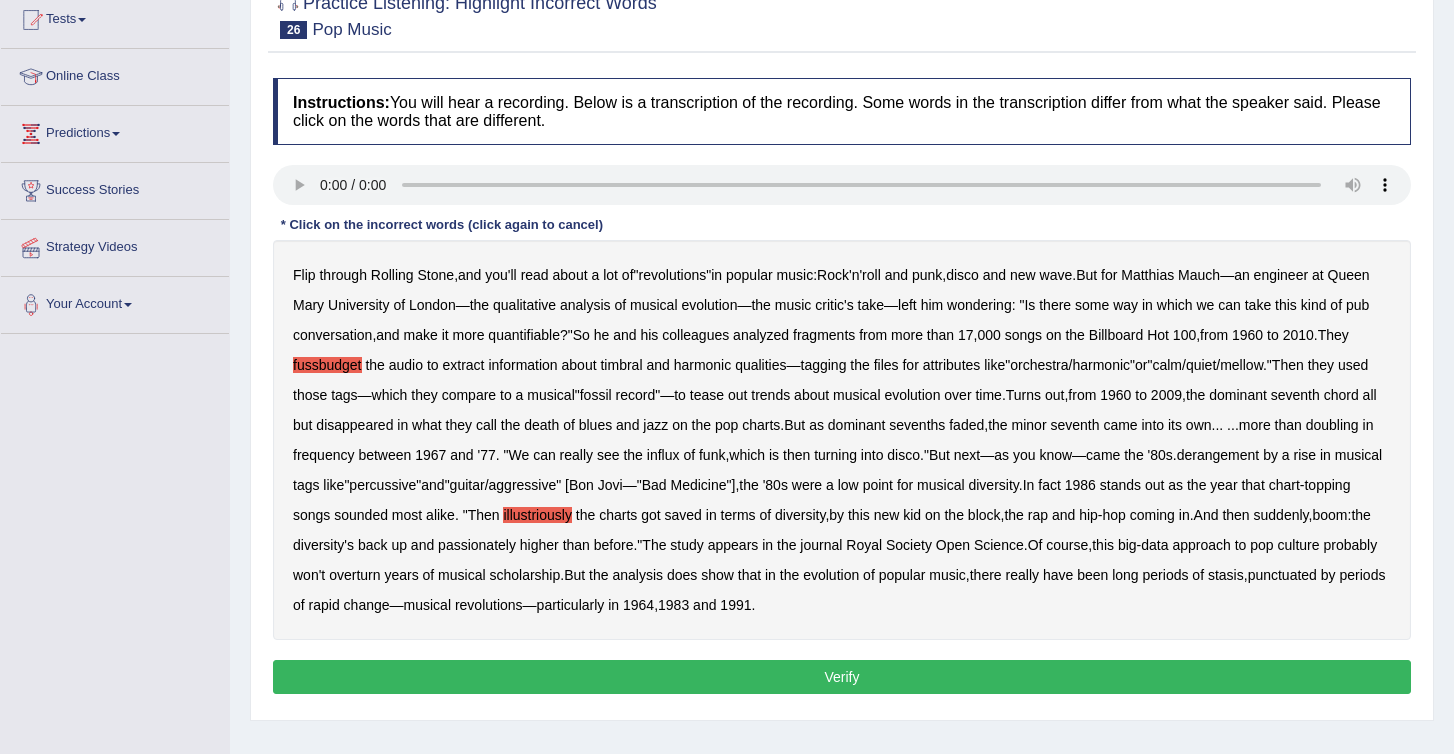 click on "passionately" at bounding box center [477, 545] 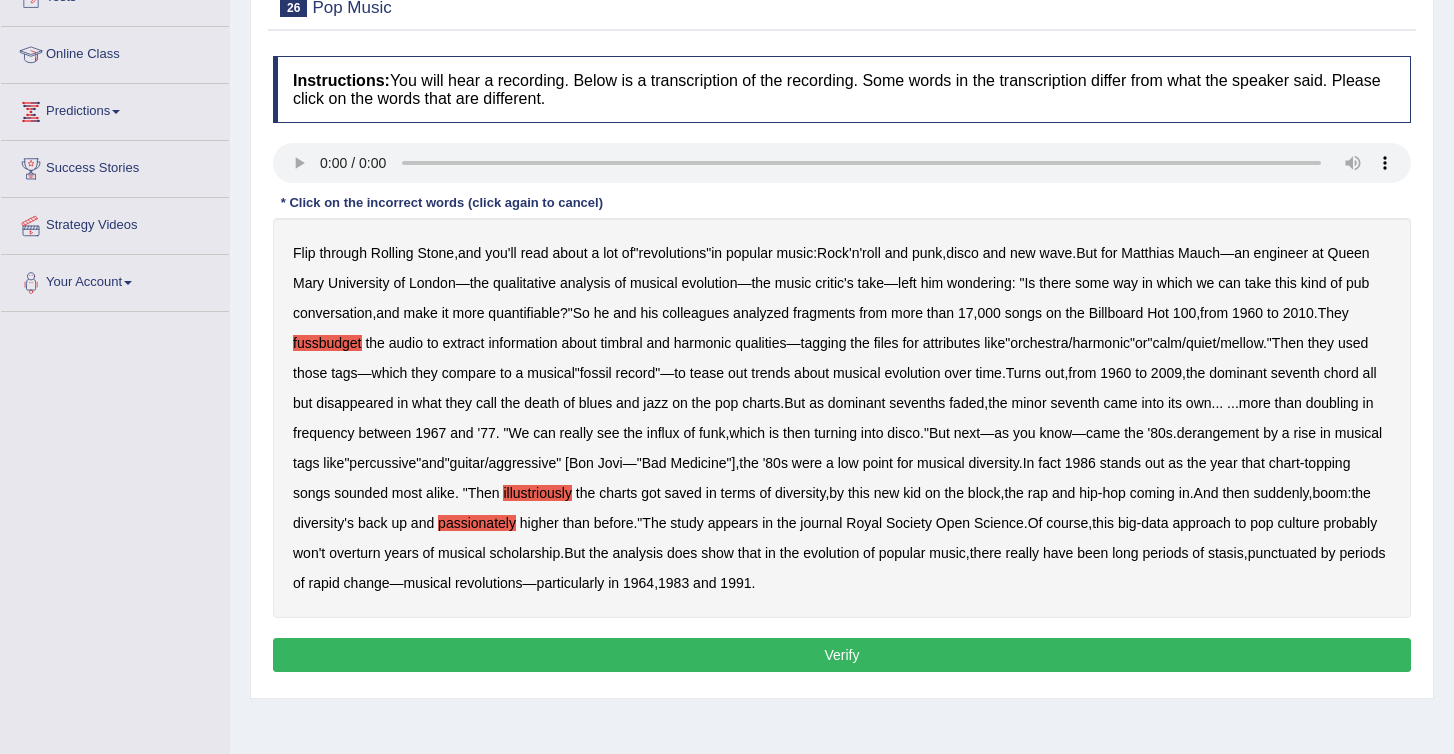 scroll, scrollTop: 254, scrollLeft: 0, axis: vertical 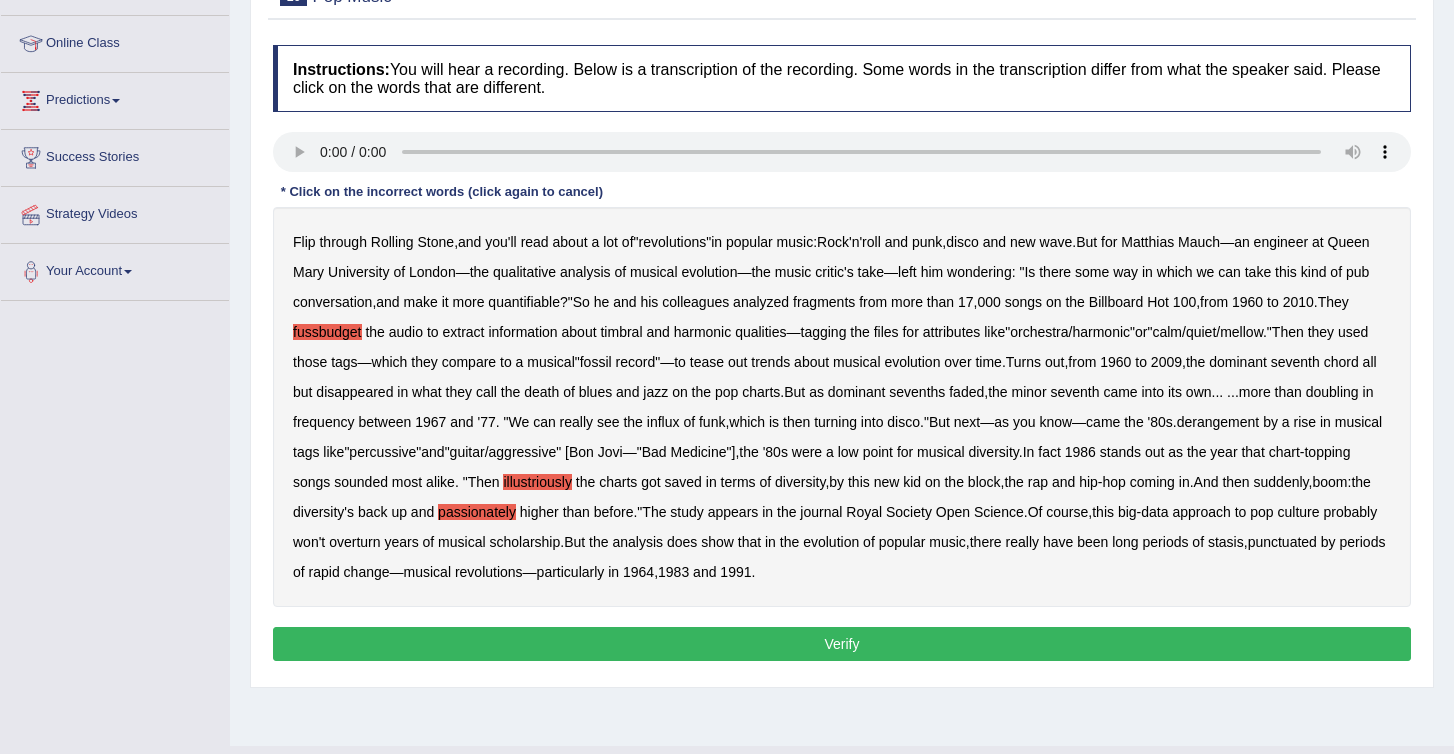 click on "Verify" at bounding box center [842, 644] 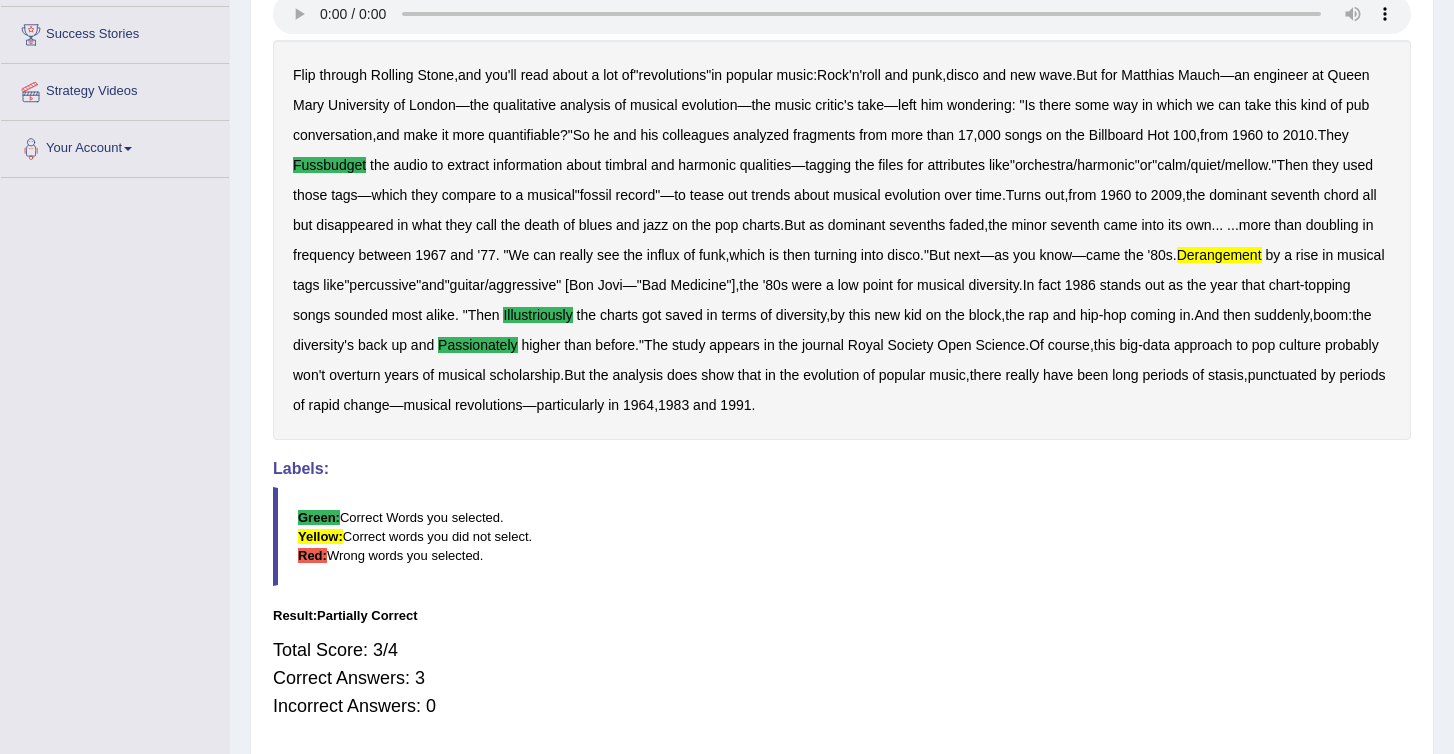 scroll, scrollTop: 0, scrollLeft: 0, axis: both 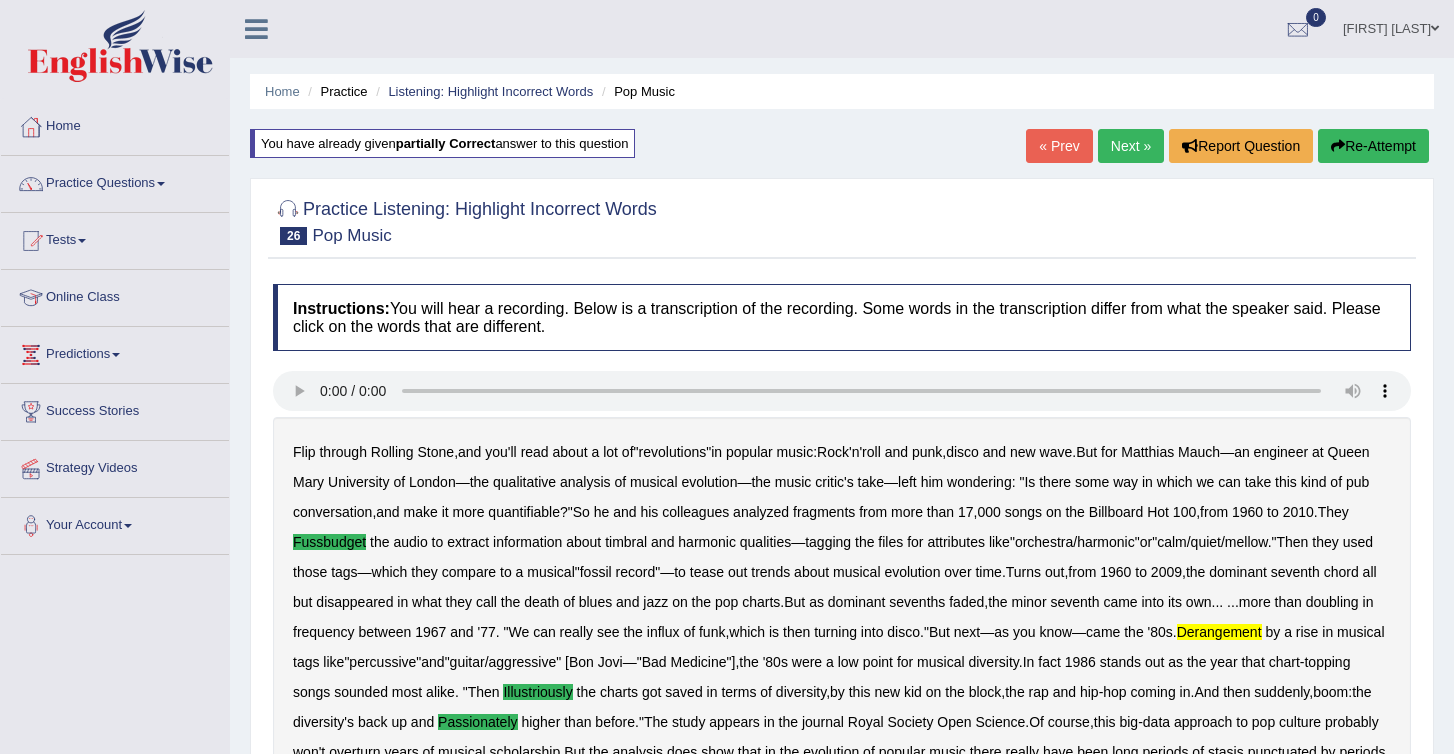 click on "Next »" at bounding box center [1131, 146] 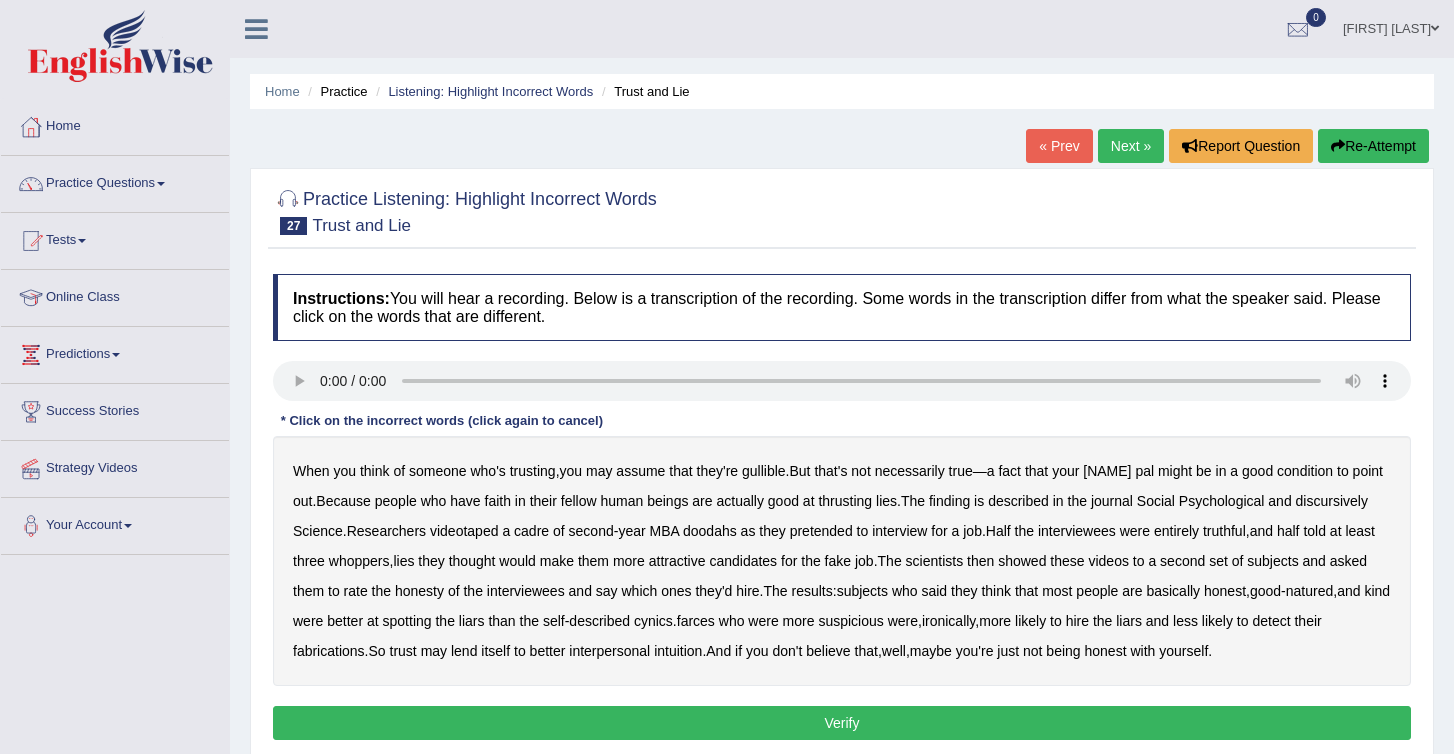 scroll, scrollTop: 0, scrollLeft: 0, axis: both 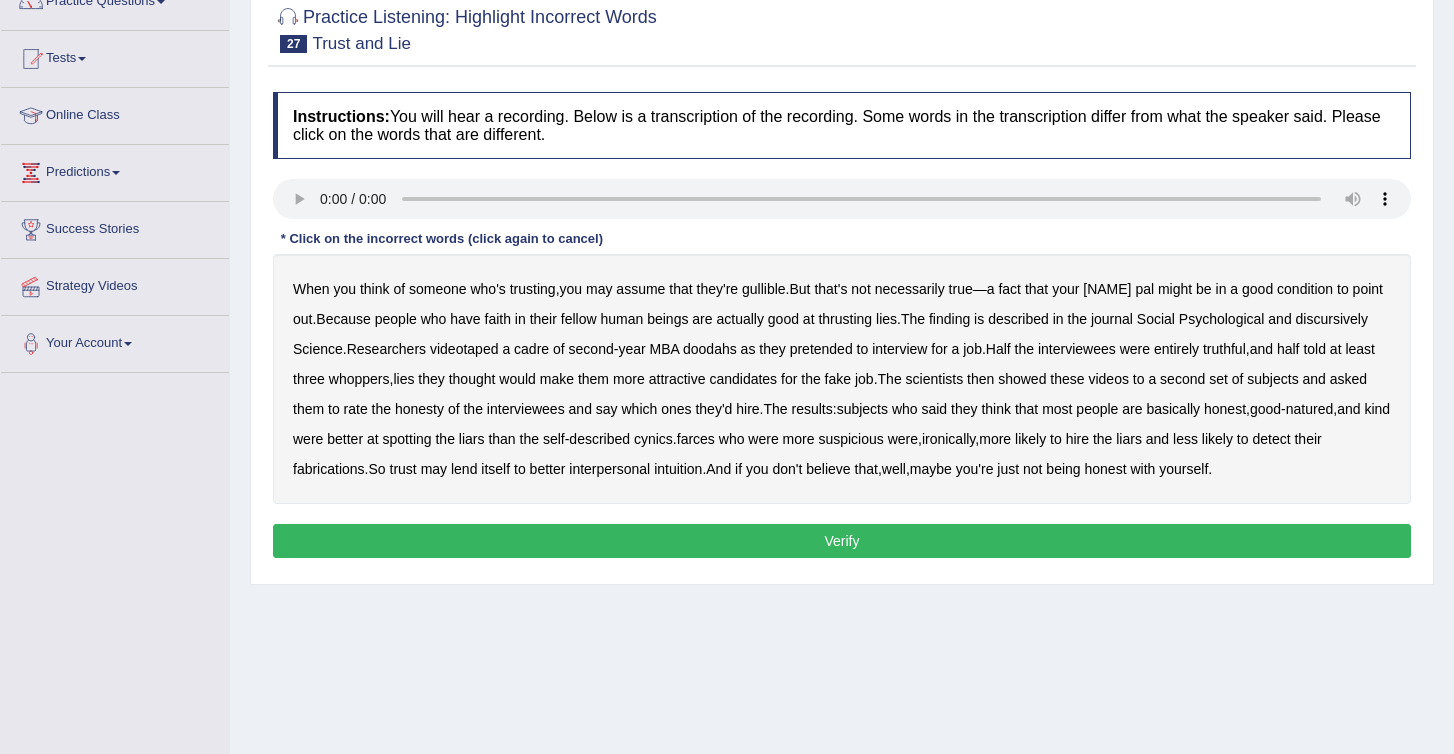click on "thrusting" at bounding box center (845, 319) 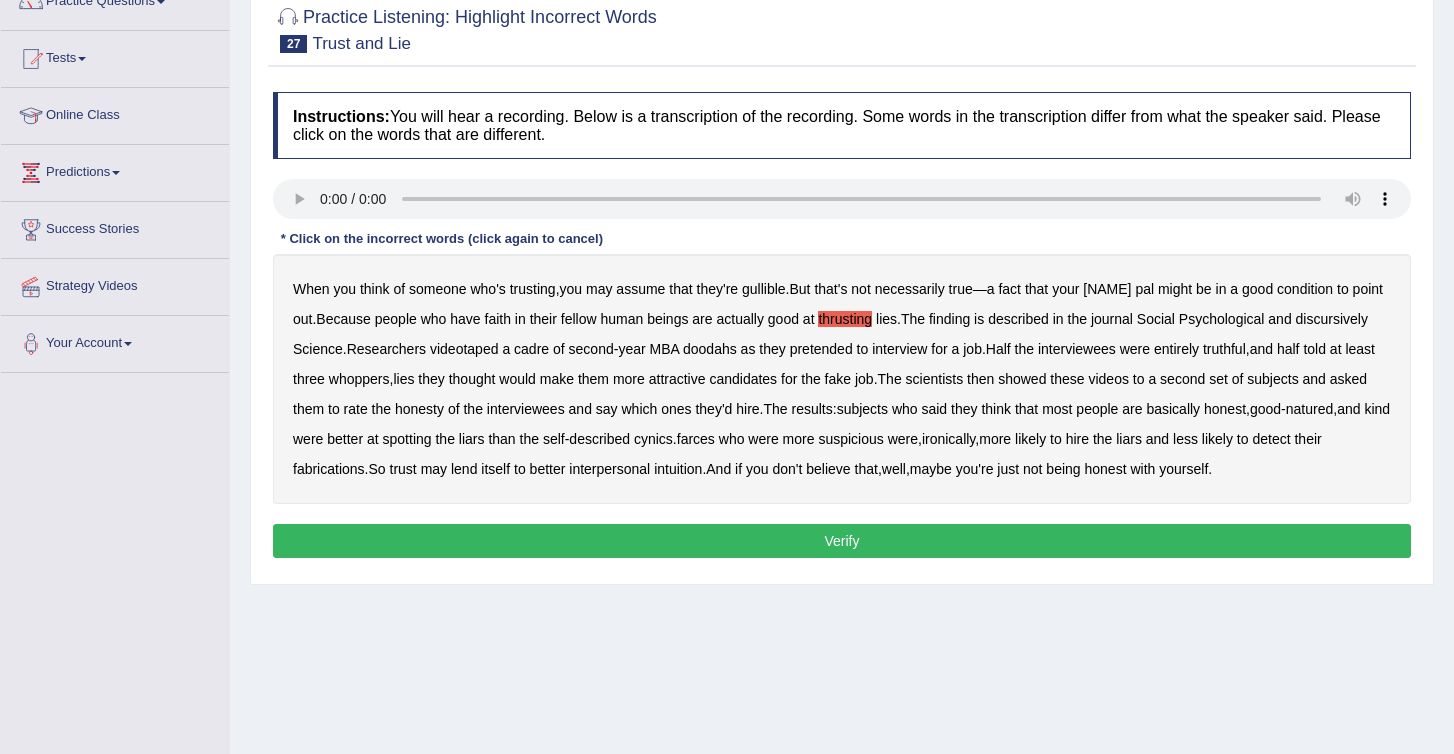 click on "doodahs" at bounding box center (710, 349) 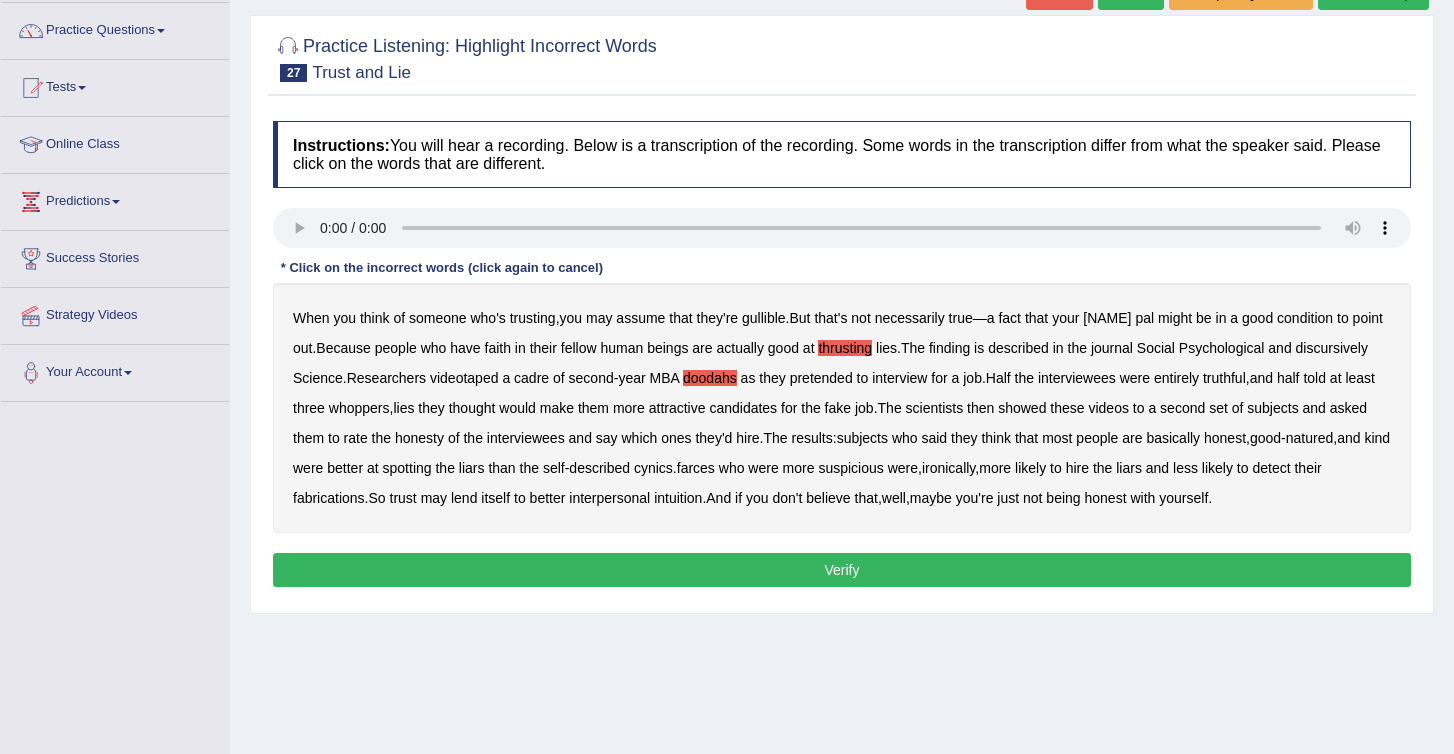 scroll, scrollTop: 140, scrollLeft: 0, axis: vertical 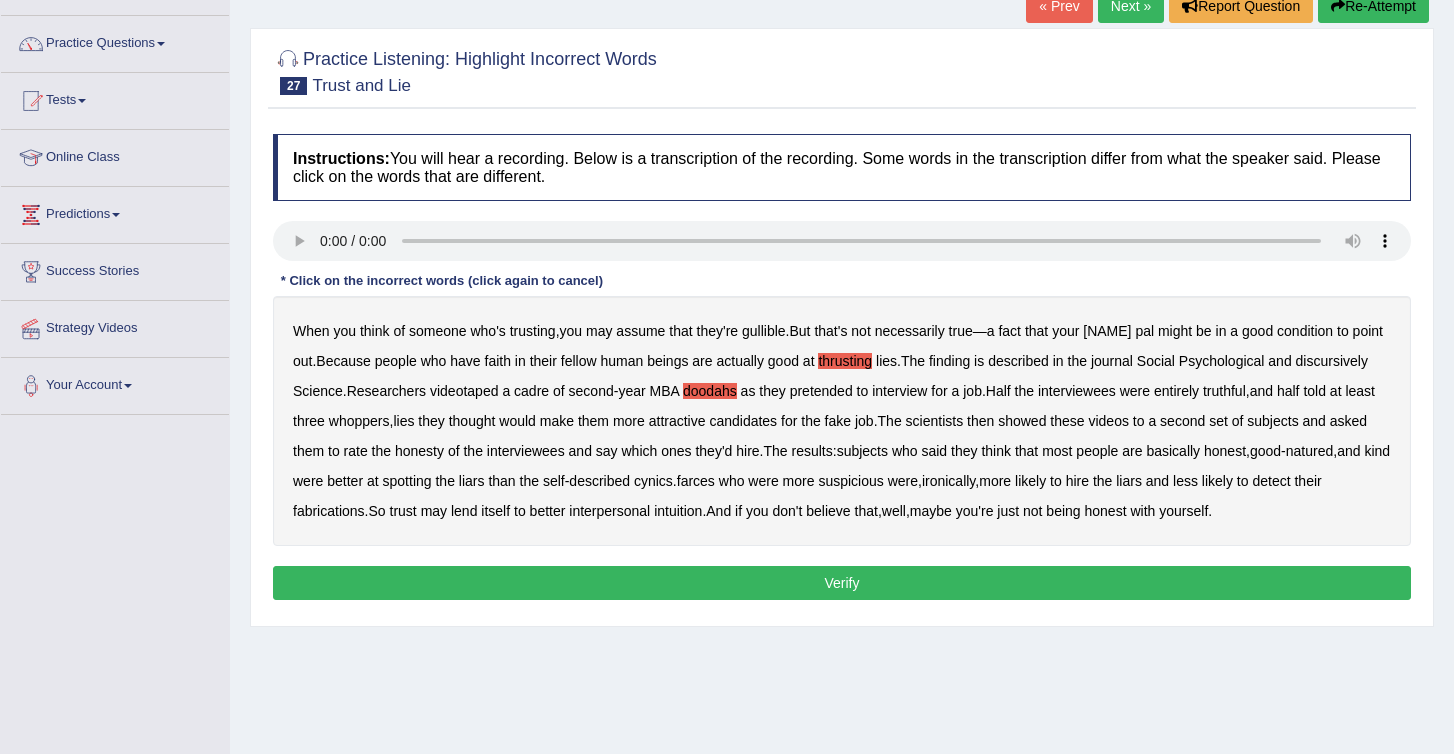 click on "condition" at bounding box center [1305, 331] 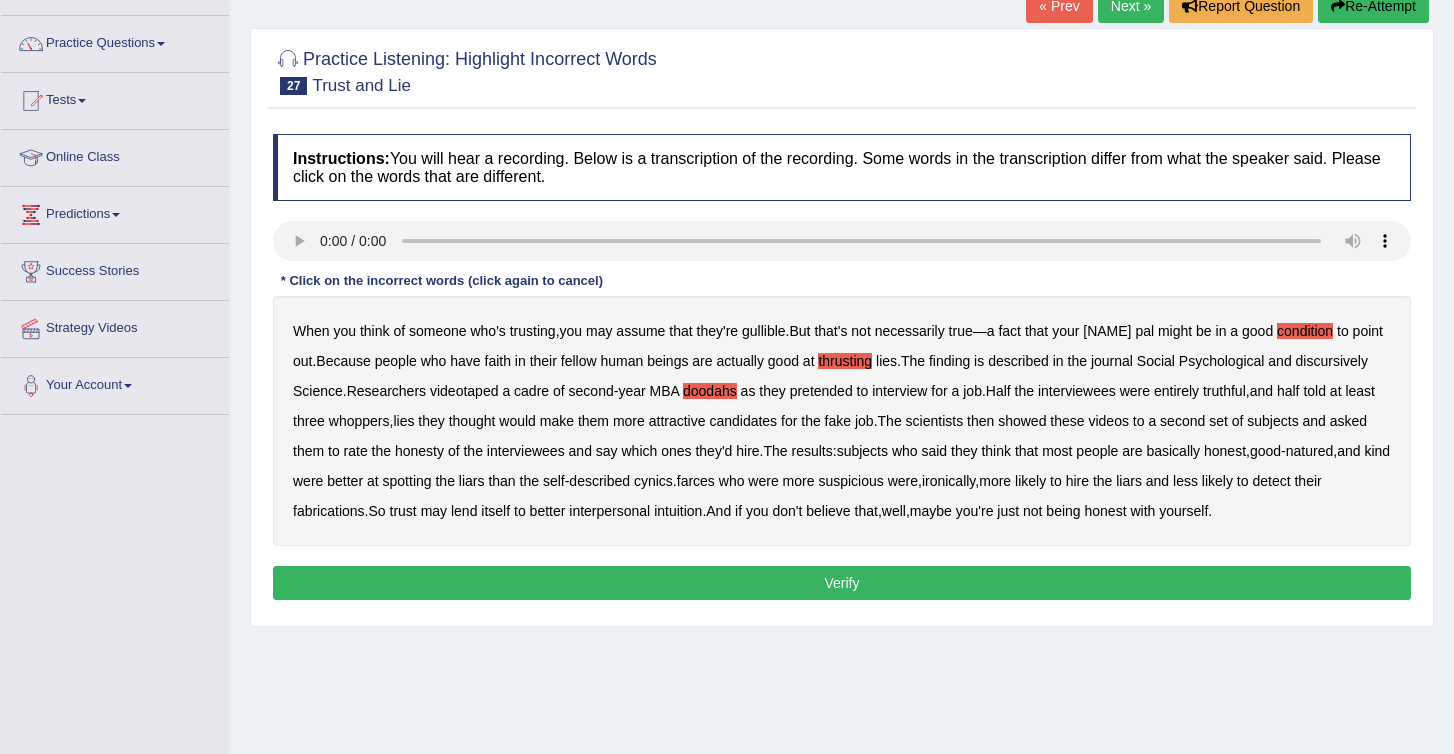 click on "discursively" at bounding box center (1332, 361) 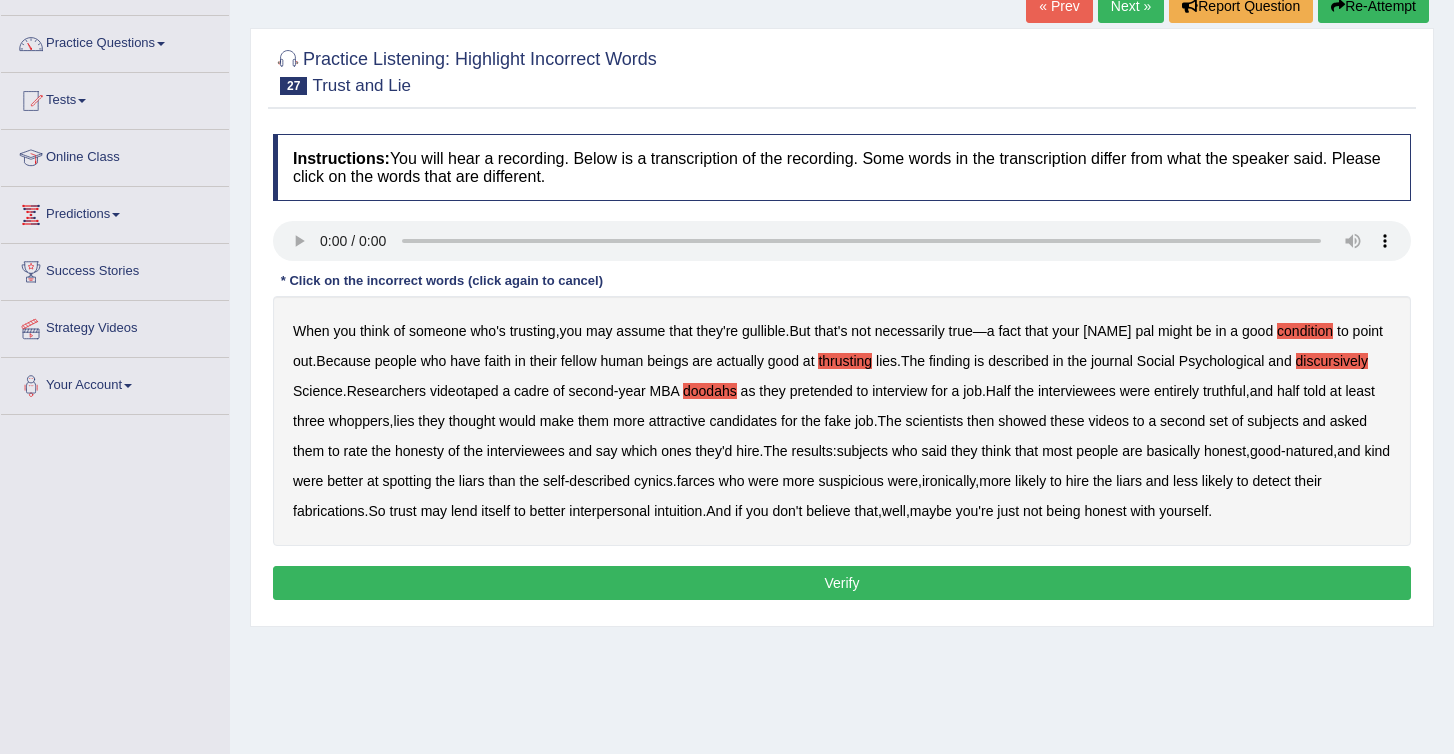 click on "farces" at bounding box center [696, 481] 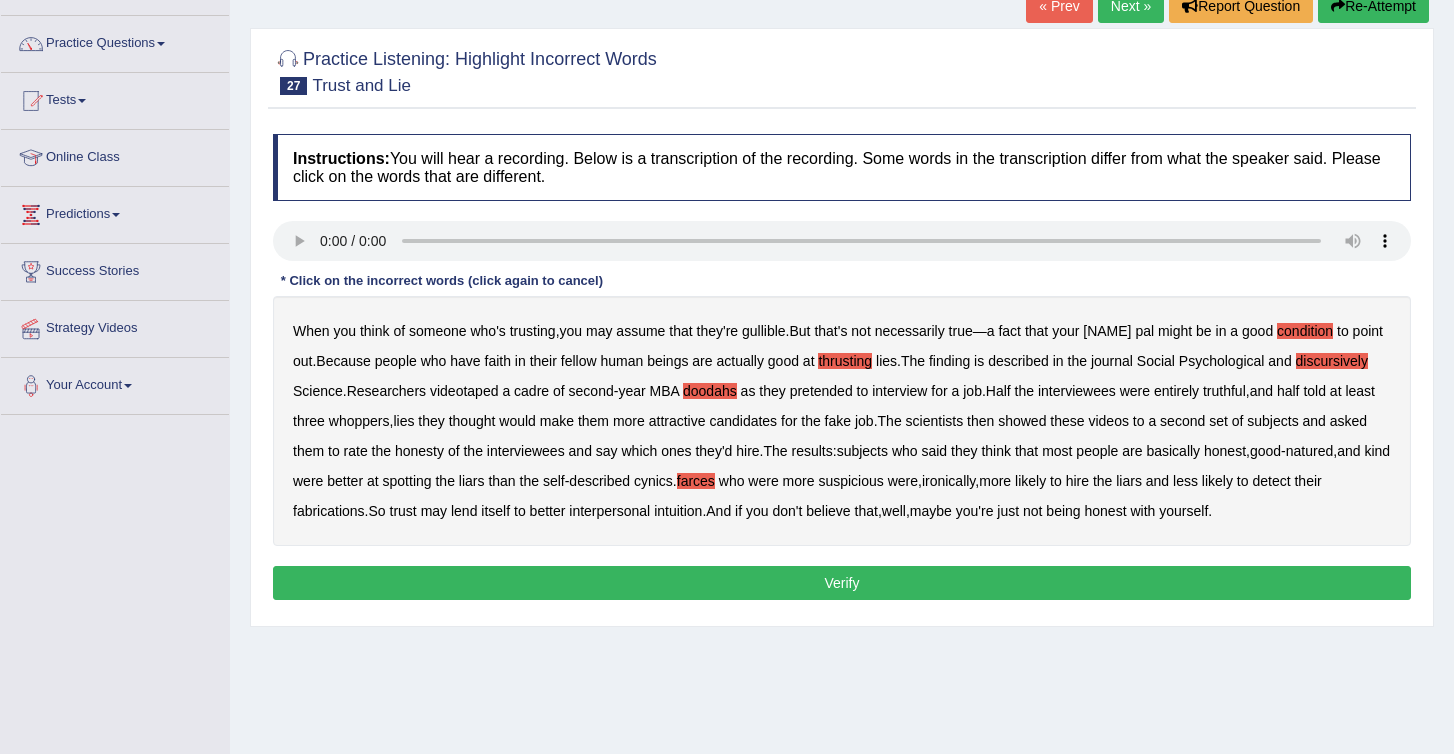click on "Verify" at bounding box center (842, 583) 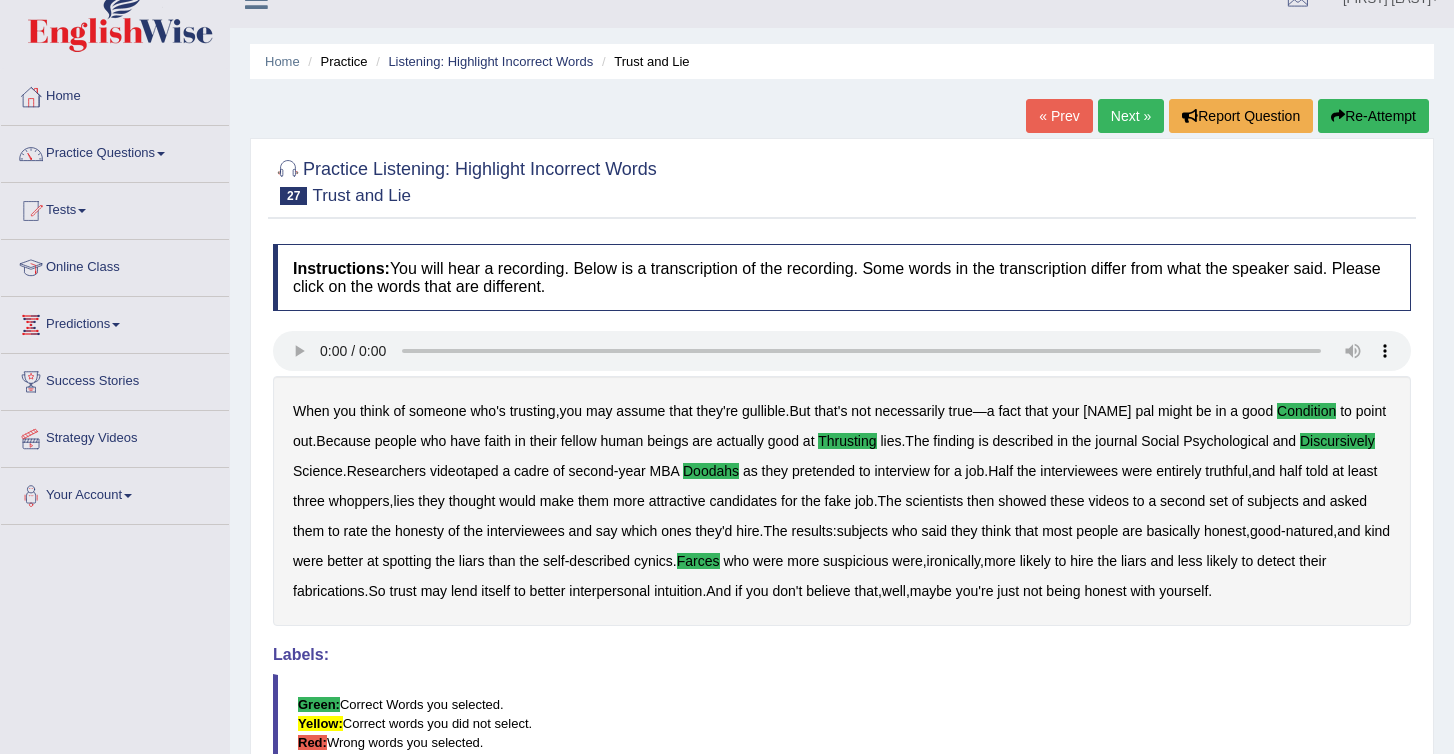scroll, scrollTop: 17, scrollLeft: 0, axis: vertical 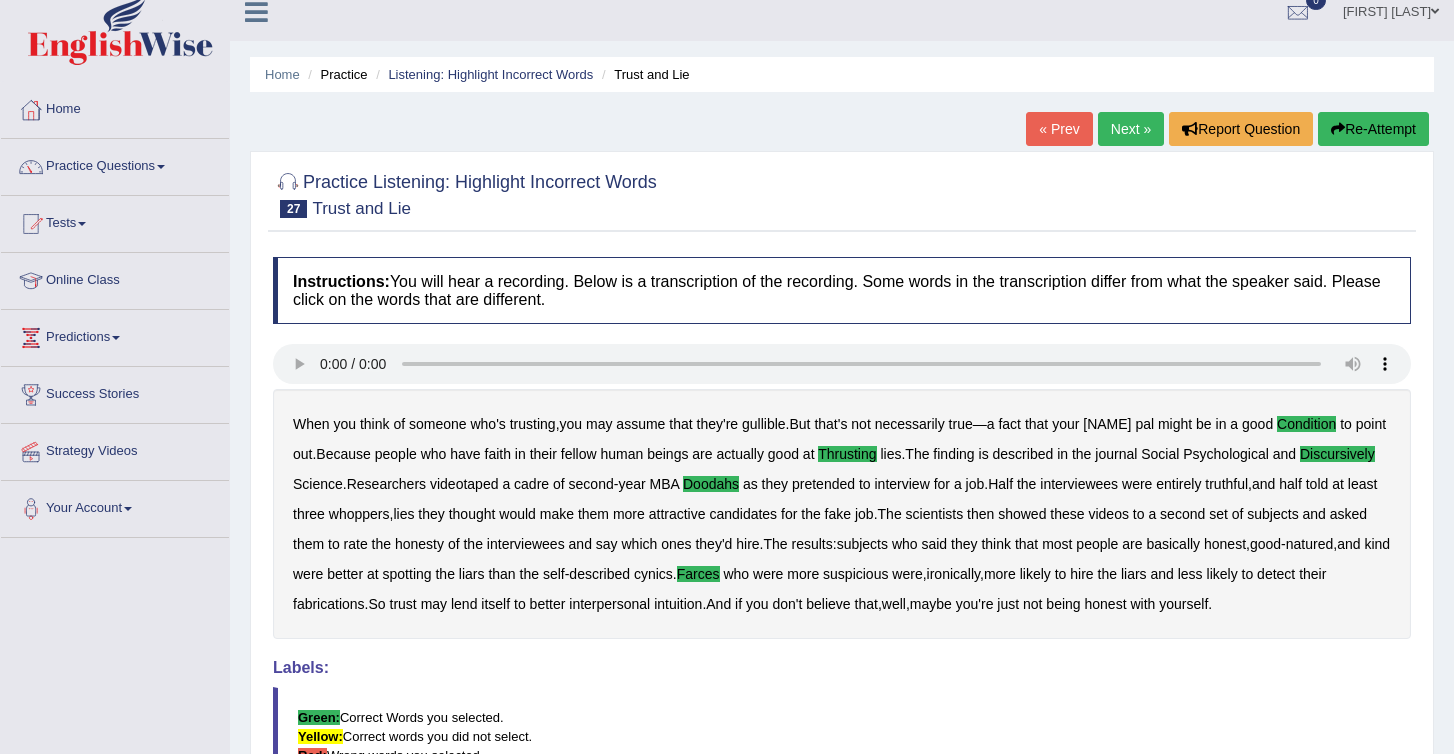 click on "Next »" at bounding box center [1131, 129] 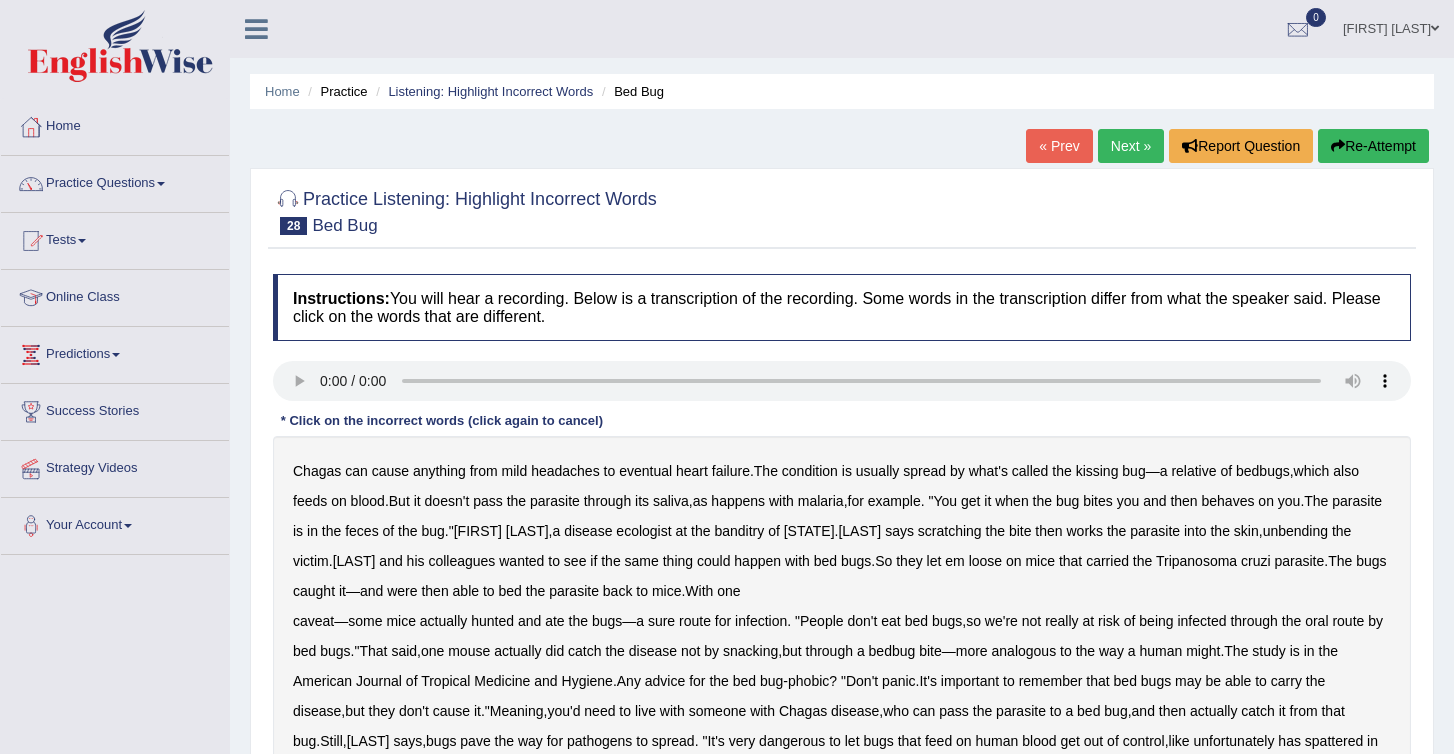 scroll, scrollTop: 0, scrollLeft: 0, axis: both 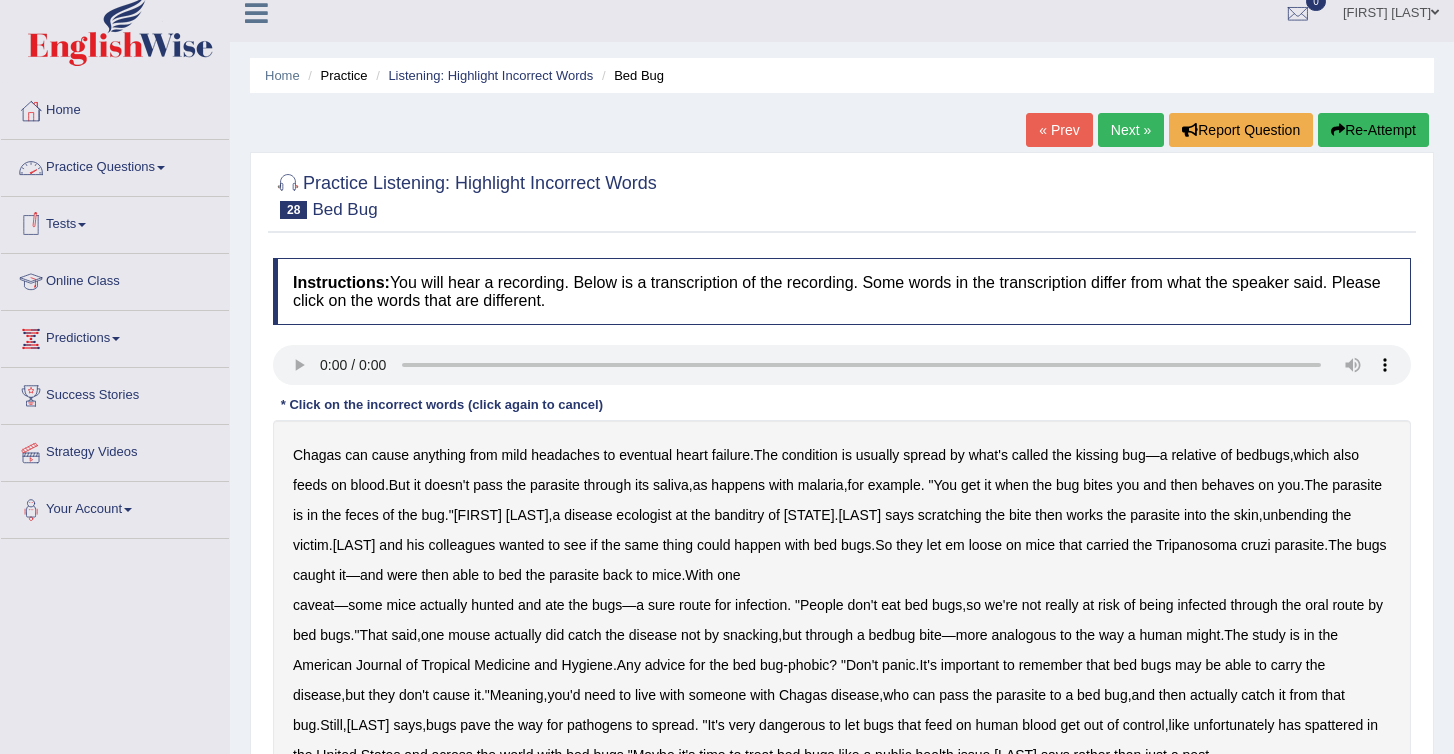 click on "Practice Questions" at bounding box center [115, 165] 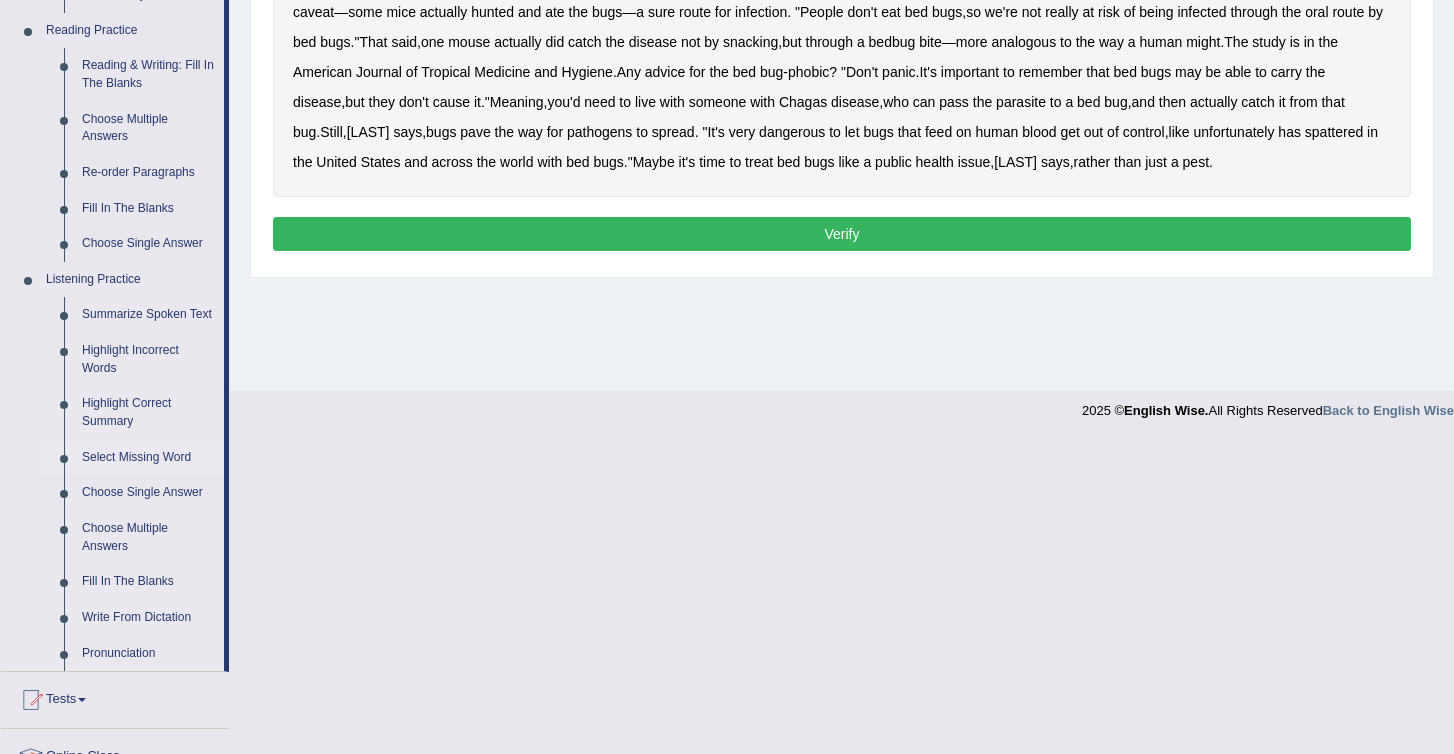 scroll, scrollTop: 613, scrollLeft: 0, axis: vertical 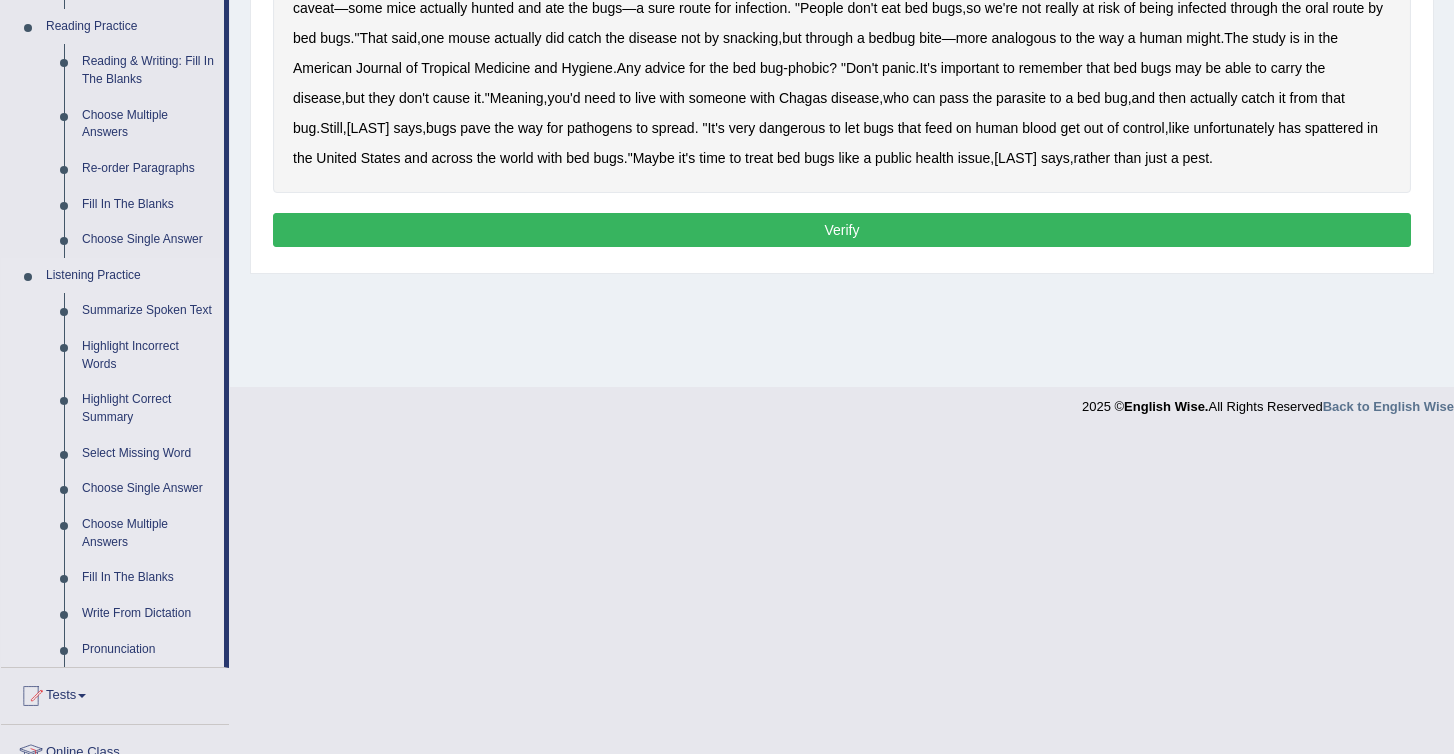 click on "Listening Practice" at bounding box center [130, 276] 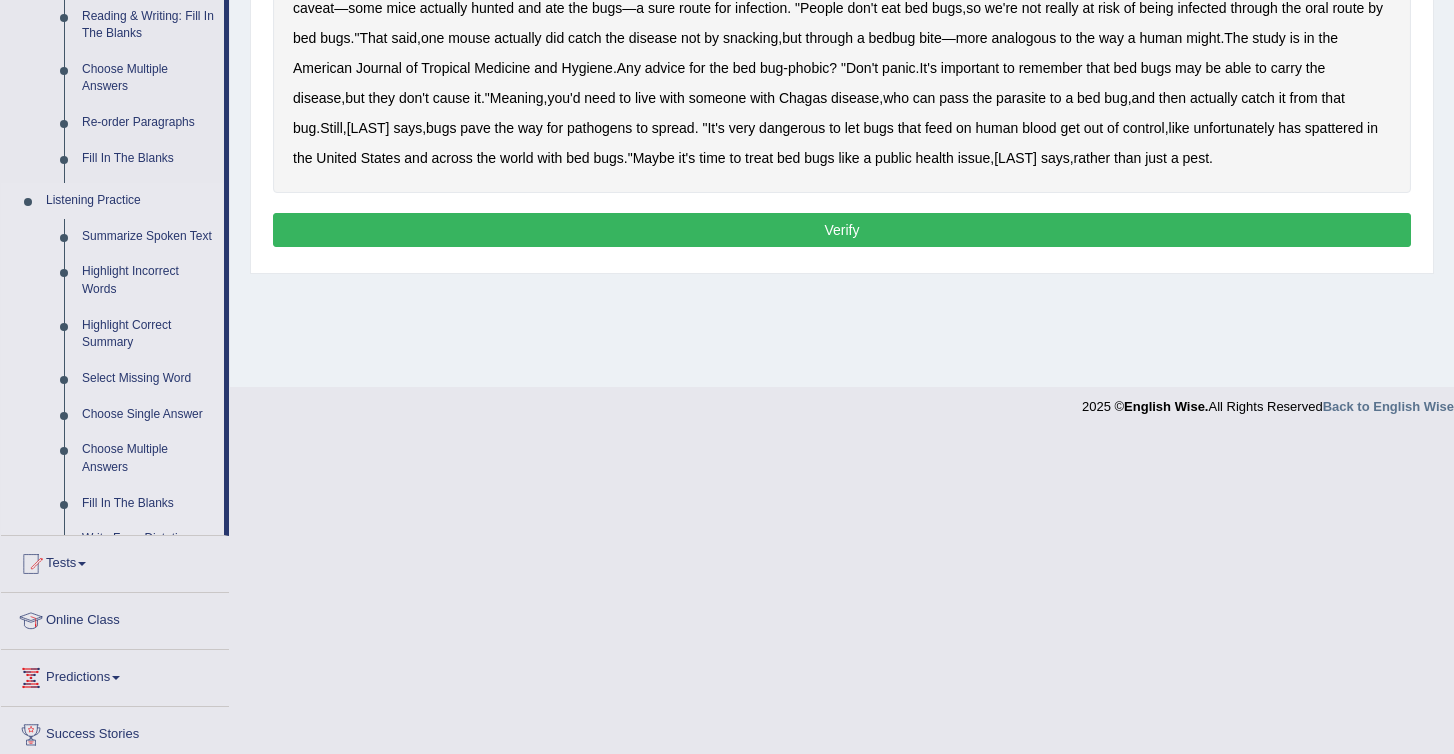 scroll, scrollTop: 0, scrollLeft: 0, axis: both 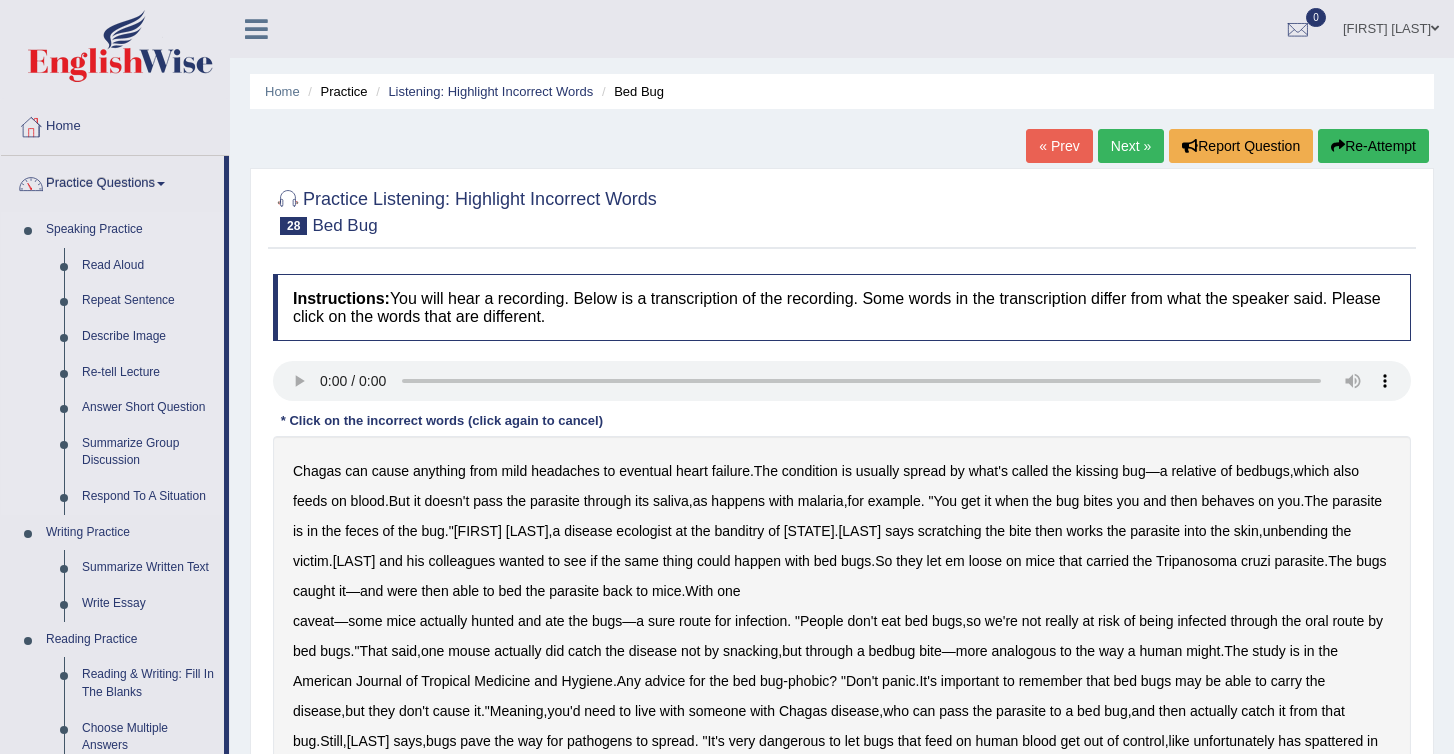 click on "Speaking Practice" at bounding box center [130, 230] 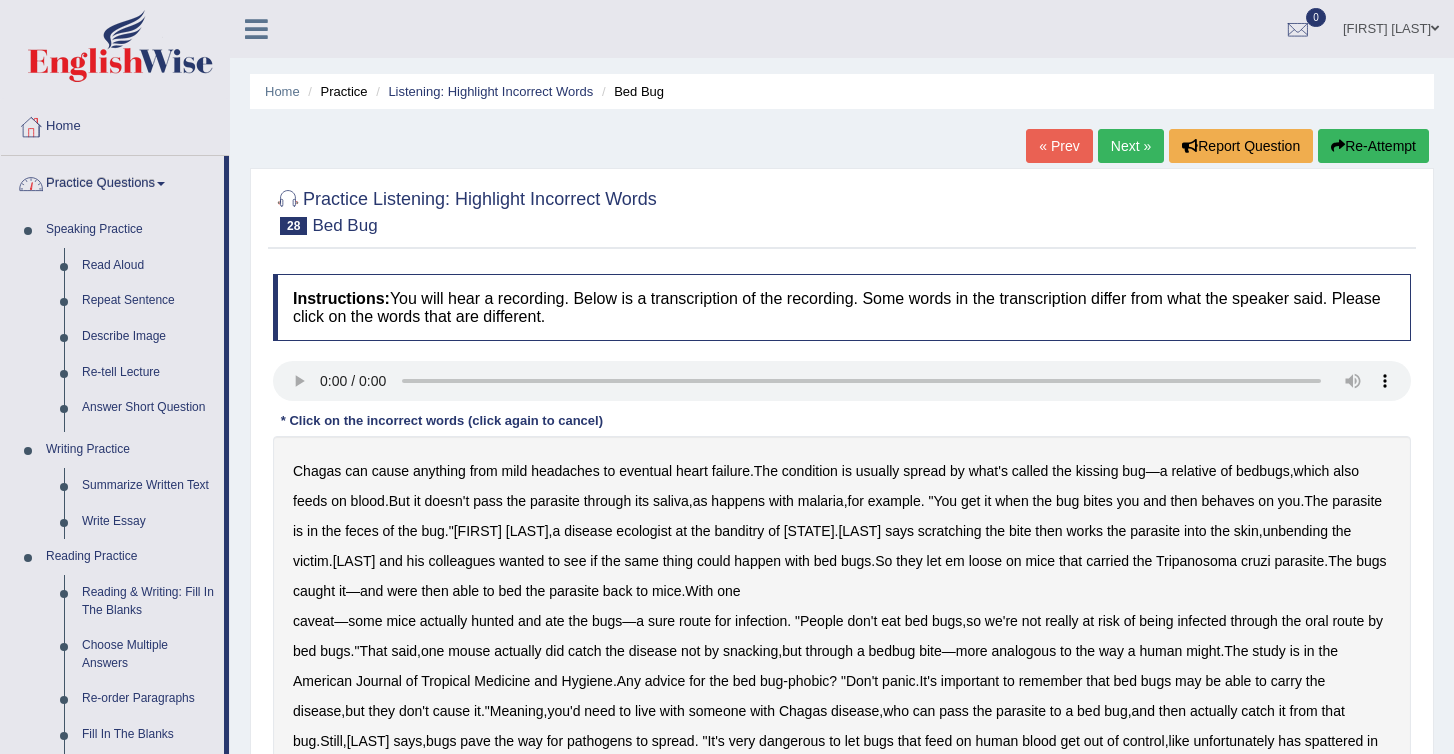 click on "Practice Questions" at bounding box center [112, 181] 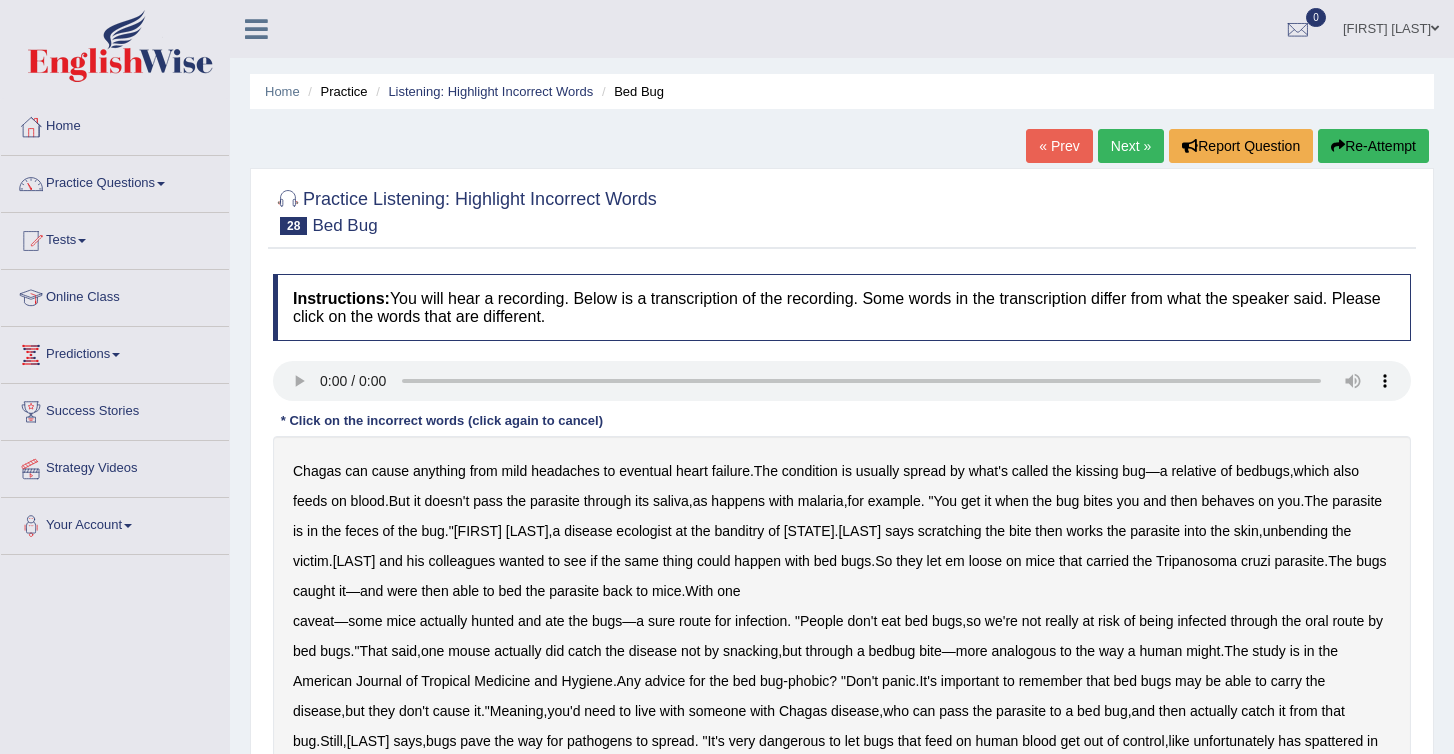 click on "Practice Questions" at bounding box center [115, 181] 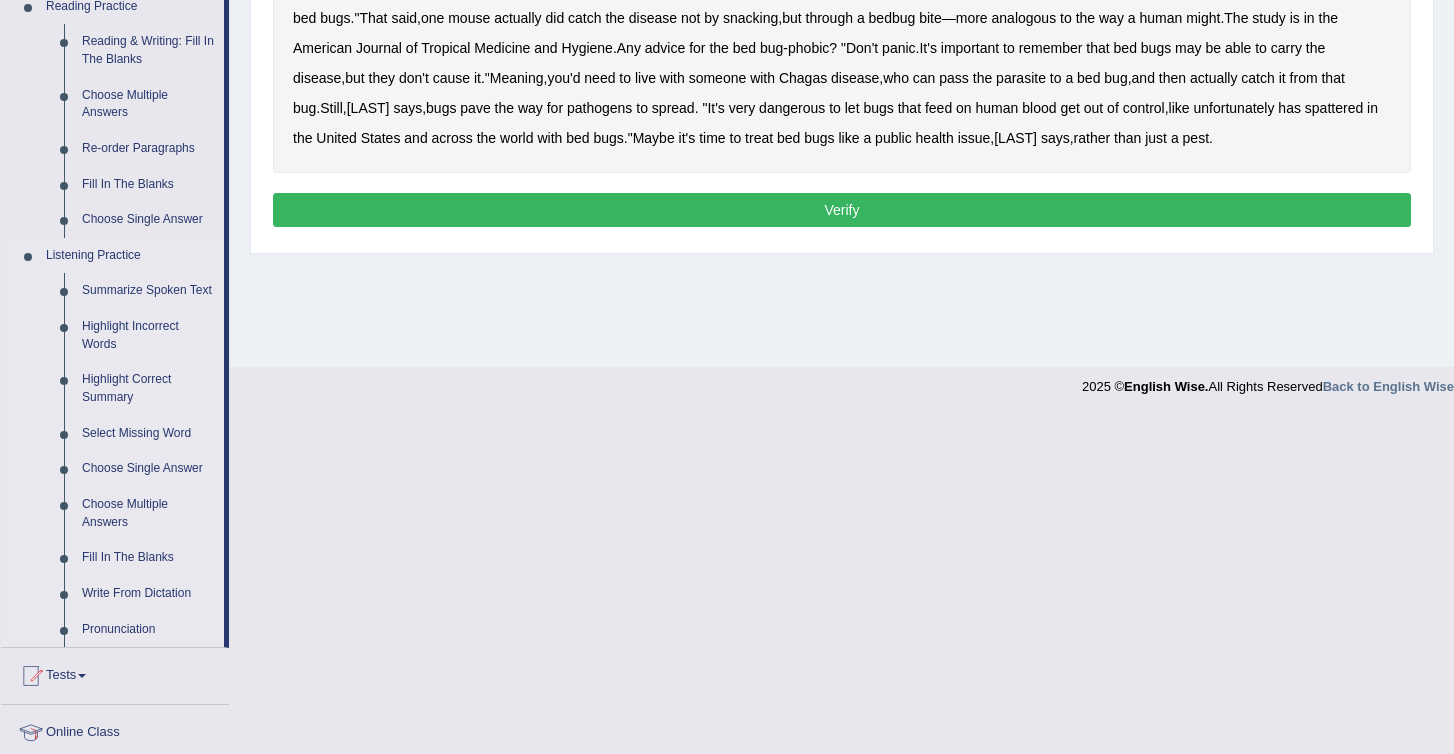scroll, scrollTop: 652, scrollLeft: 0, axis: vertical 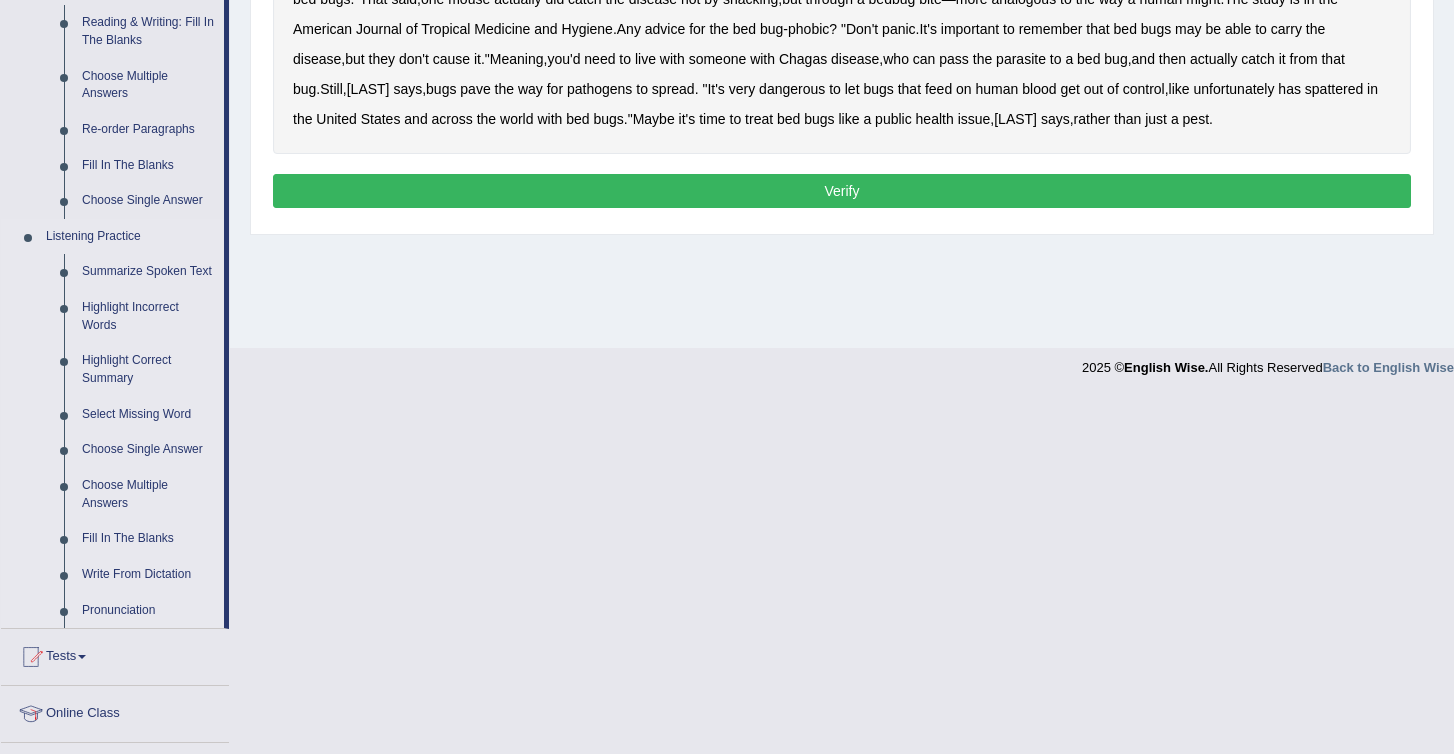 click on "Listening Practice" at bounding box center [130, 237] 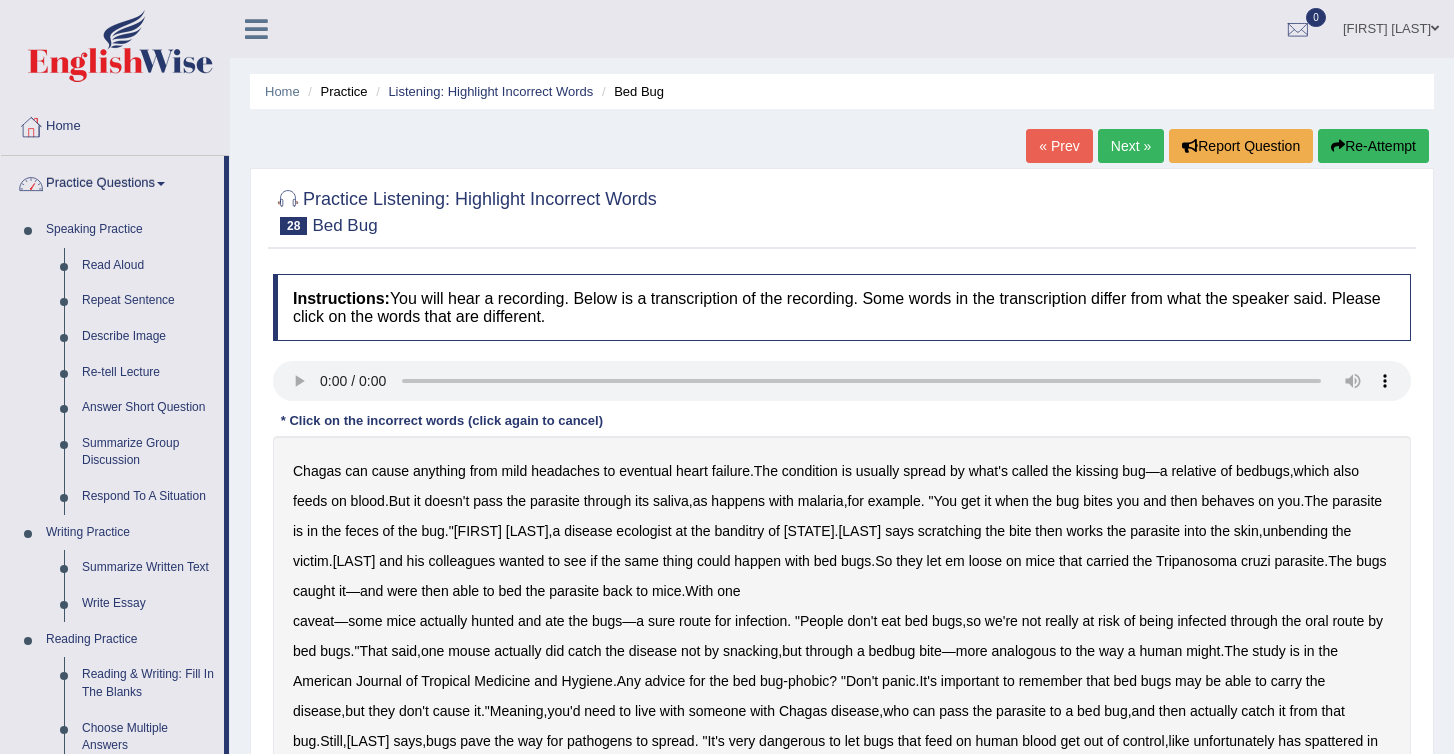 click on "Practice Questions" at bounding box center [112, 181] 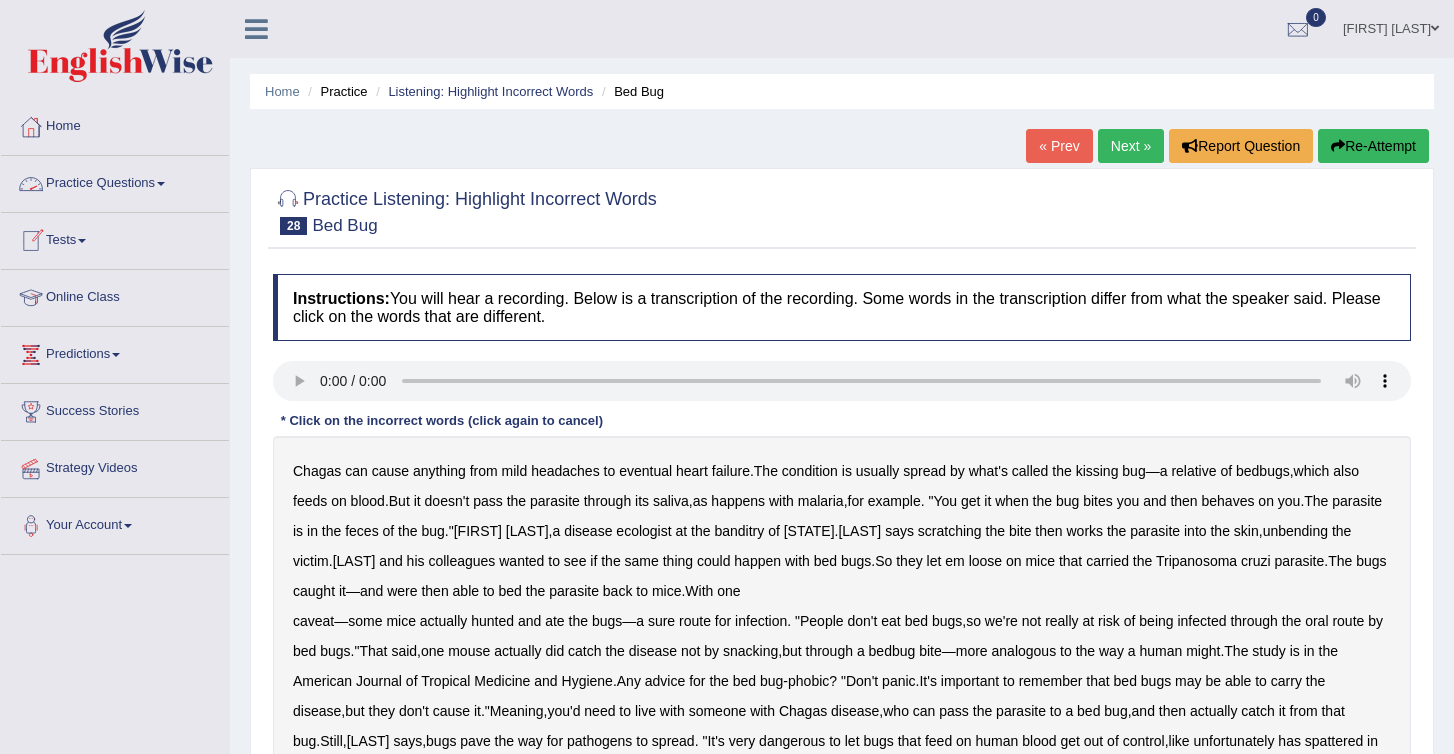 click on "Practice Questions" at bounding box center [115, 181] 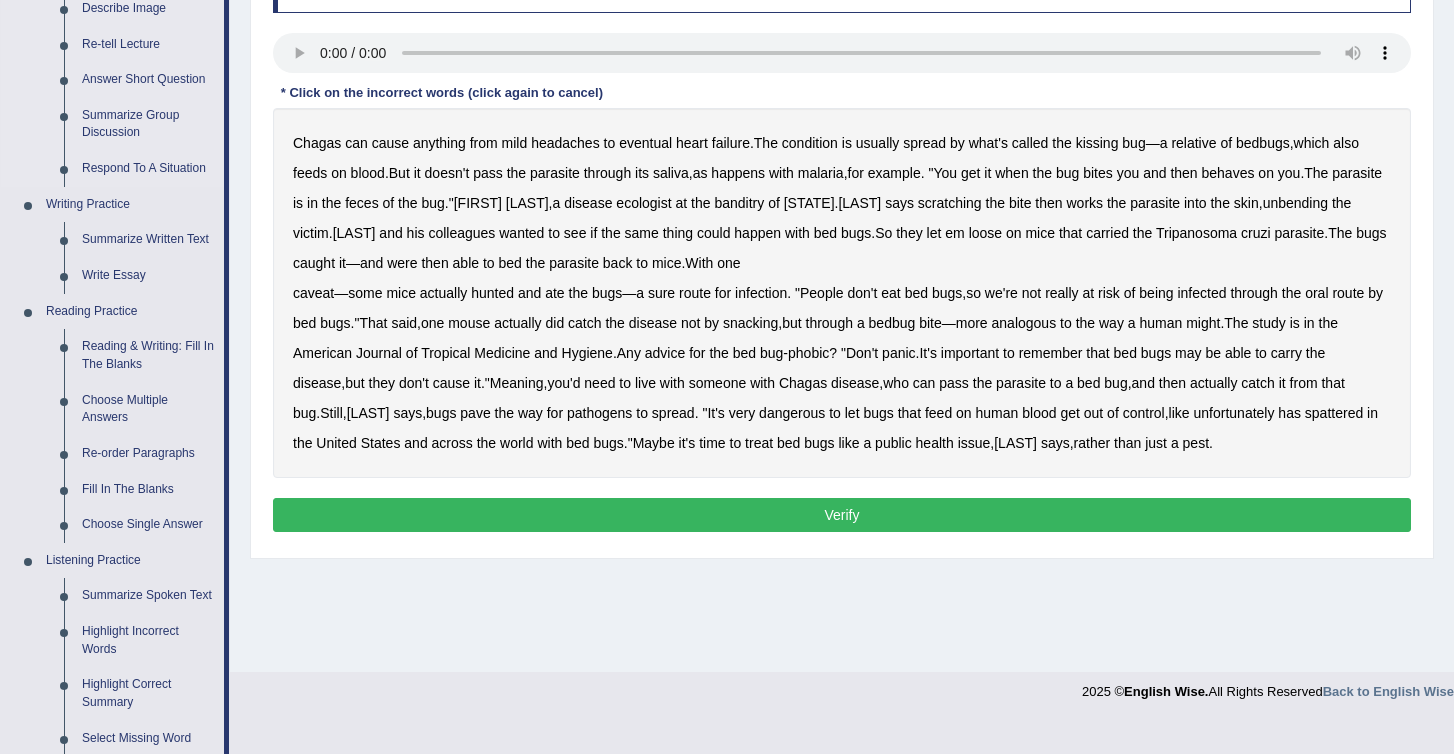scroll, scrollTop: 325, scrollLeft: 0, axis: vertical 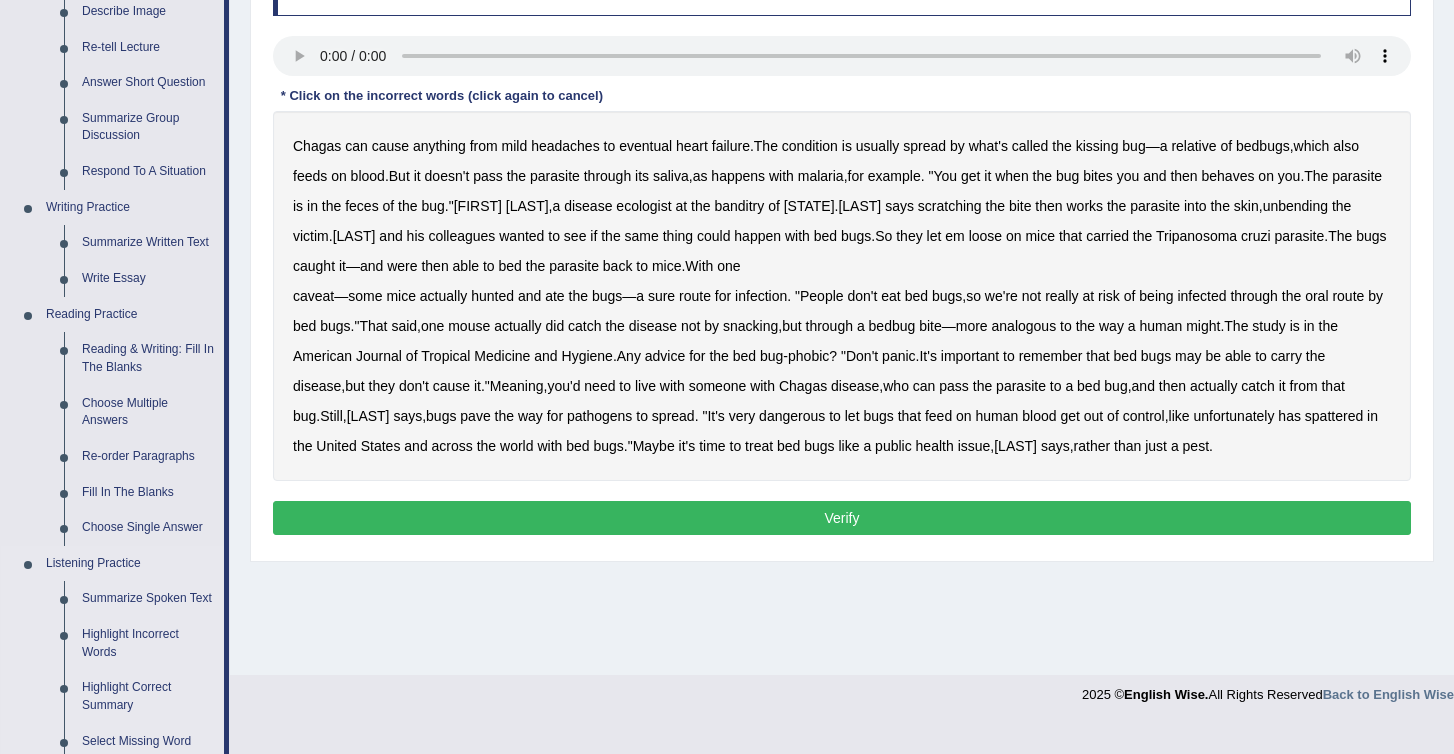 click on "Listening Practice" at bounding box center [130, 564] 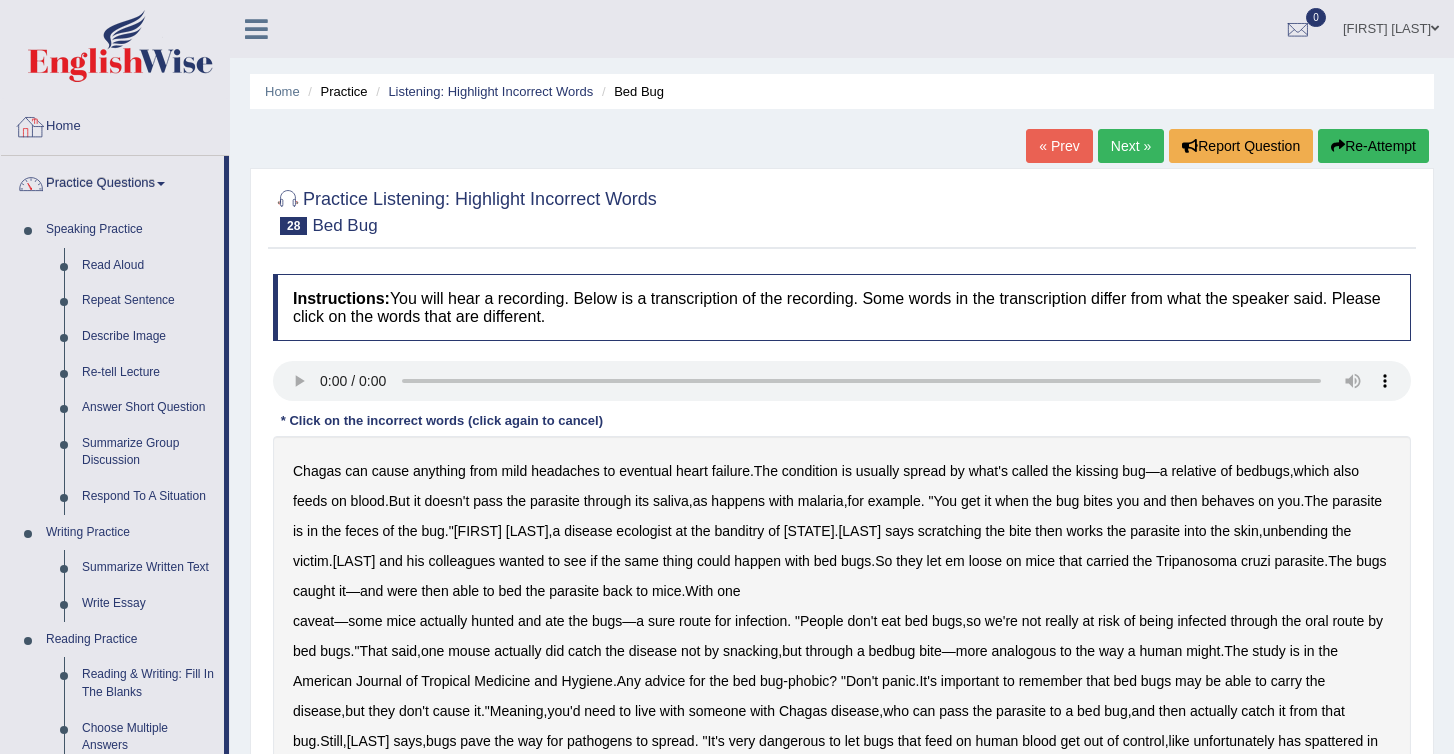 click on "Home" at bounding box center [115, 124] 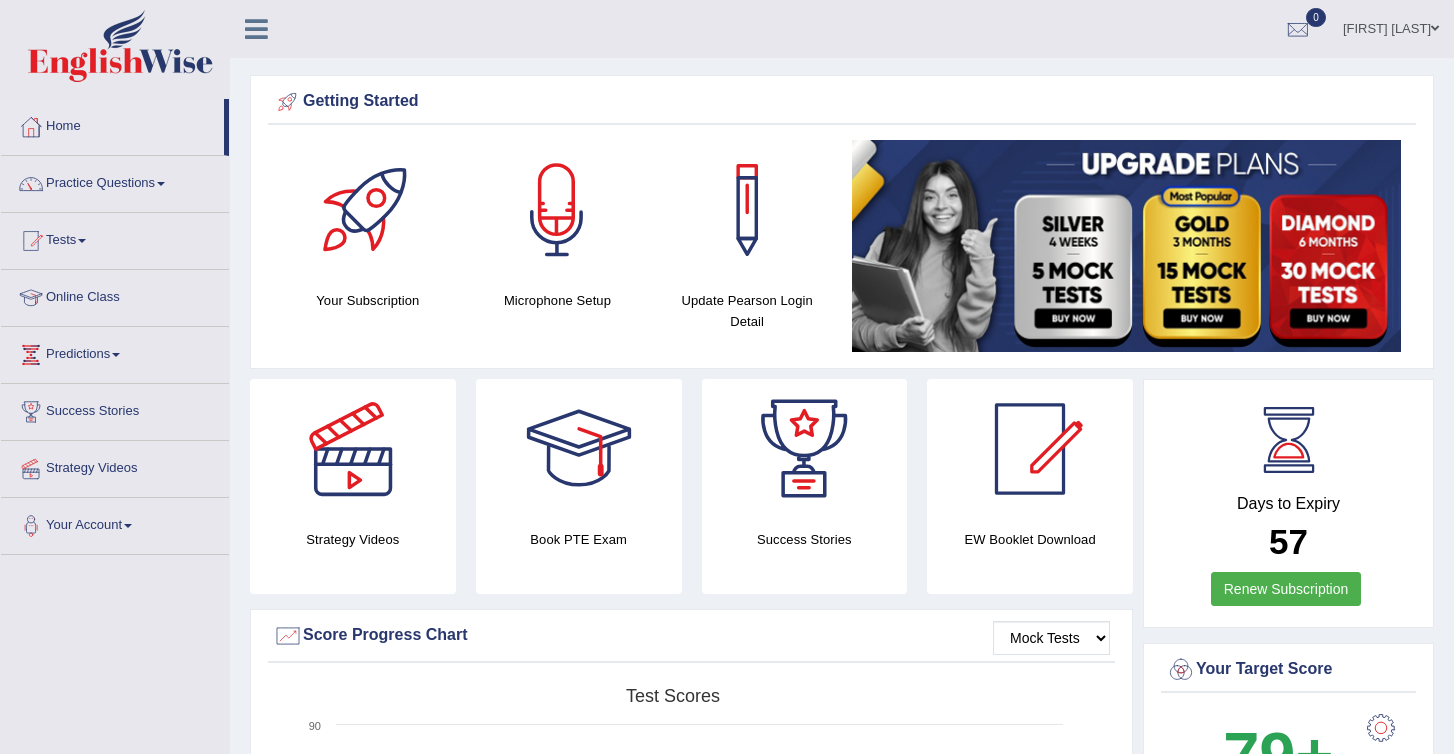 scroll, scrollTop: 0, scrollLeft: 0, axis: both 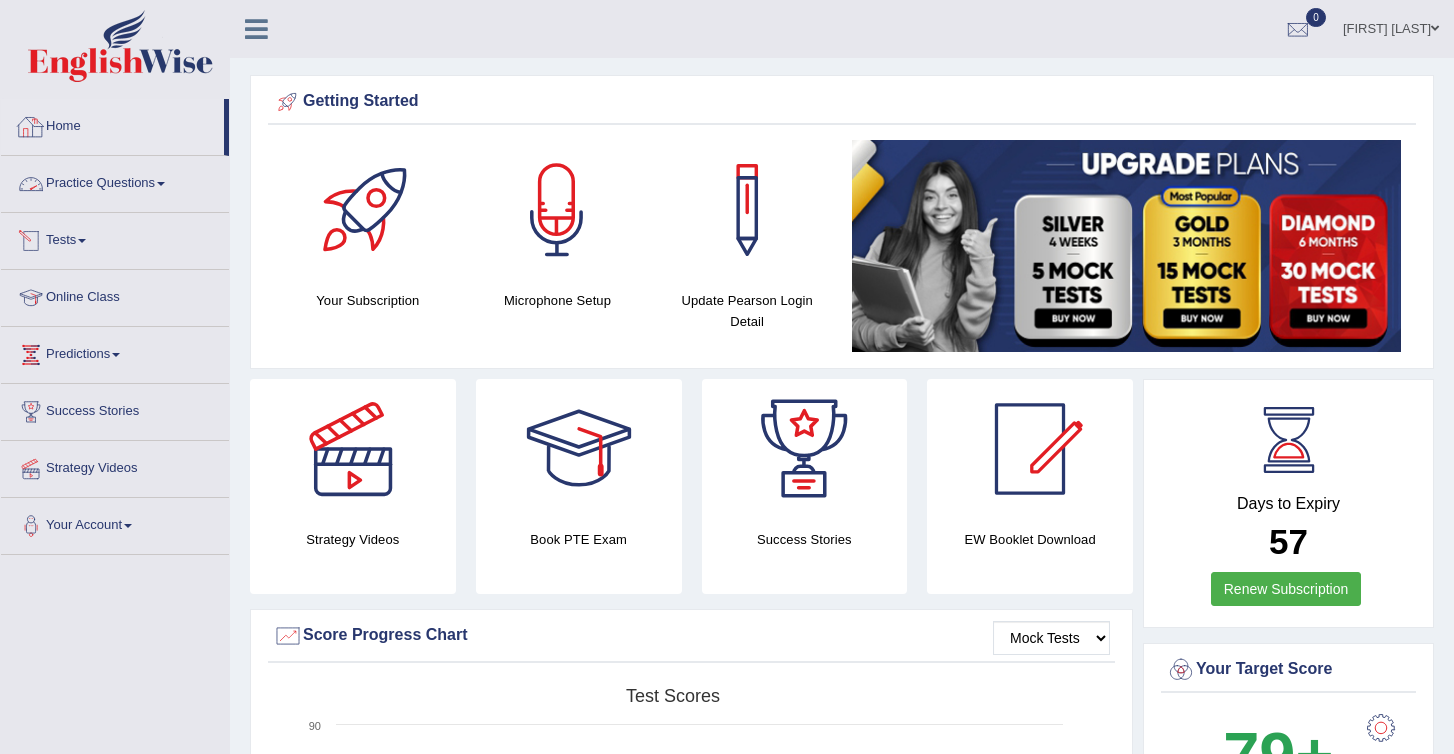 click on "Home" at bounding box center (112, 124) 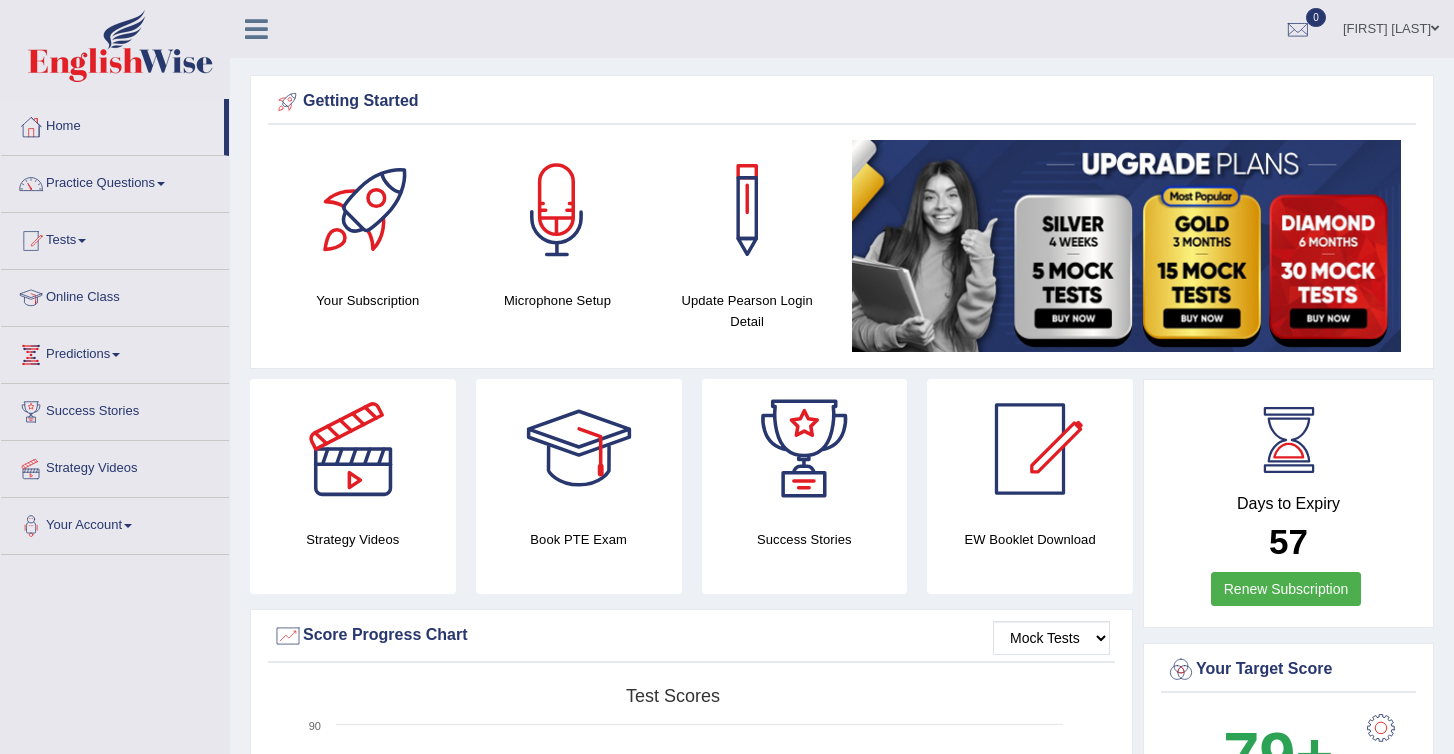 scroll, scrollTop: 0, scrollLeft: 0, axis: both 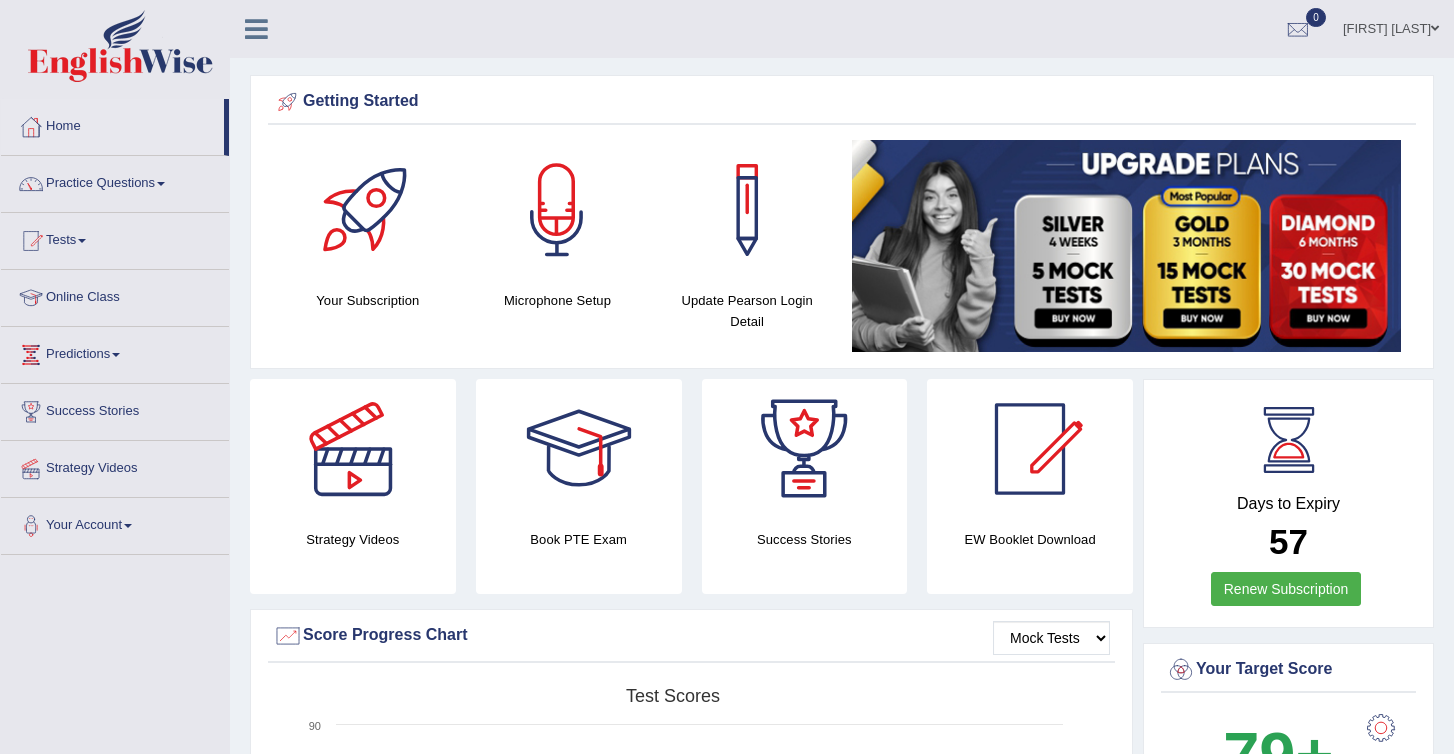click on "Practice Questions" at bounding box center (115, 181) 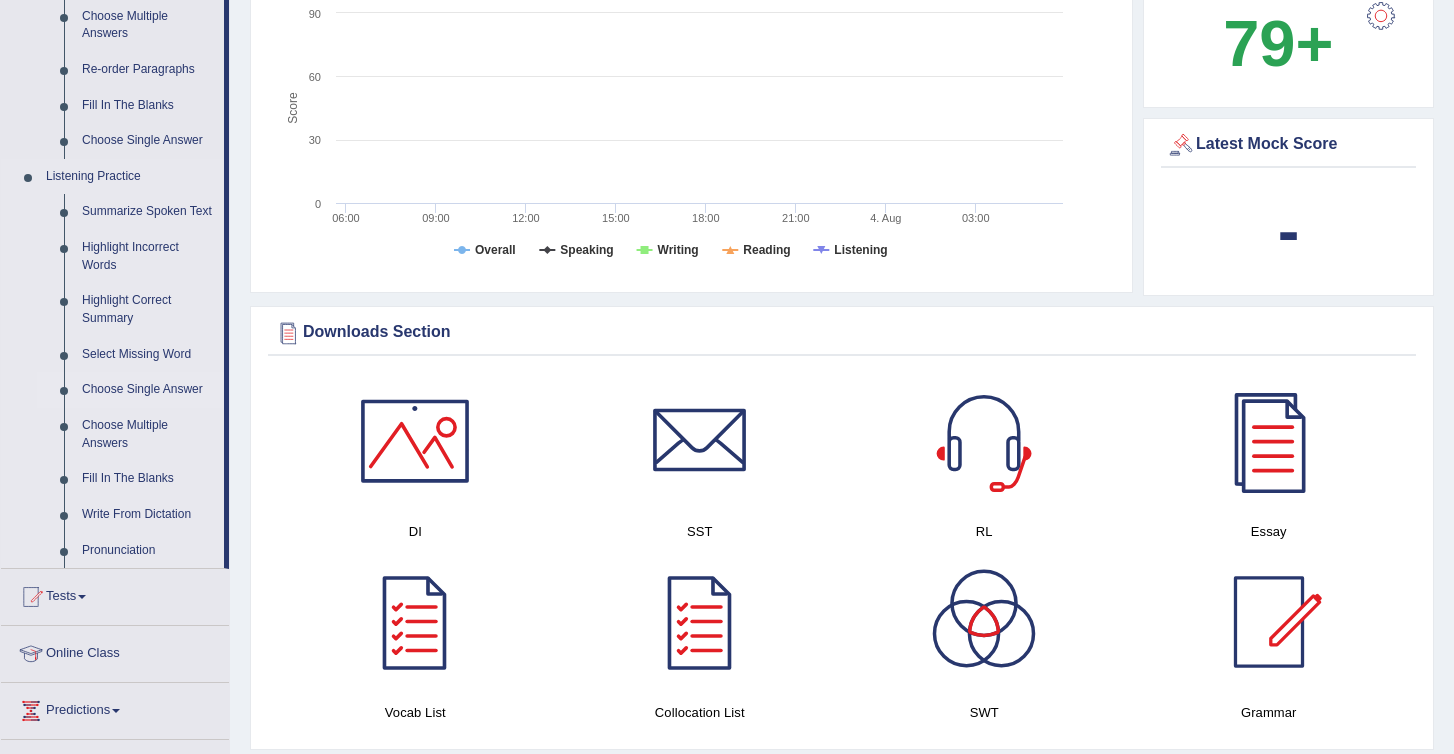 scroll, scrollTop: 690, scrollLeft: 0, axis: vertical 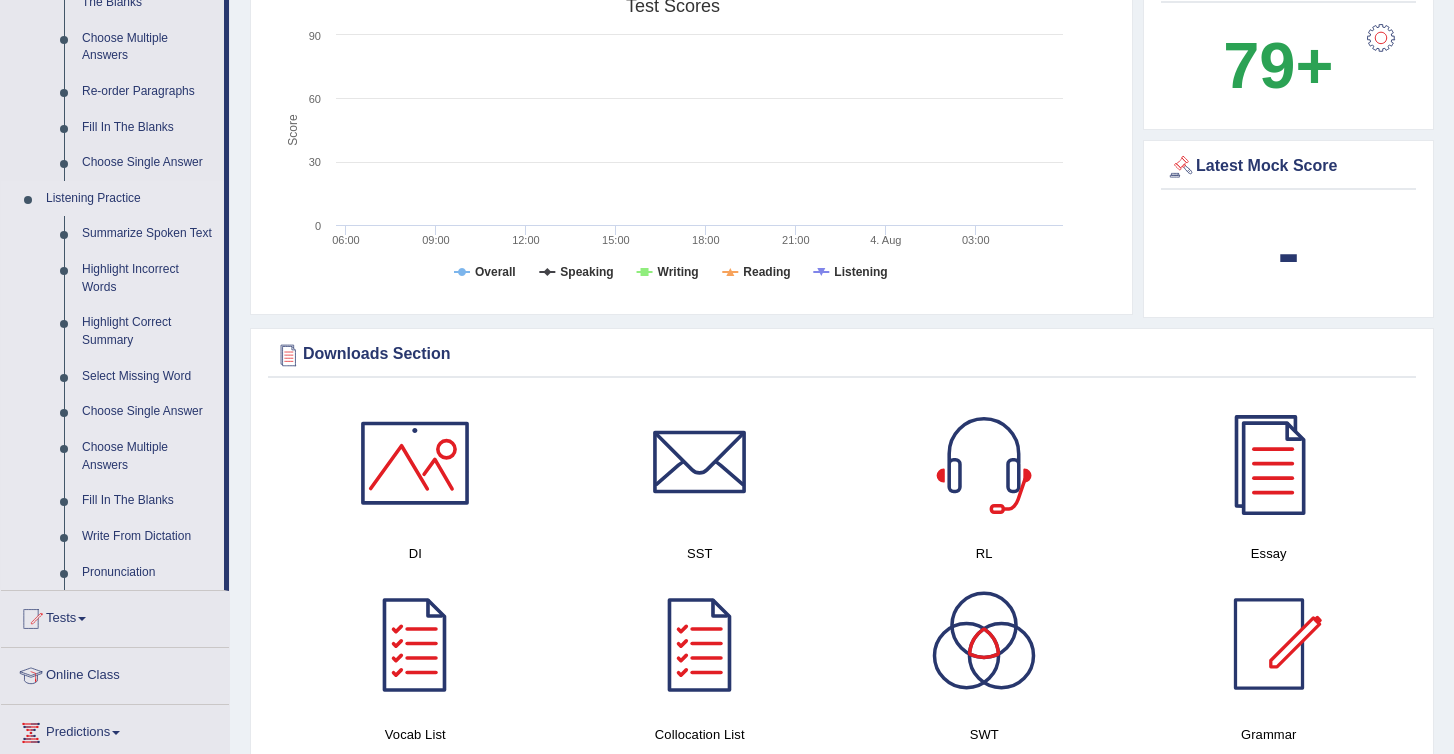 click on "Listening Practice" at bounding box center [130, 199] 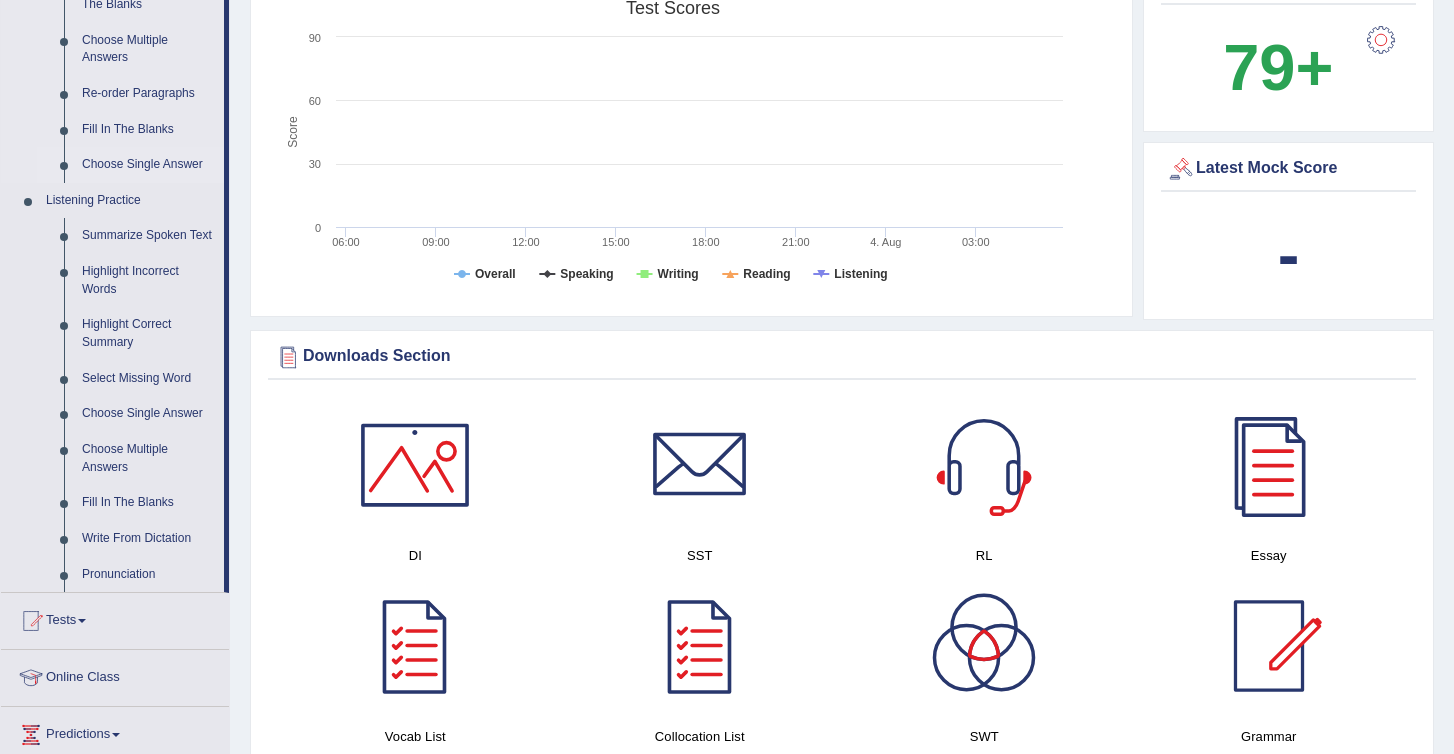 scroll, scrollTop: 696, scrollLeft: 0, axis: vertical 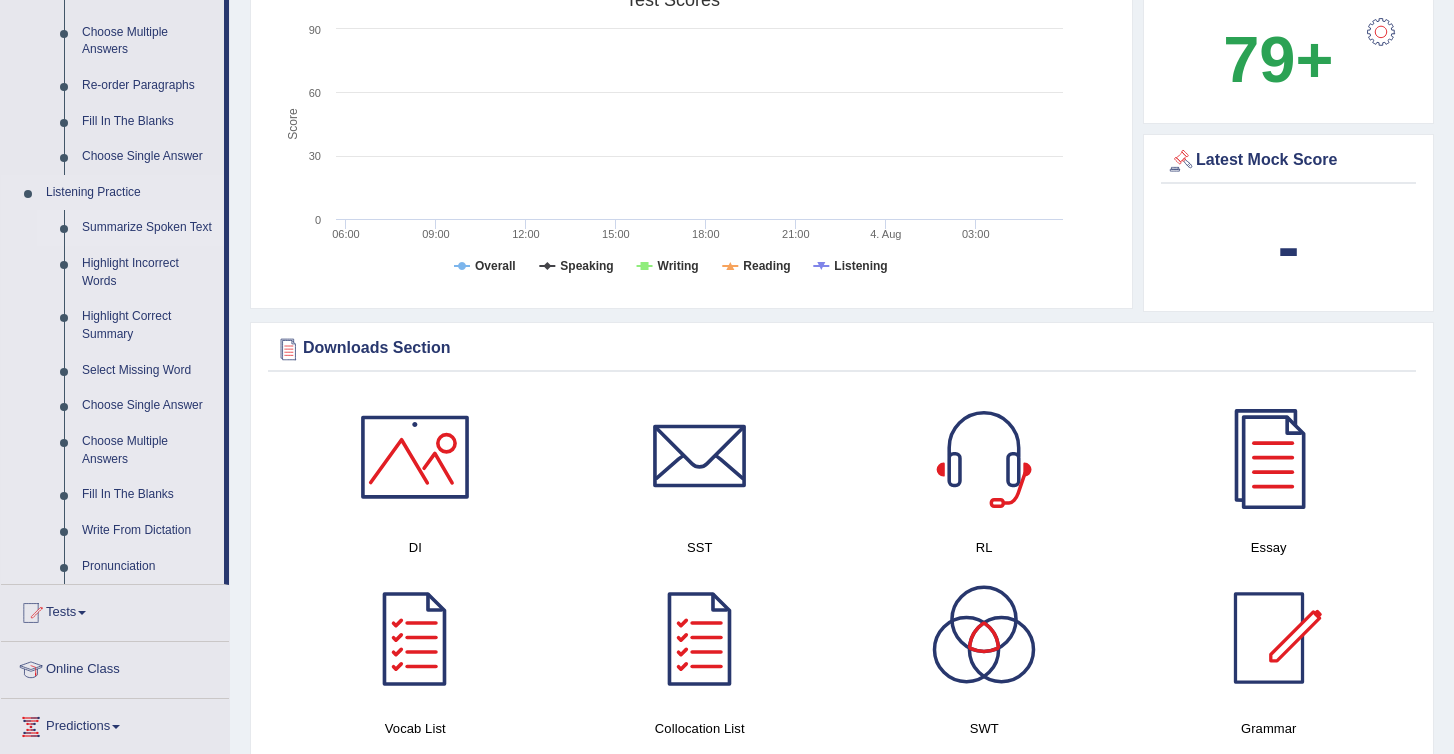 click on "Summarize Spoken Text" at bounding box center (148, 228) 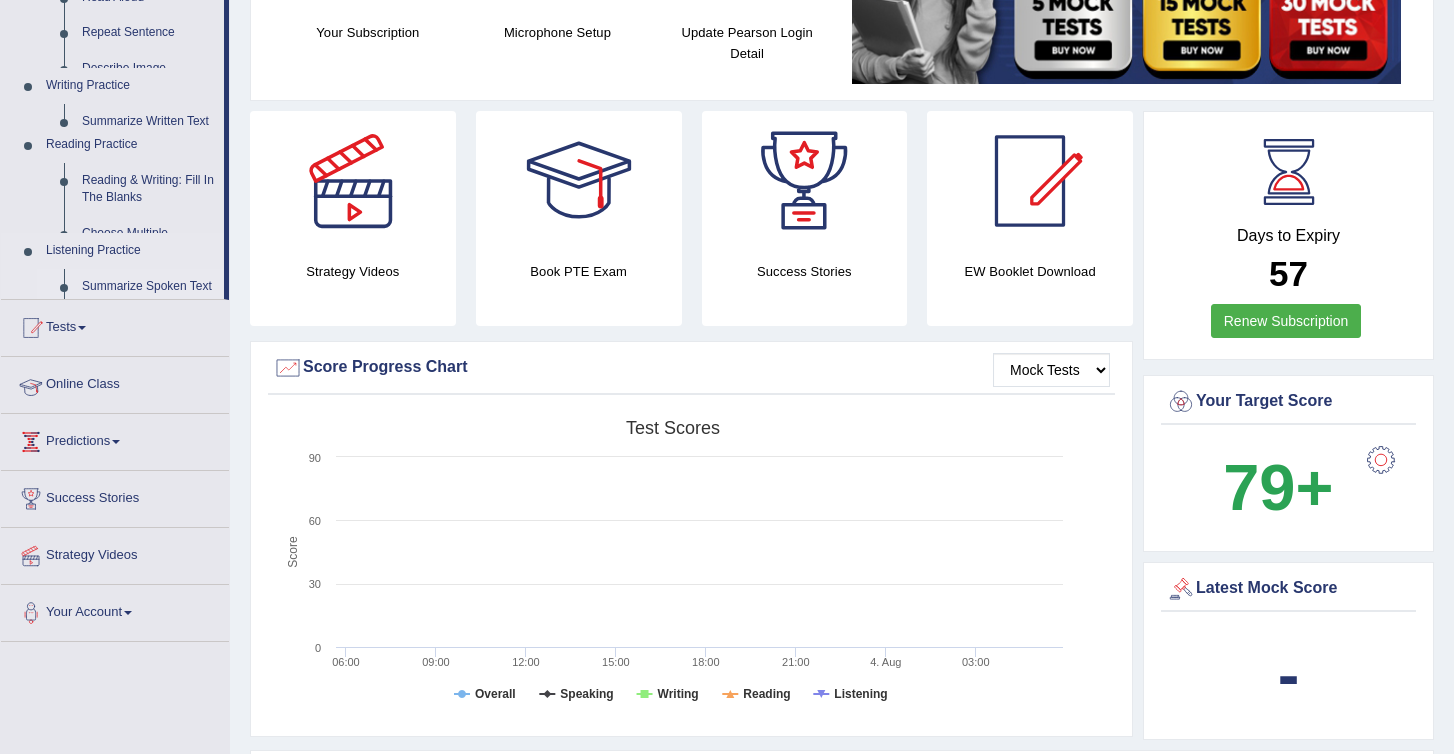 scroll, scrollTop: 237, scrollLeft: 0, axis: vertical 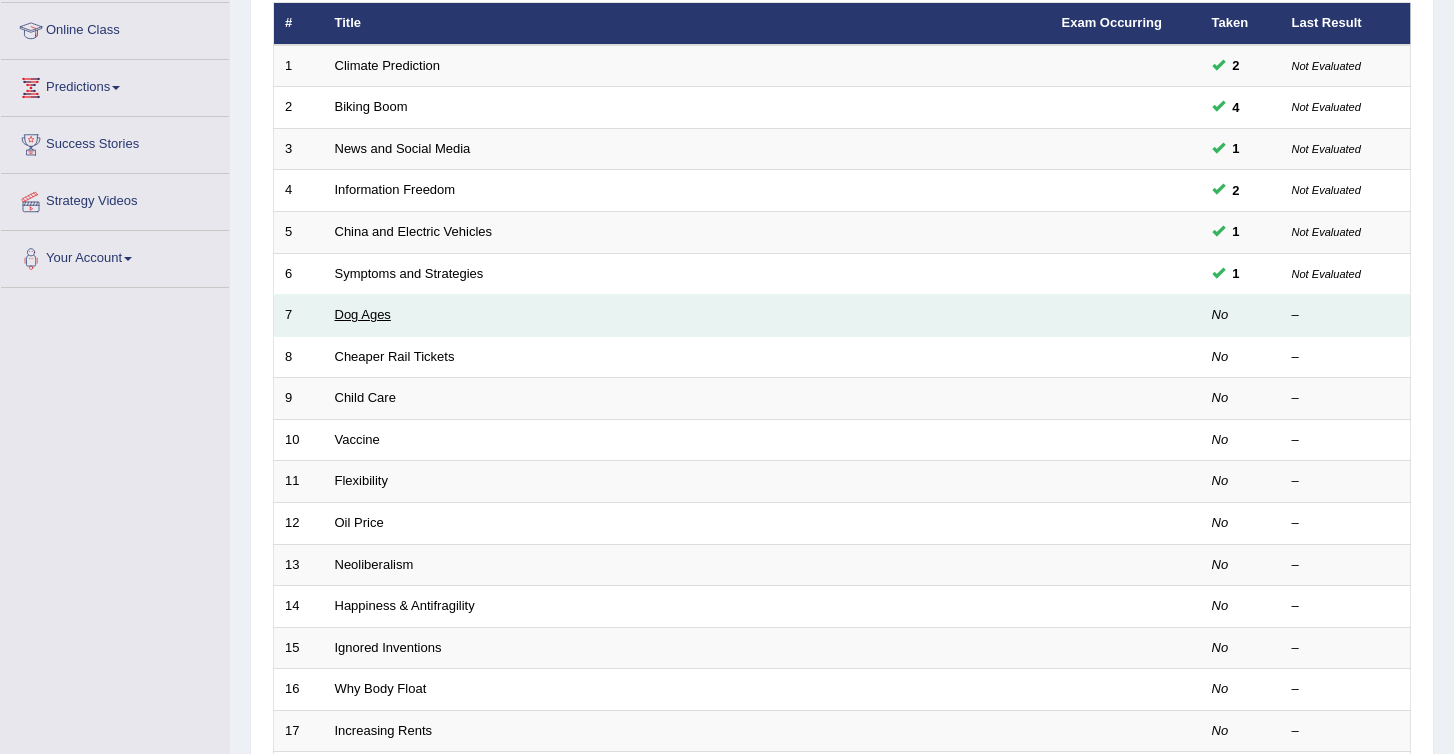 click on "Dog Ages" at bounding box center [363, 314] 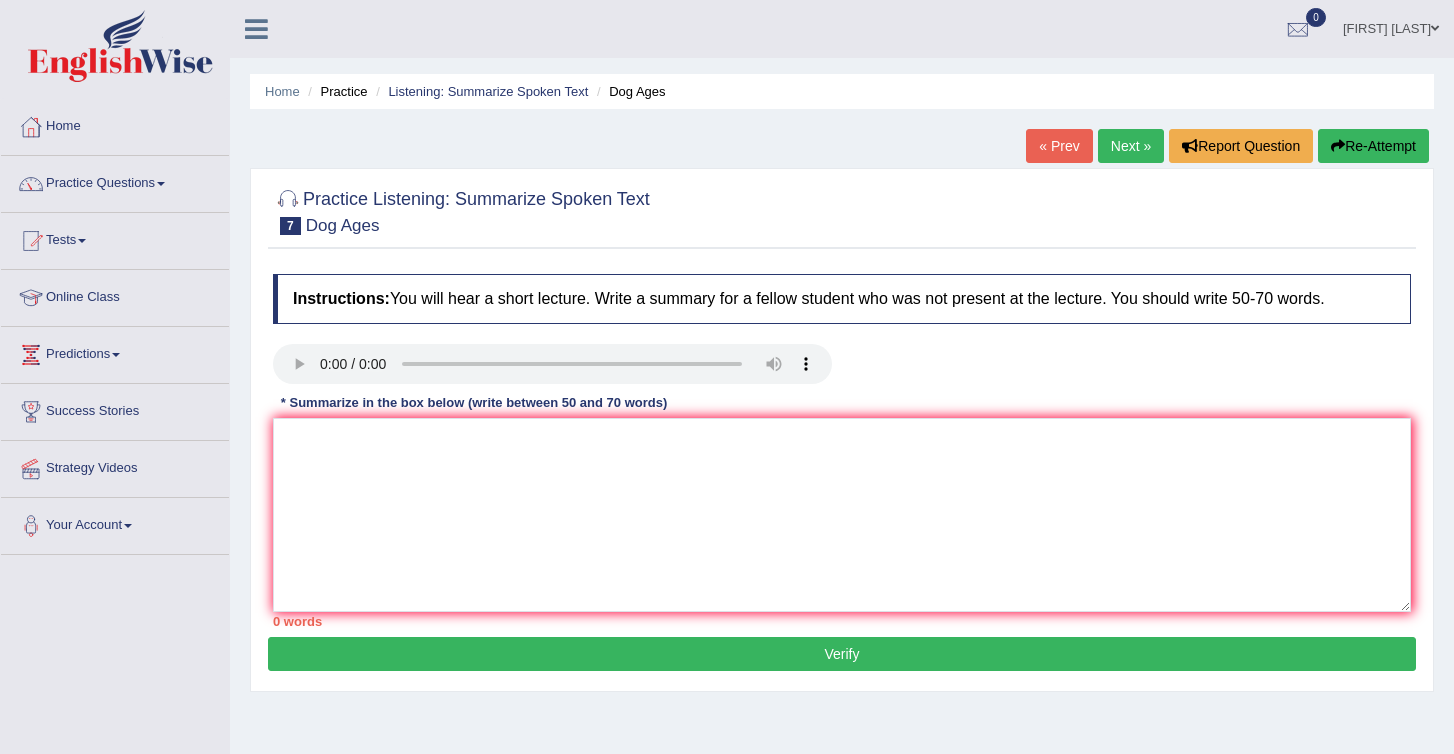 scroll, scrollTop: 0, scrollLeft: 0, axis: both 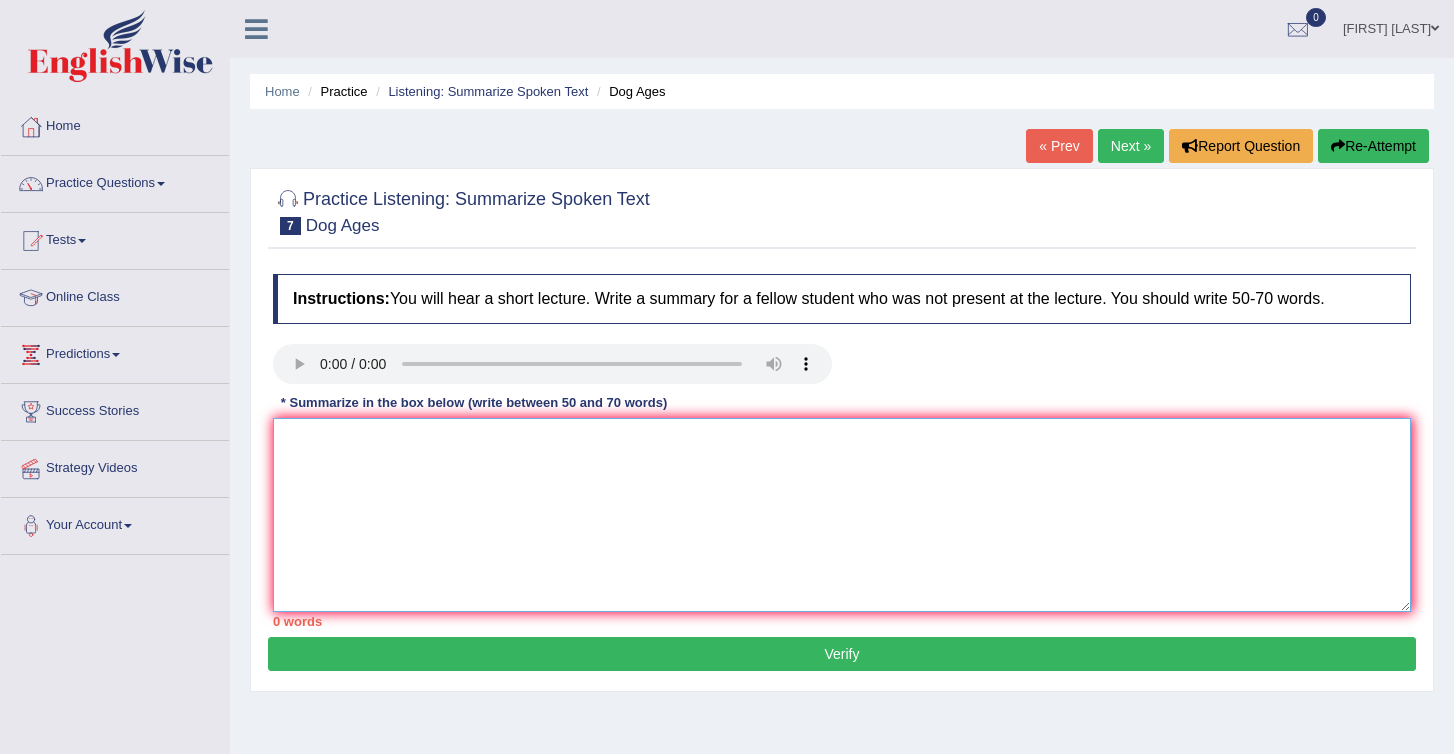 click at bounding box center (842, 515) 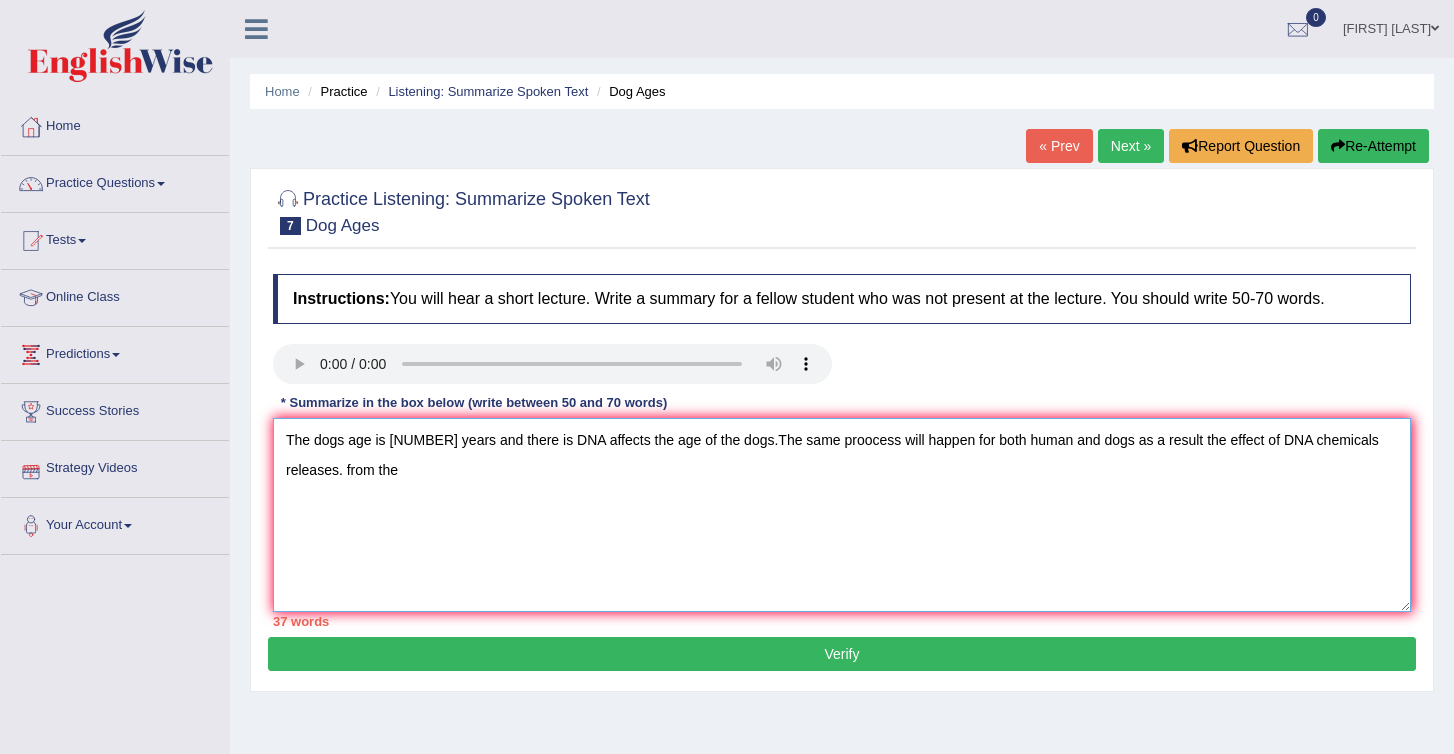 click on "The dogs age is [NUMBER] years and there is DNA affects the age of the dogs.The same proocess will happen for both human and dogs as a result the effect of DNA chemicals releases. from the" at bounding box center [842, 515] 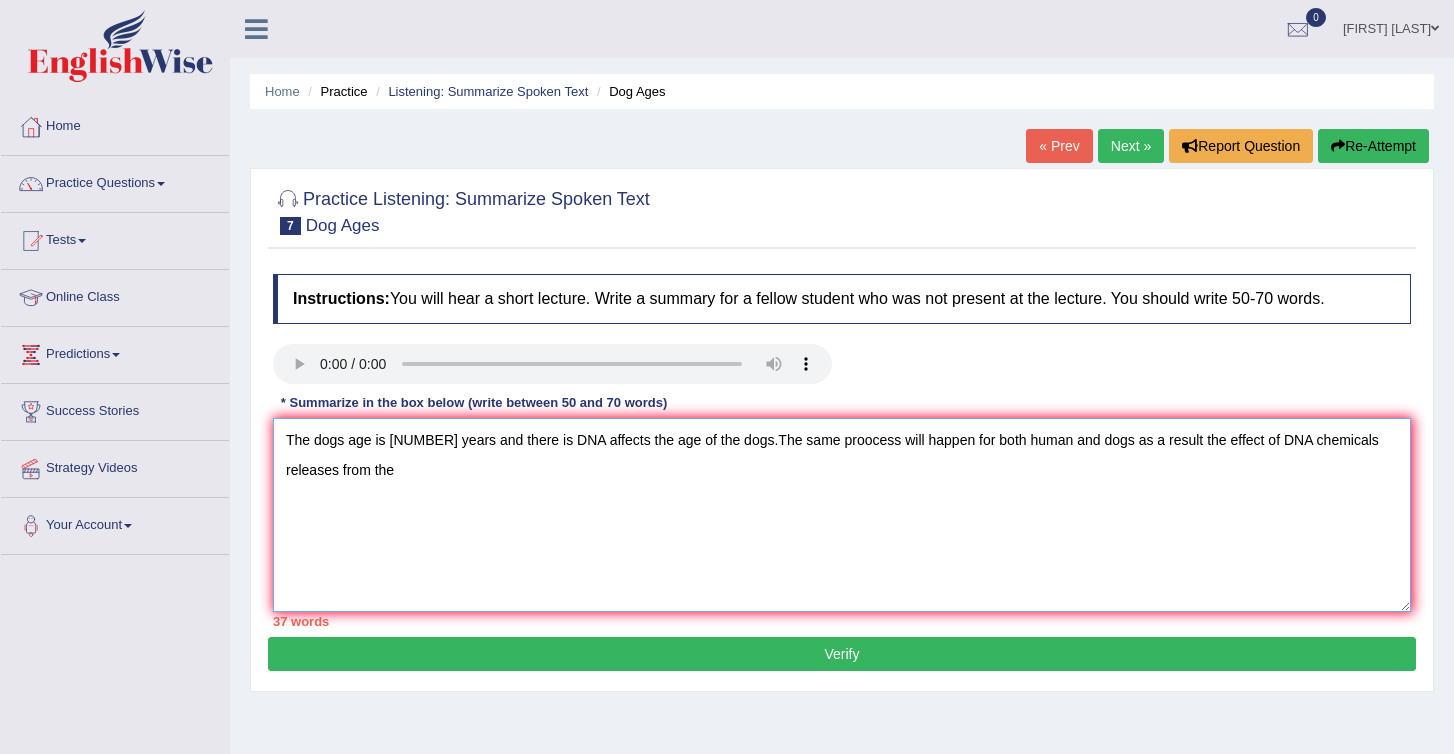click on "The dogs age is [NUMBER] years and there is DNA affects the age of the dogs.The same proocess will happen for both human and dogs as a result the effect of DNA chemicals releases from the" at bounding box center (842, 515) 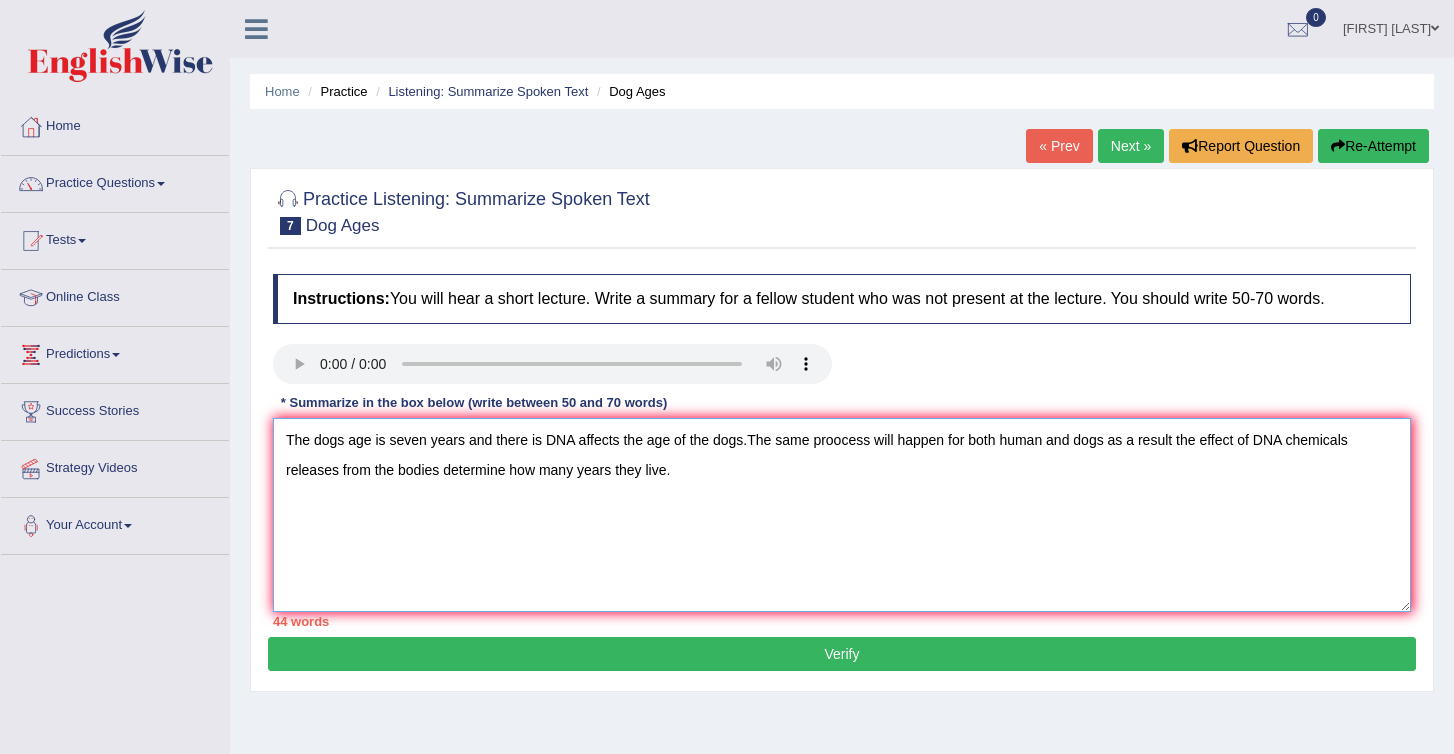 type on "The dogs age is seven years and there is DNA affects the age of the dogs.The same proocess will happen for both human and dogs as a result the effect of DNA chemicals releases from the bodies determine how many years they live." 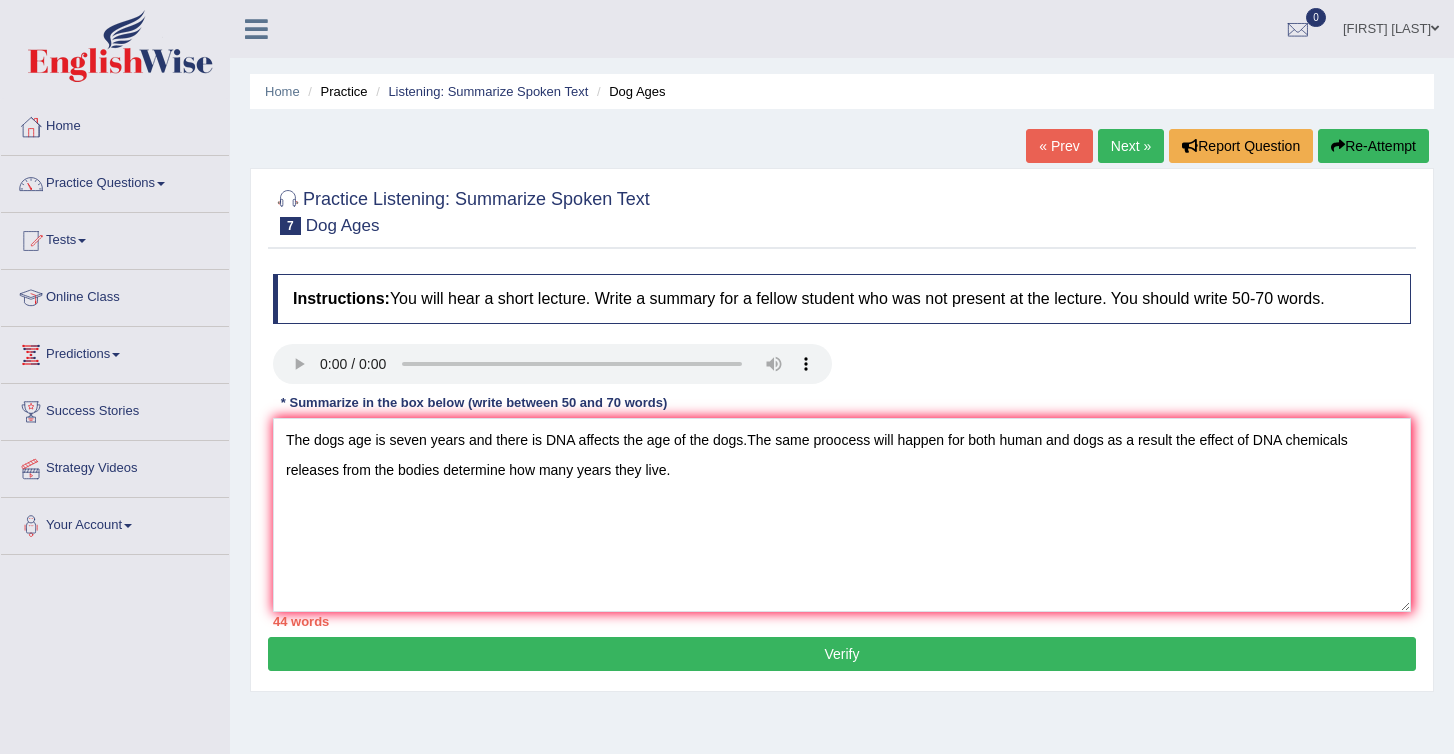 type 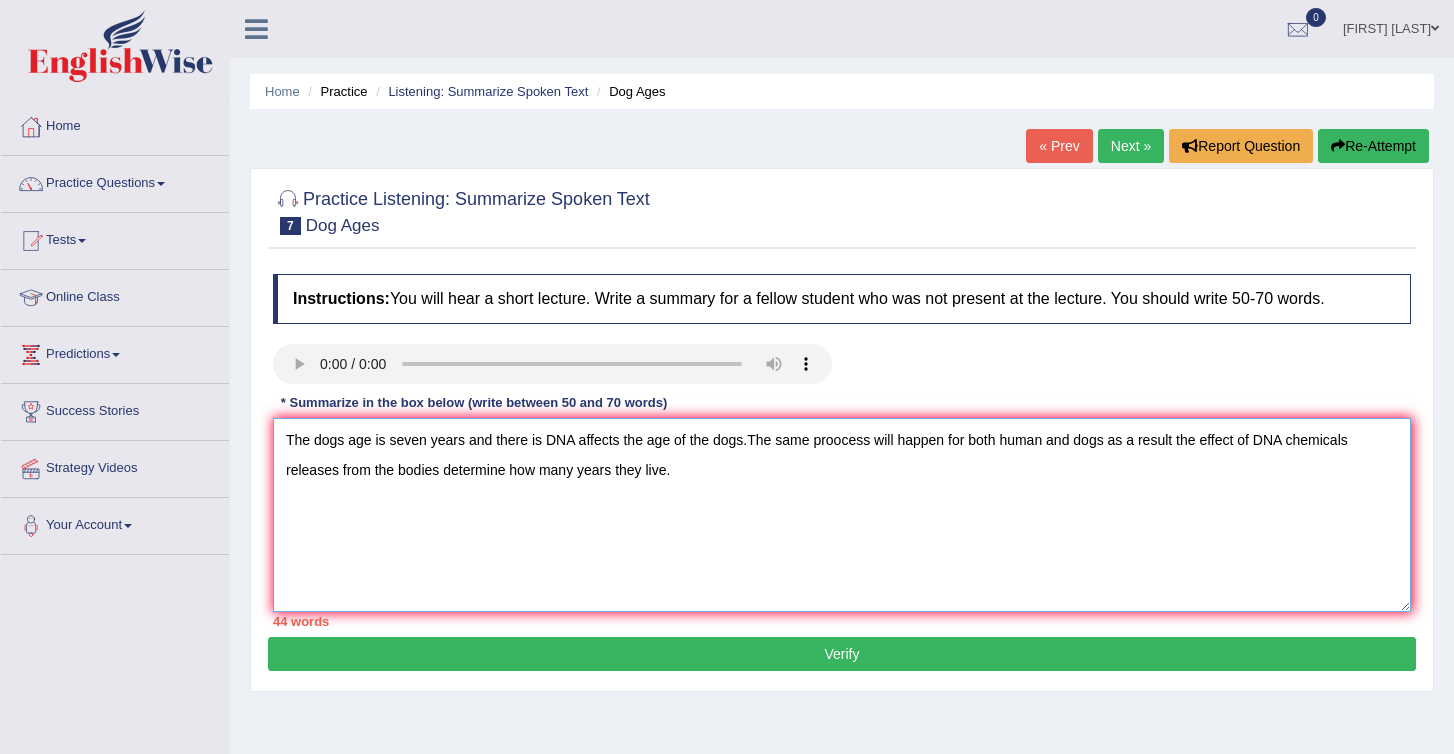 click on "The dogs age is seven years and there is DNA affects the age of the dogs.The same proocess will happen for both human and dogs as a result the effect of DNA chemicals releases from the bodies determine how many years they live." at bounding box center [842, 515] 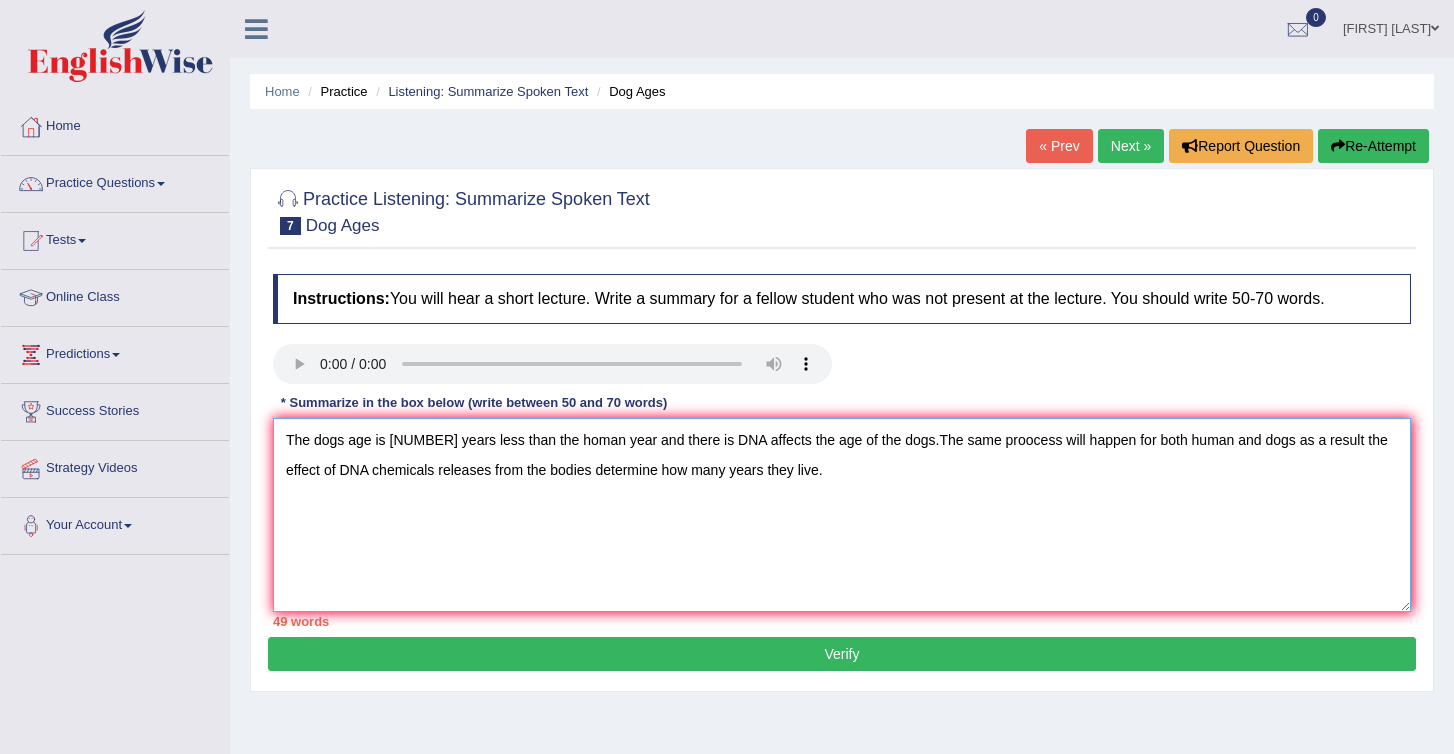 click on "The dogs age is seven years less than the homan year and there is DNA affects the age of the dogs.The same proocess will happen for both human and dogs as a result the effect of DNA chemicals releases from the bodies determine how many years they live." at bounding box center [842, 515] 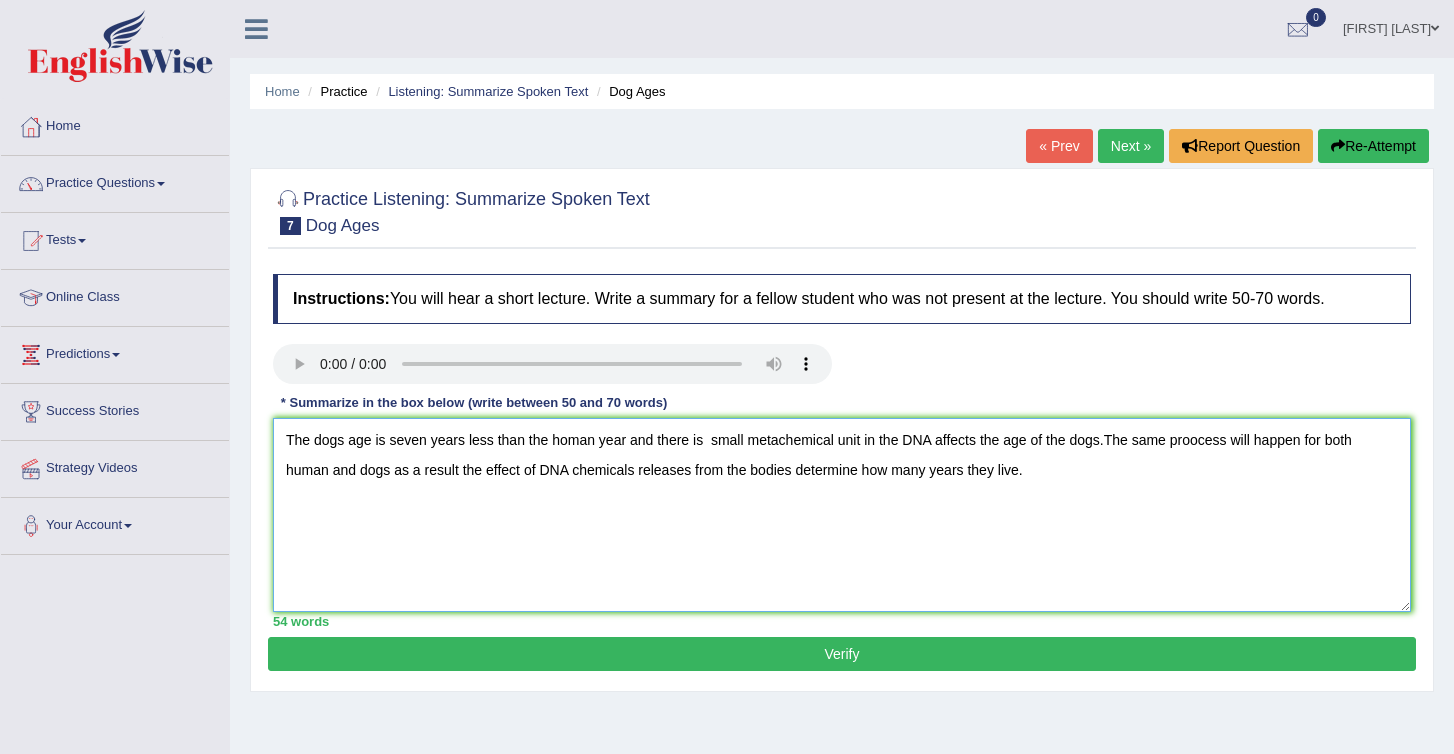 type on "The dogs age is seven years less than the homan year and there is  small metachemical unit in the DNA affects the age of the dogs.The same proocess will happen for both human and dogs as a result the effect of DNA chemicals releases from the bodies determine how many years they live." 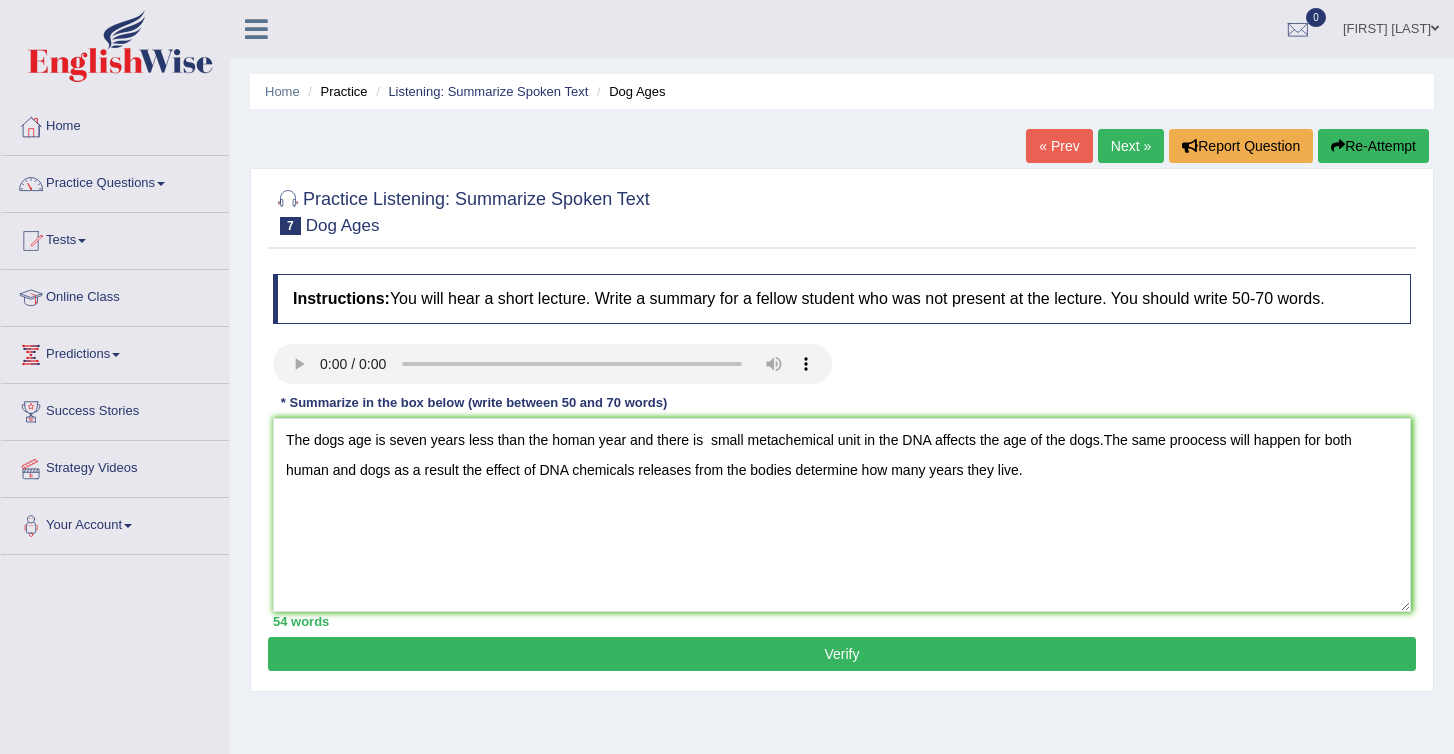 click on "Verify" at bounding box center [842, 654] 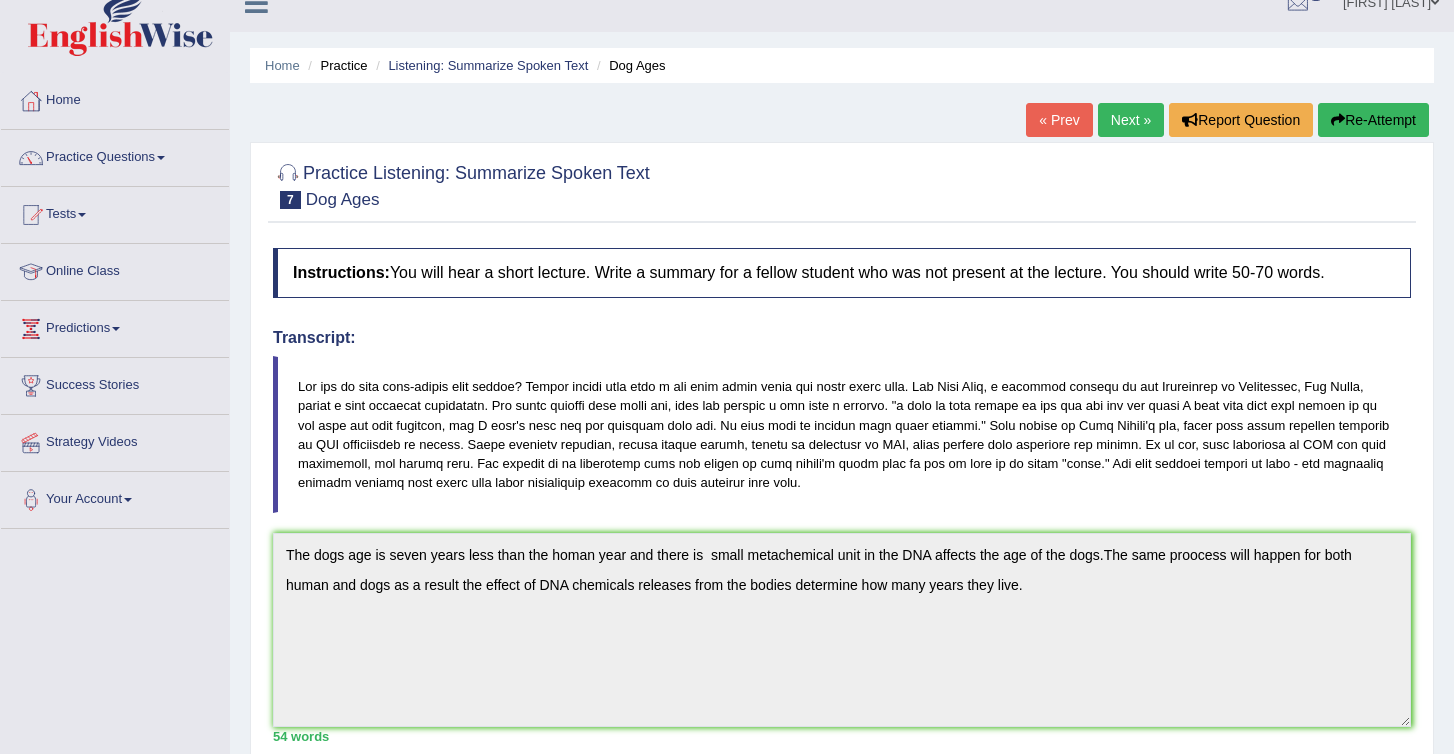 scroll, scrollTop: 0, scrollLeft: 0, axis: both 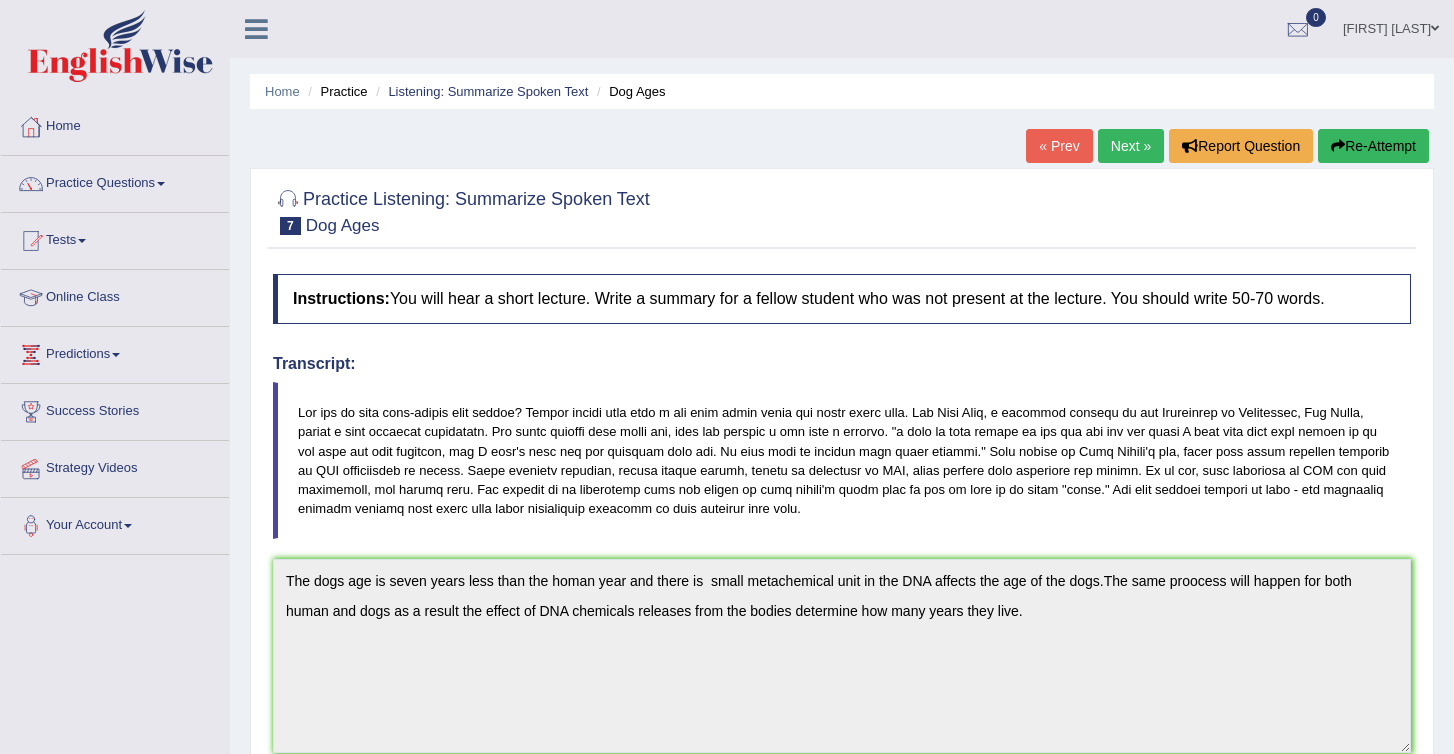click on "Next »" at bounding box center [1131, 146] 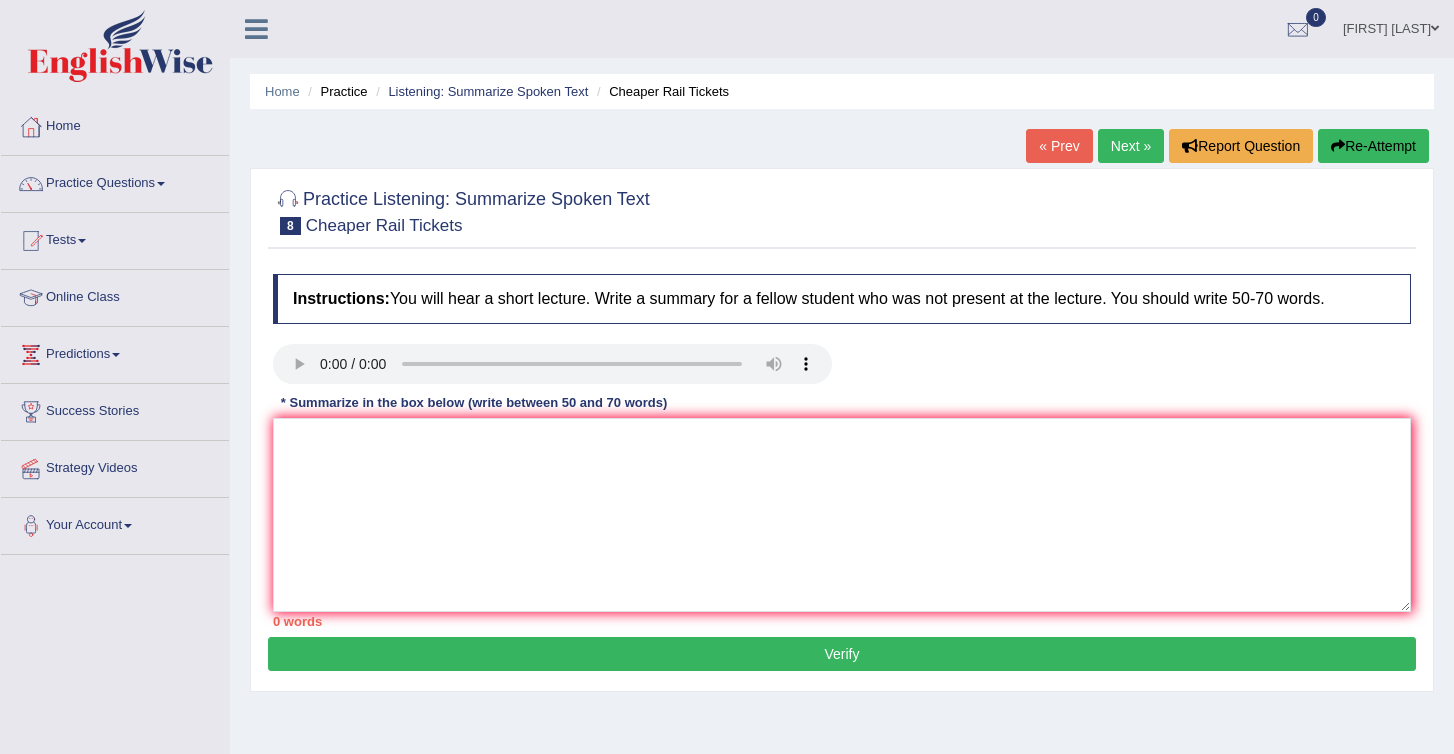 scroll, scrollTop: 0, scrollLeft: 0, axis: both 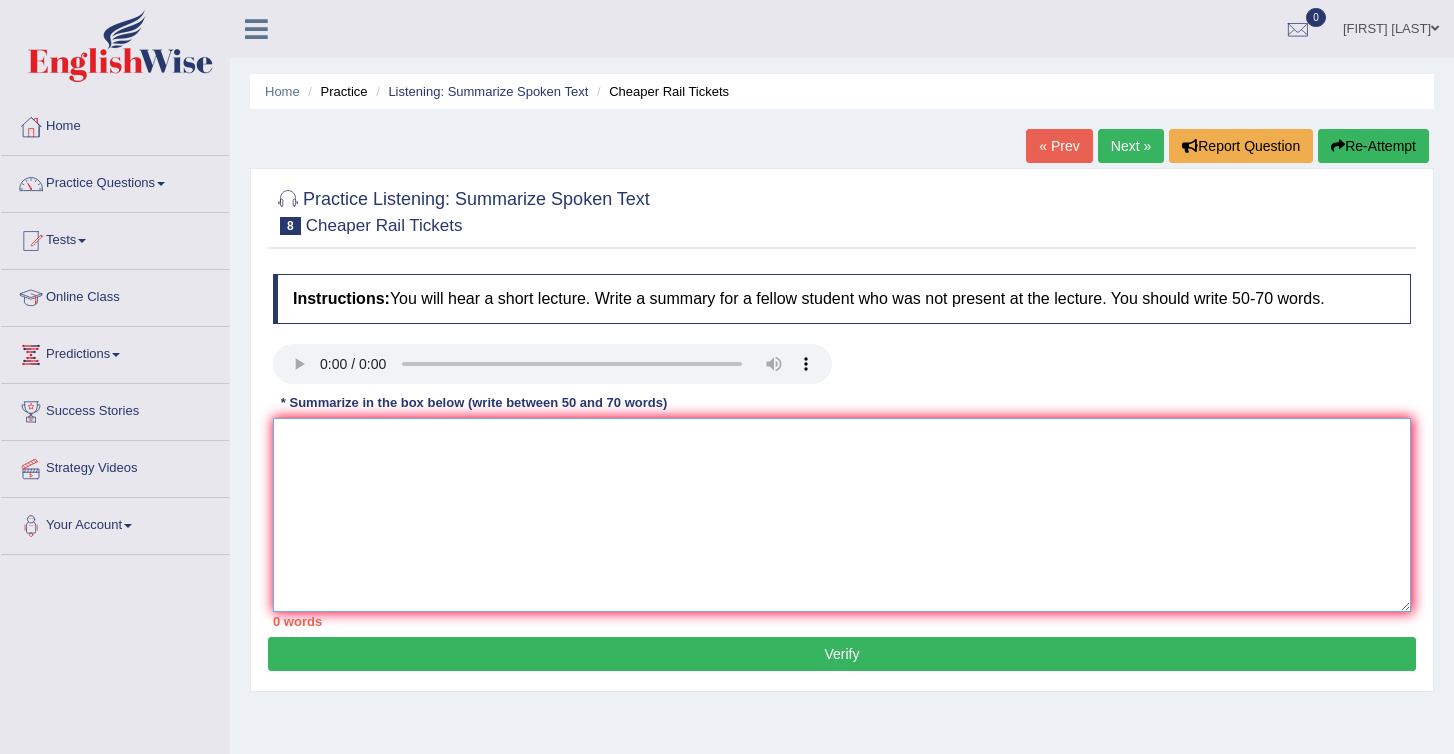 click at bounding box center (842, 515) 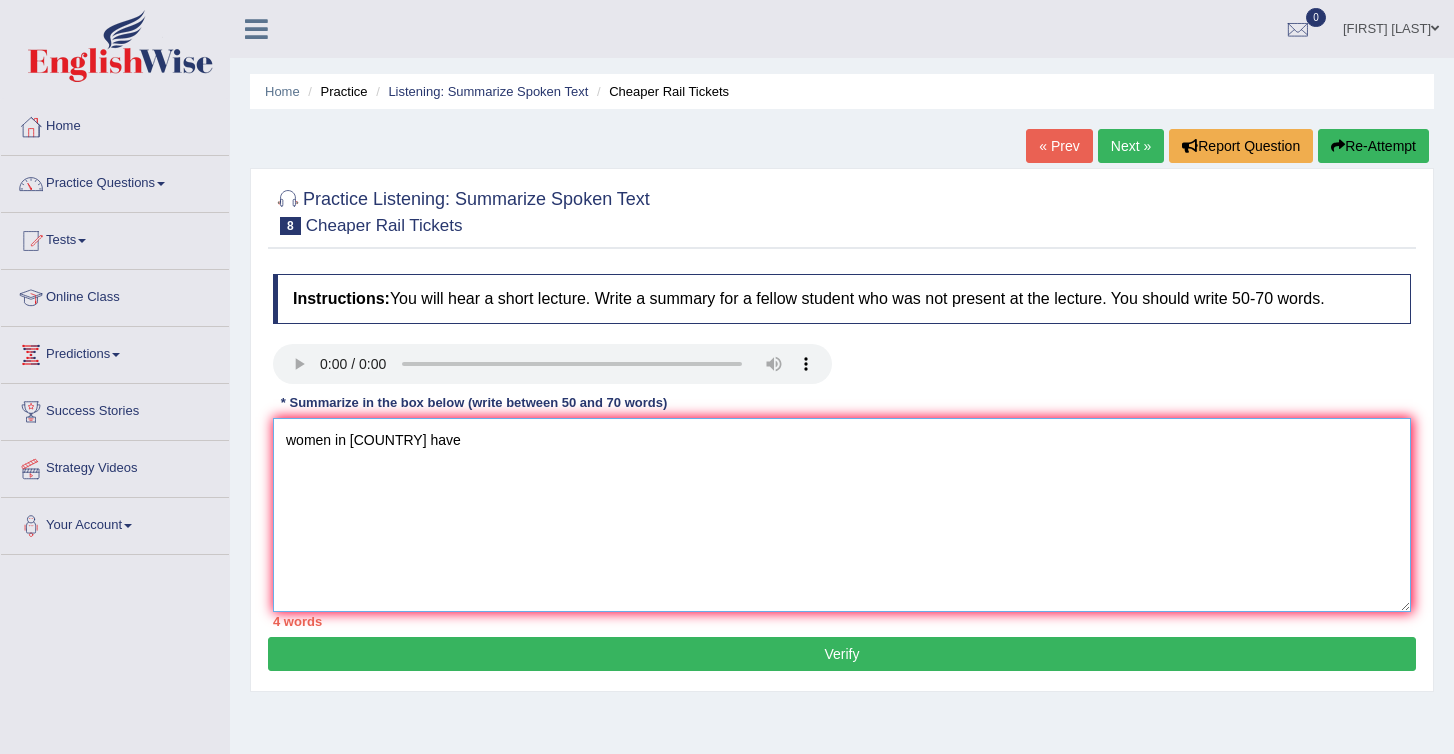 type on "women in [COUNTRY] have" 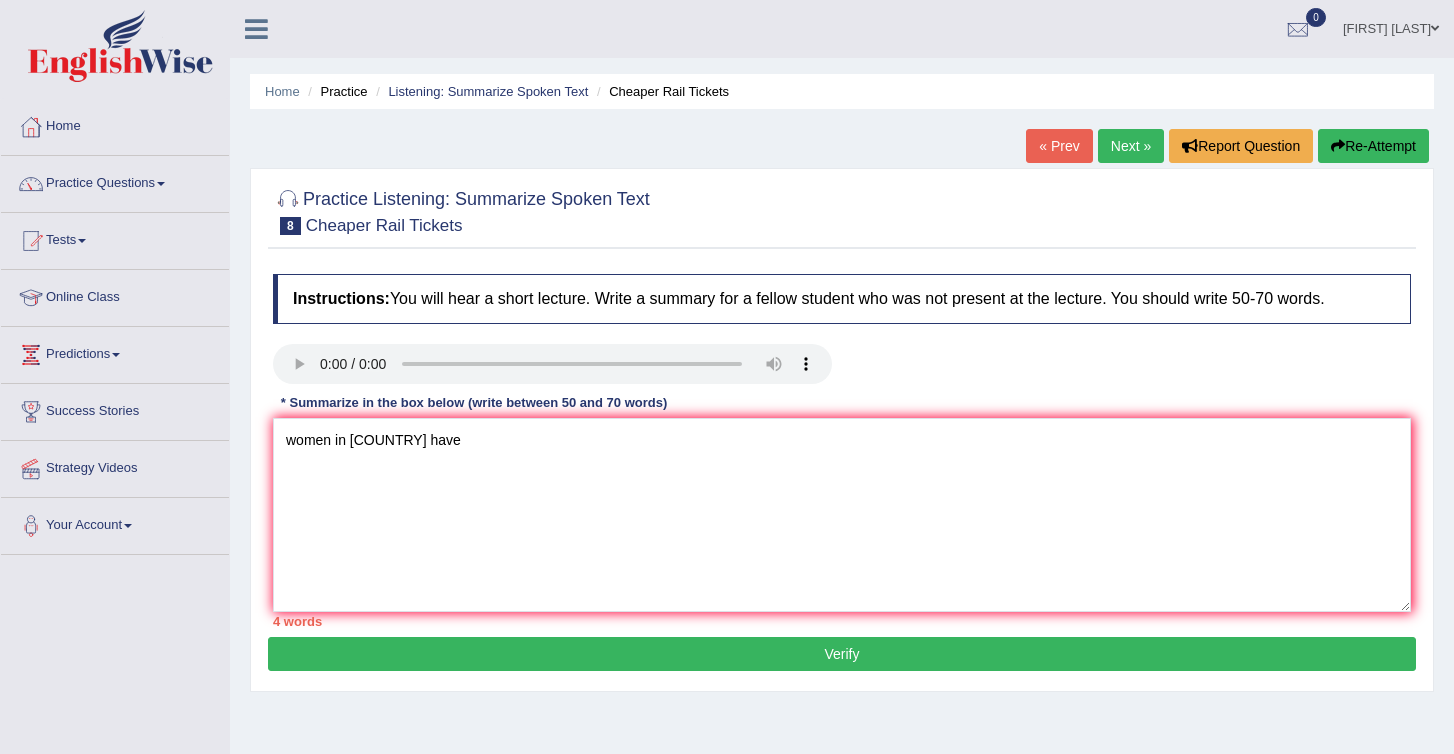 type 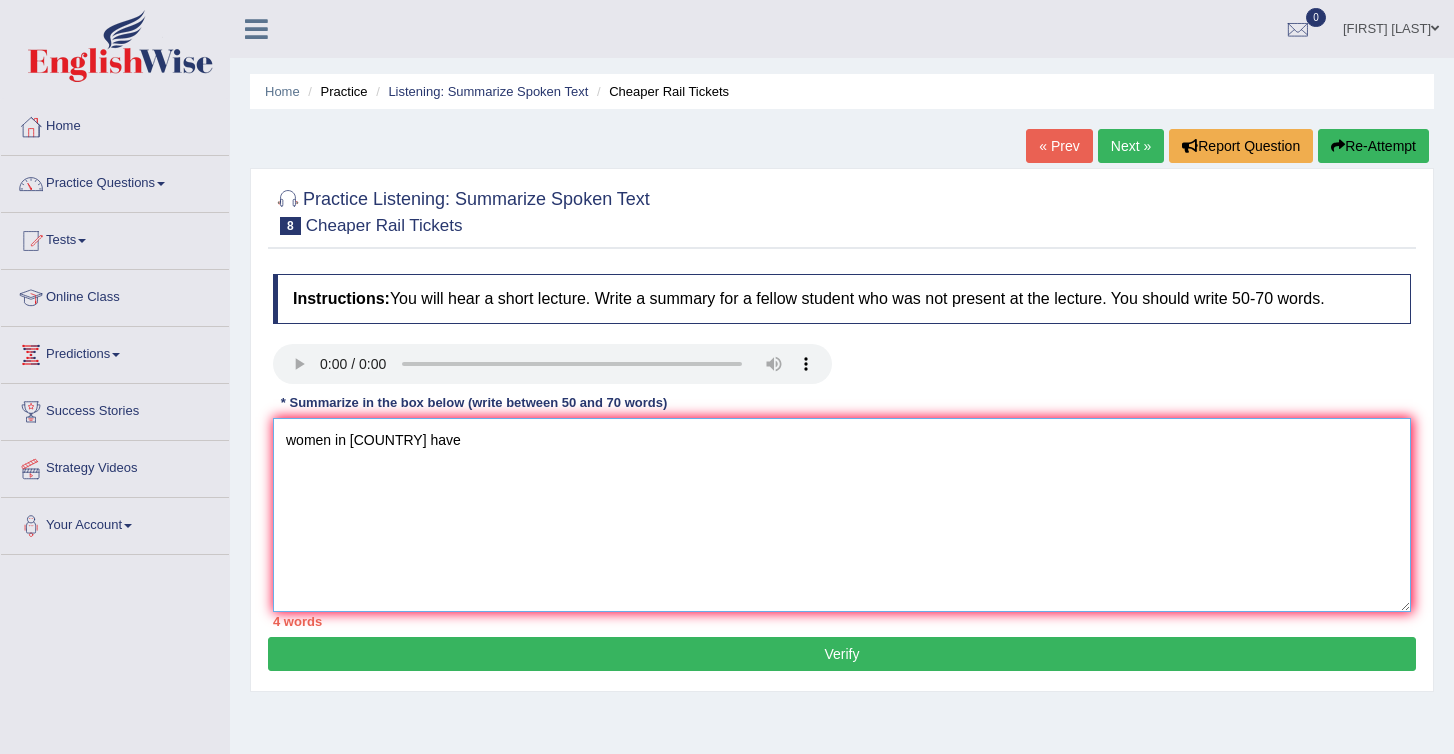 click on "women in [COUNTRY] have" at bounding box center [842, 515] 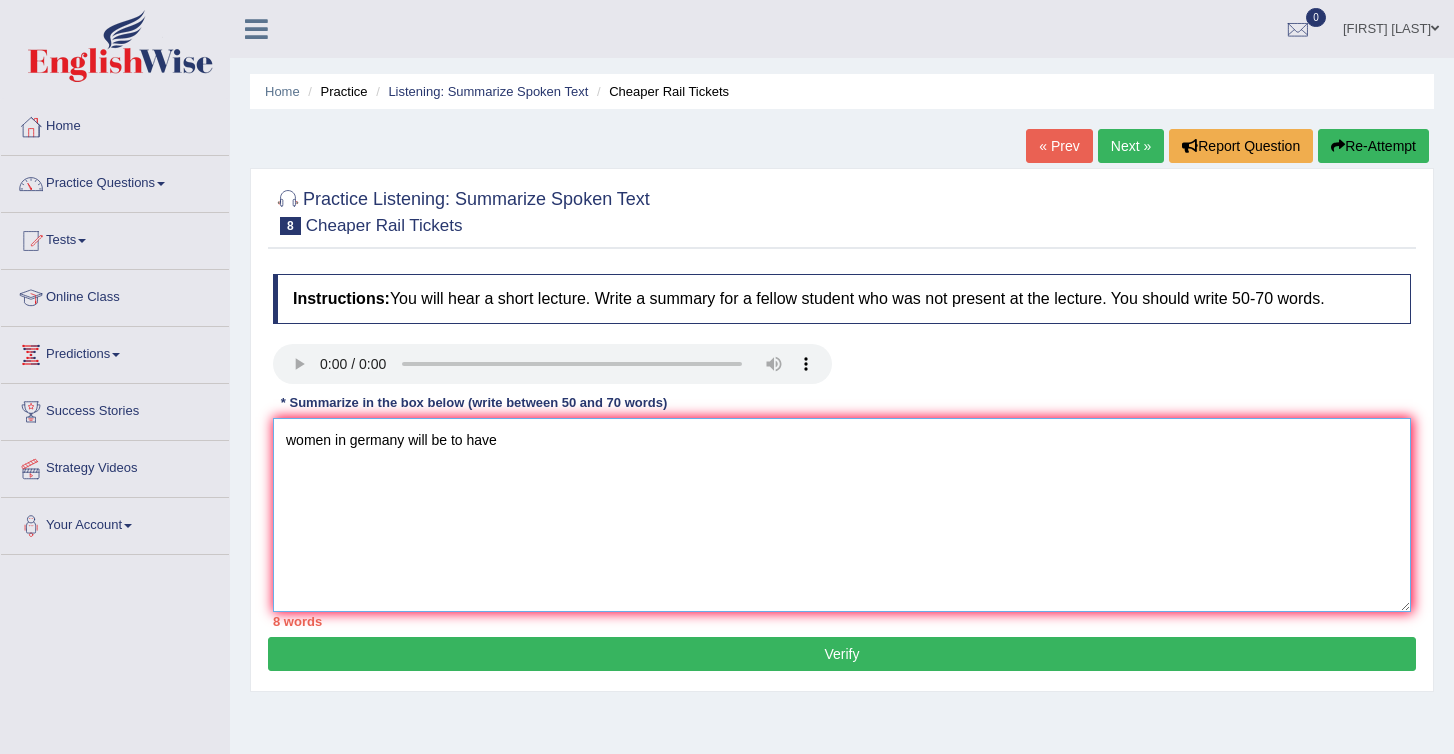 click on "women in germany will be to have" at bounding box center [842, 515] 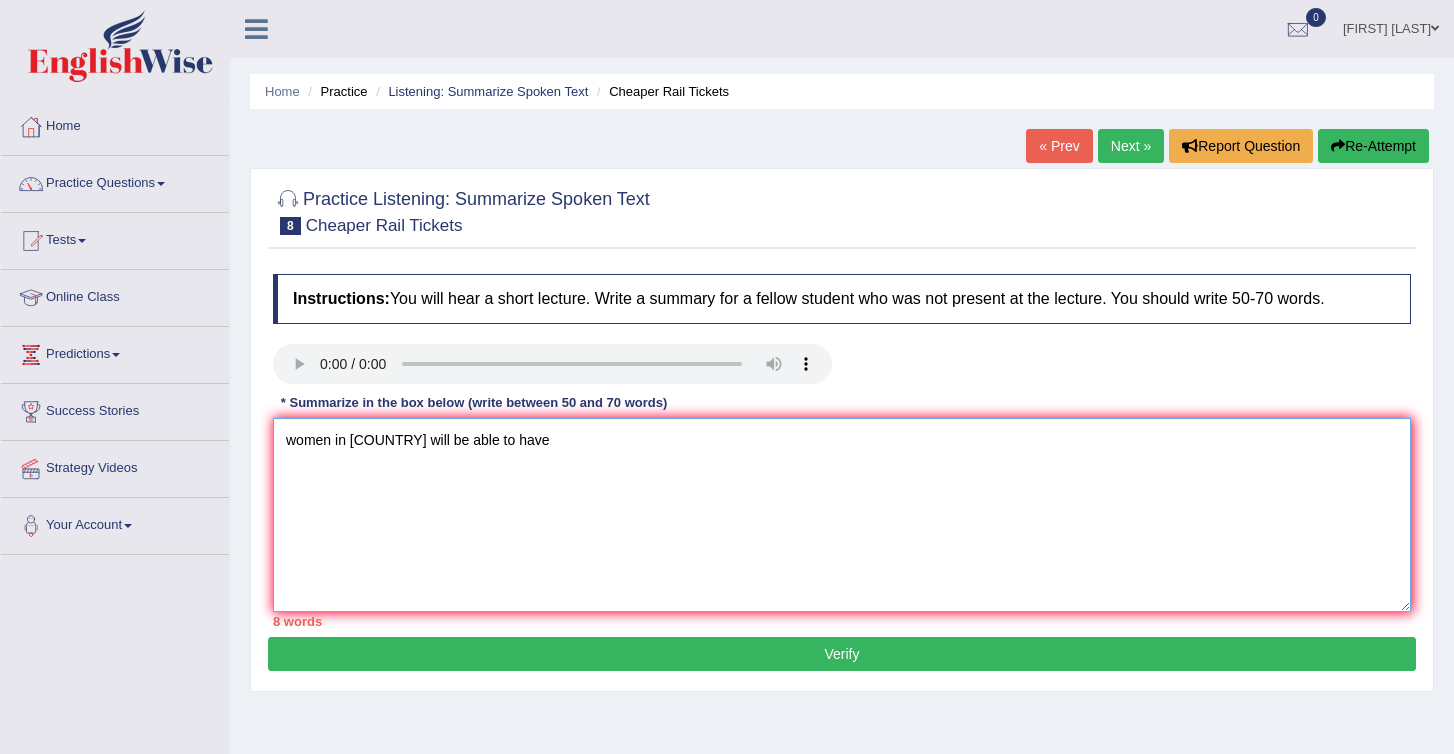 click on "women in [COUNTRY] will be able to have" at bounding box center (842, 515) 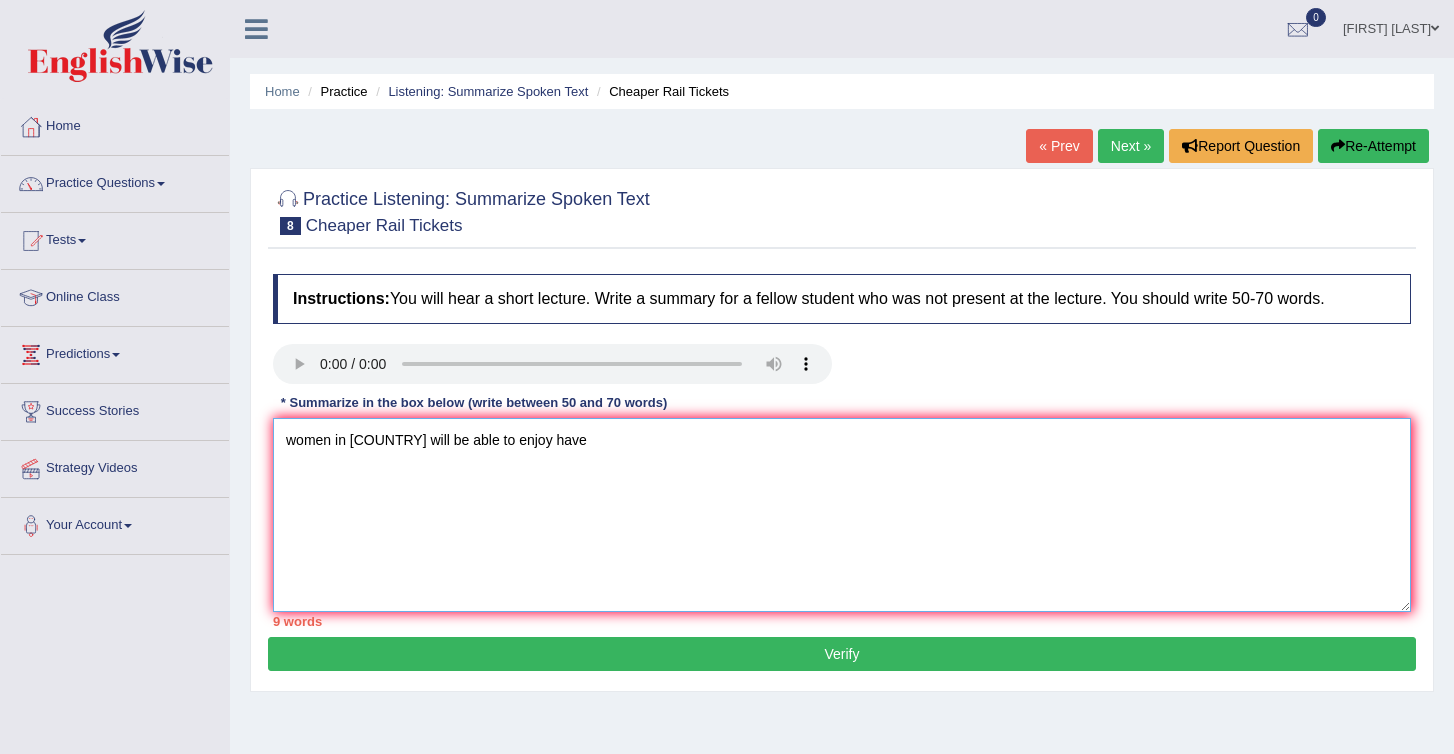click on "women in [COUNTRY] will be able to enjoy have" at bounding box center [842, 515] 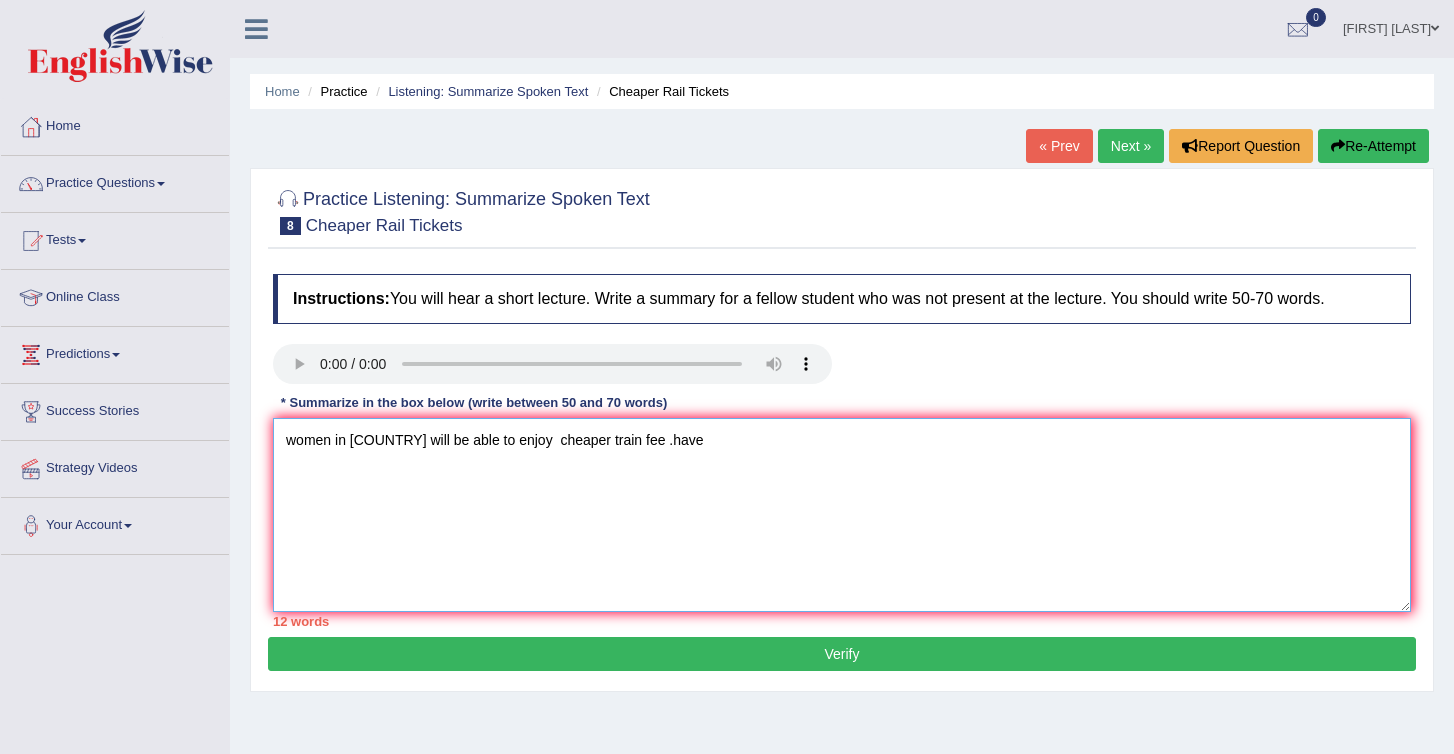 click on "women in [COUNTRY] will be able to enjoy  cheaper train fee .have" at bounding box center (842, 515) 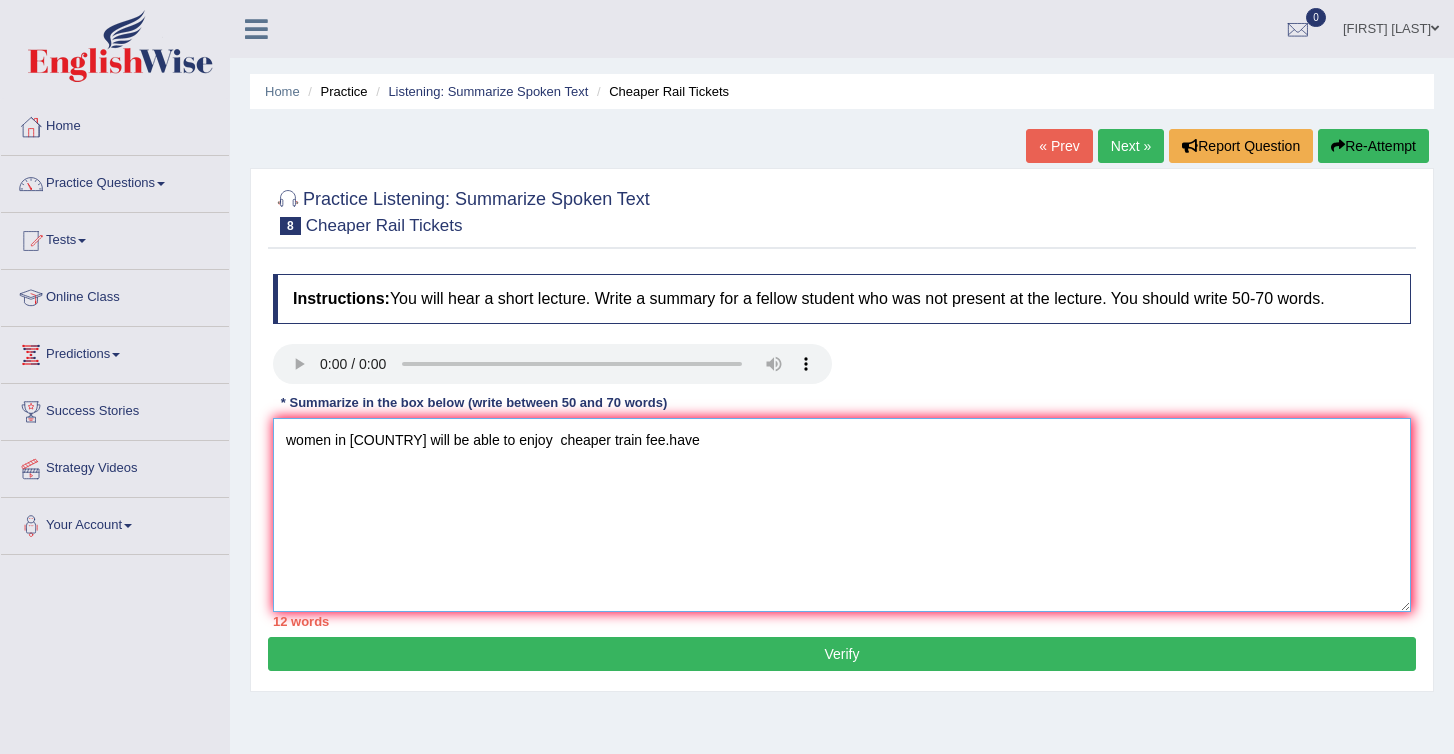 click on "women in [COUNTRY] will be able to enjoy  cheaper train fee.have" at bounding box center [842, 515] 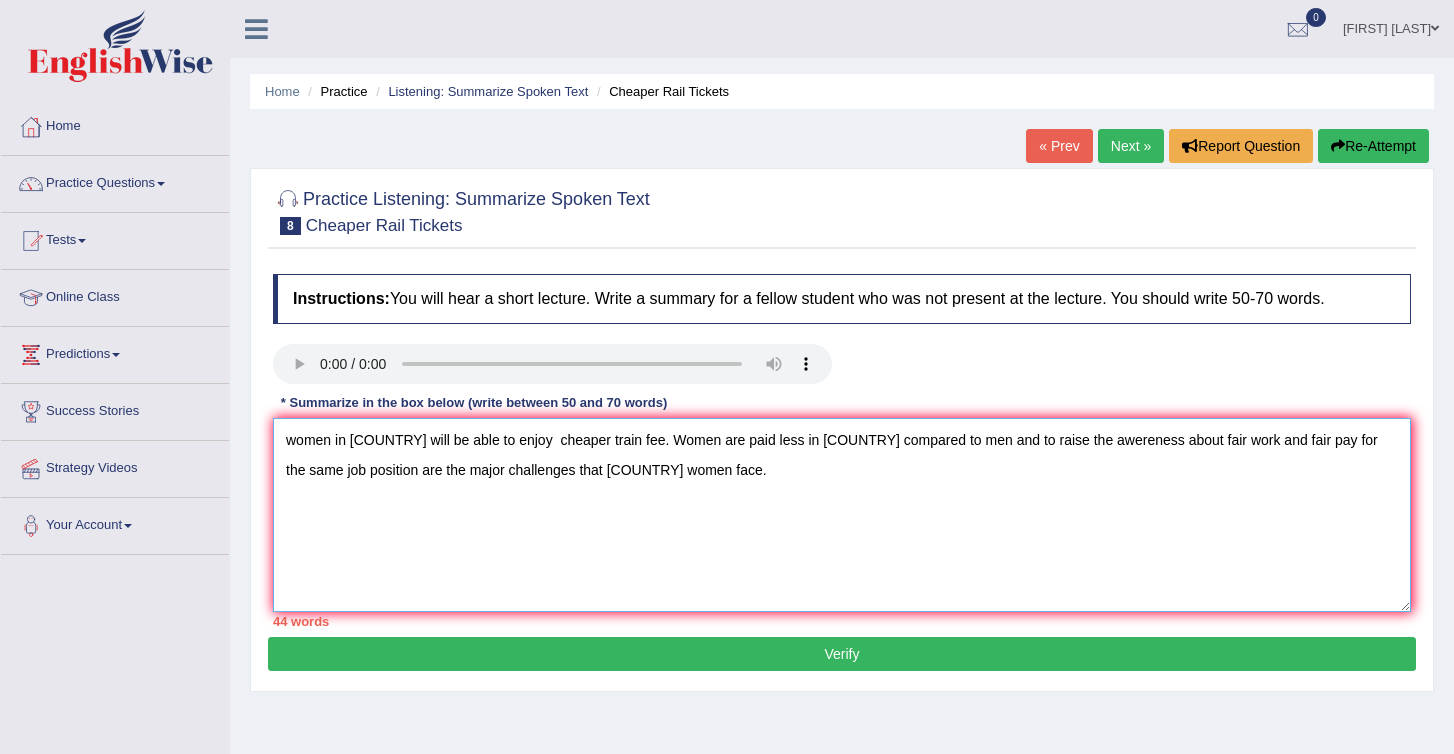 click on "women in Germany will be able to enjoy  cheaper train fee. Women are paid less in Germany compared to men and to raise the awereness about fair work and fair pay for the same job position are the major challenges that German women face." at bounding box center (842, 515) 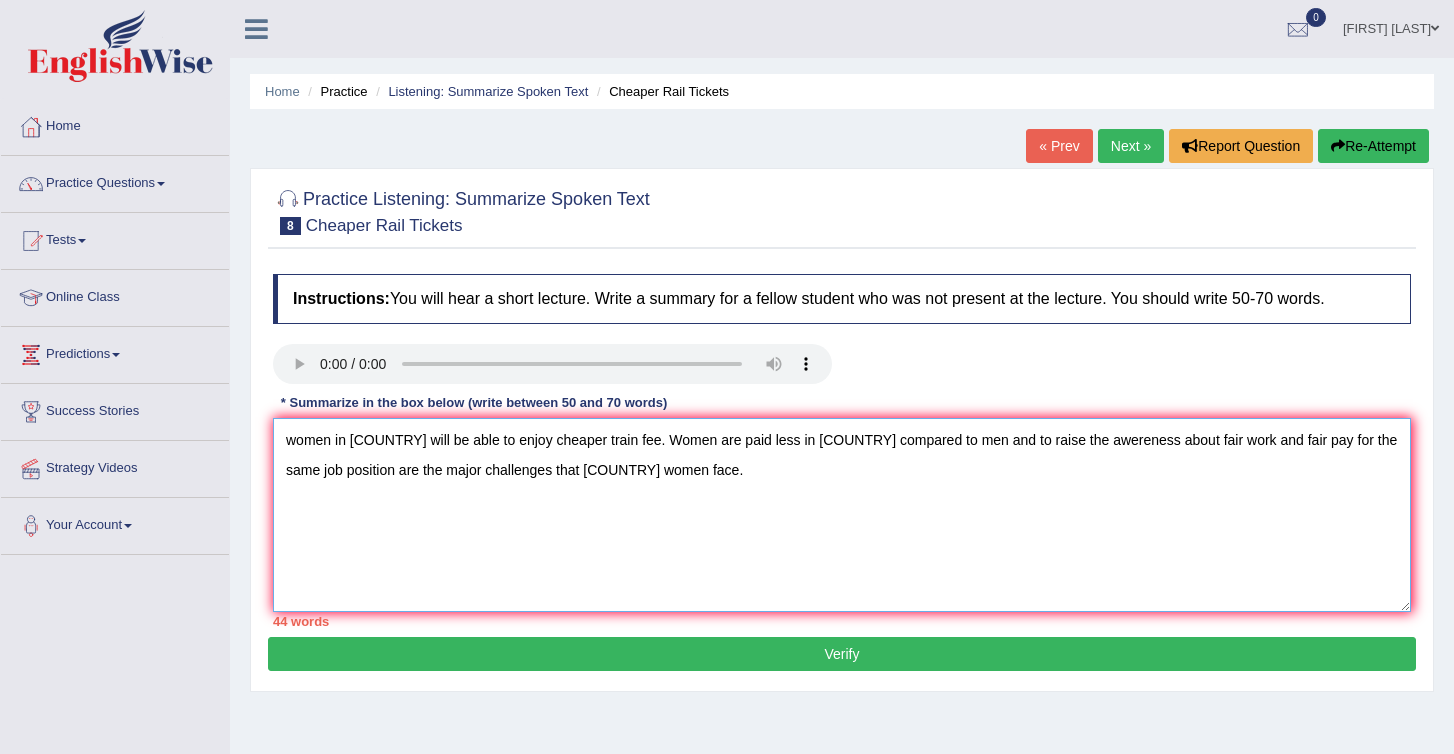 click on "women in Germany will be able to enjoy cheaper train fee. Women are paid less in Germany compared to men and to raise the awereness about fair work and fair pay for the same job position are the major challenges that German women face." at bounding box center [842, 515] 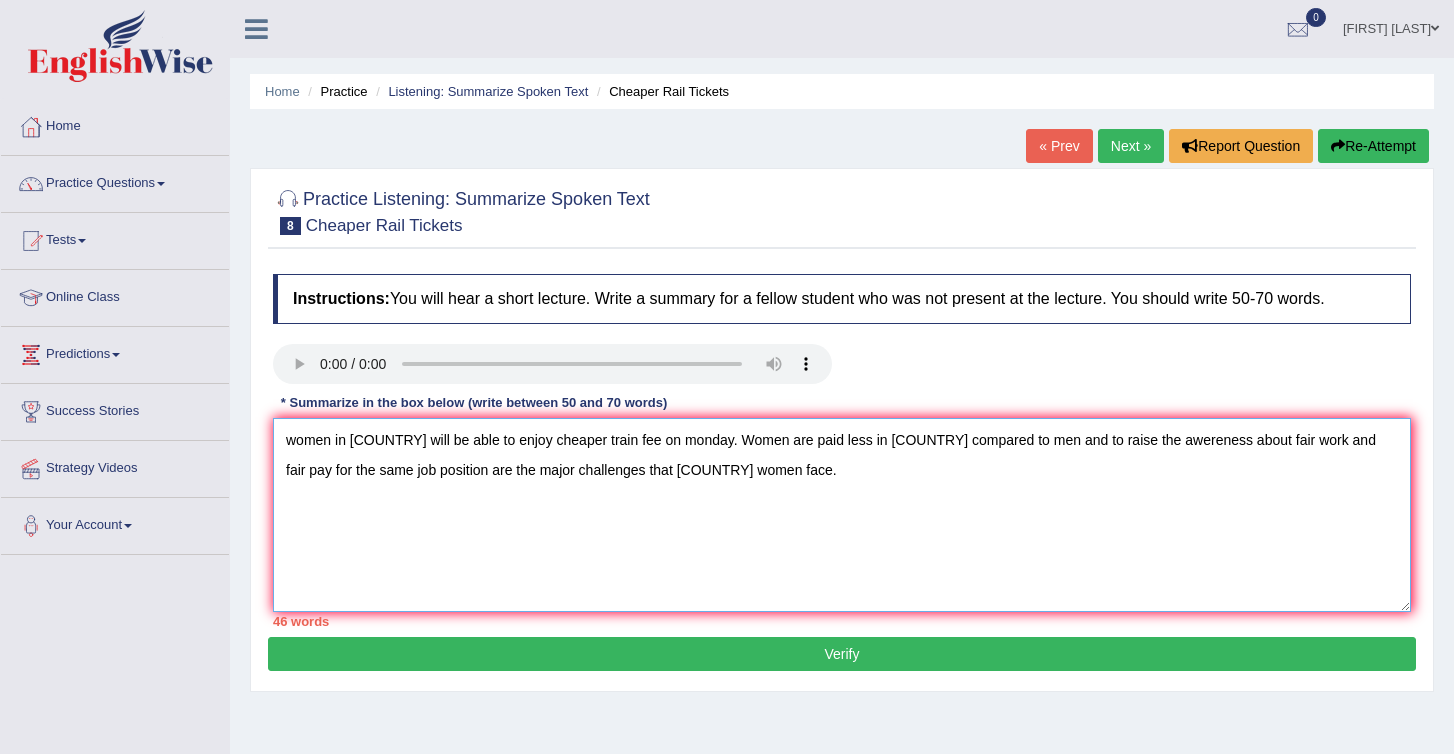 click on "women in Germany will be able to enjoy cheaper train fee on monday. Women are paid less in Germany compared to men and to raise the awereness about fair work and fair pay for the same job position are the major challenges that German women face." at bounding box center (842, 515) 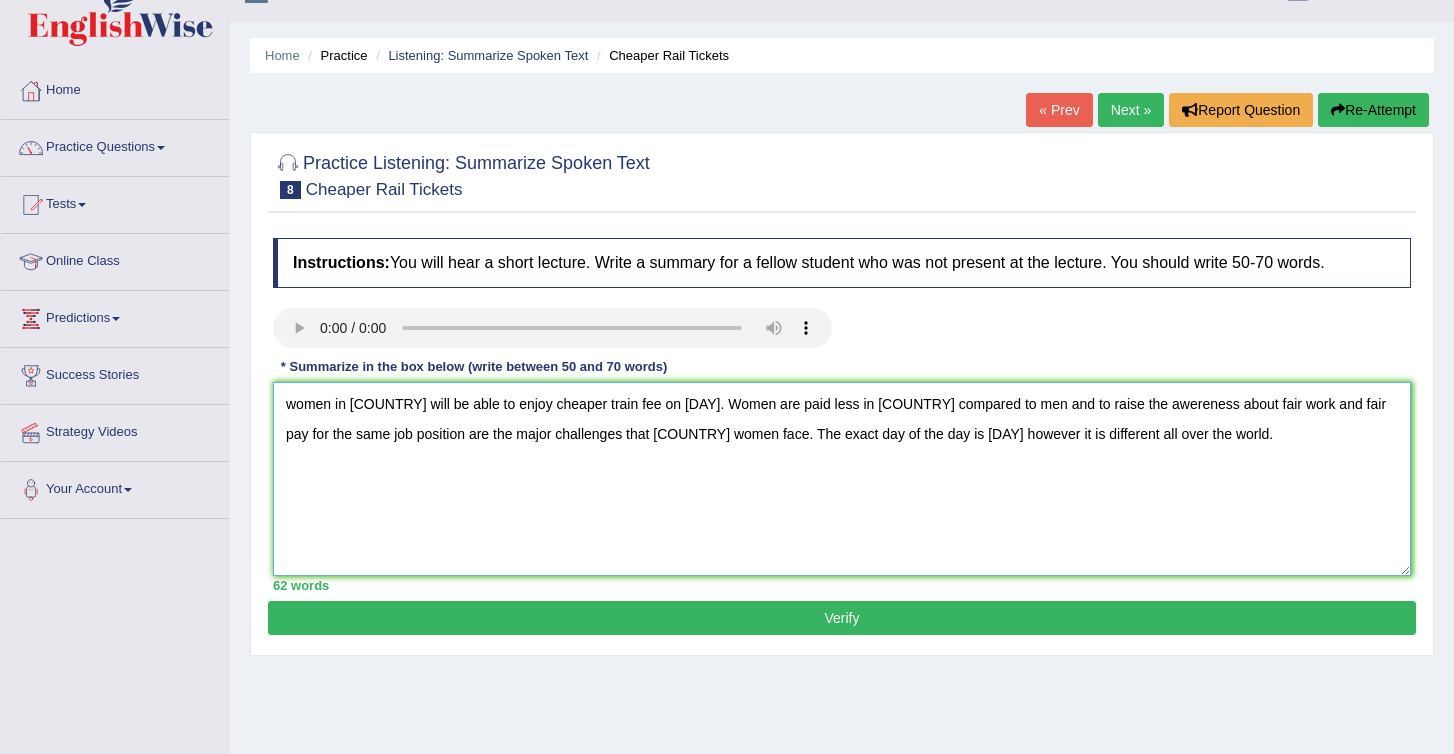 scroll, scrollTop: 46, scrollLeft: 0, axis: vertical 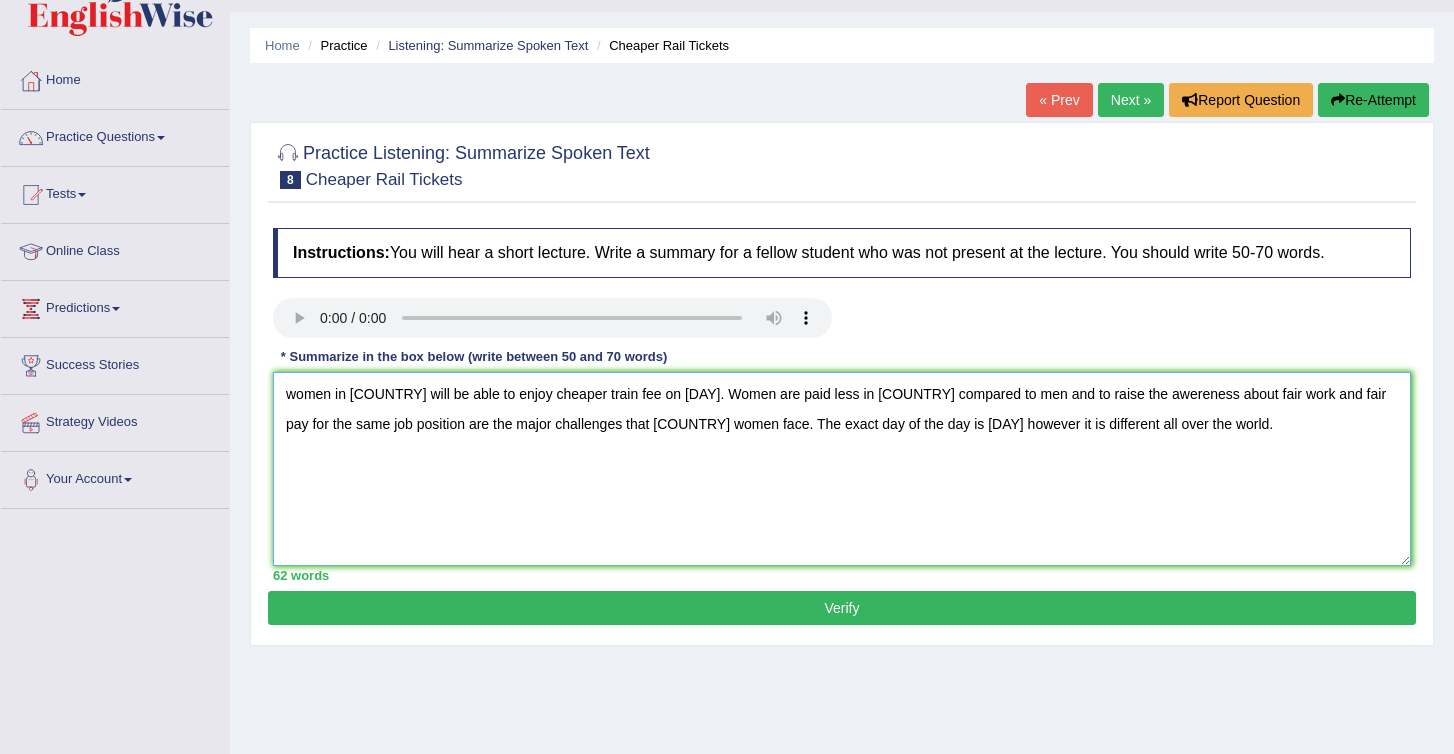 type on "women in [COUNTRY] will be able to enjoy cheaper train fee on [DAY]. Women are paid less in [COUNTRY] compared to men and to raise the awereness about fair work and fair pay for the same job position are the major challenges that German women face. The exact day of the day is [DAY] however it is different all over the world." 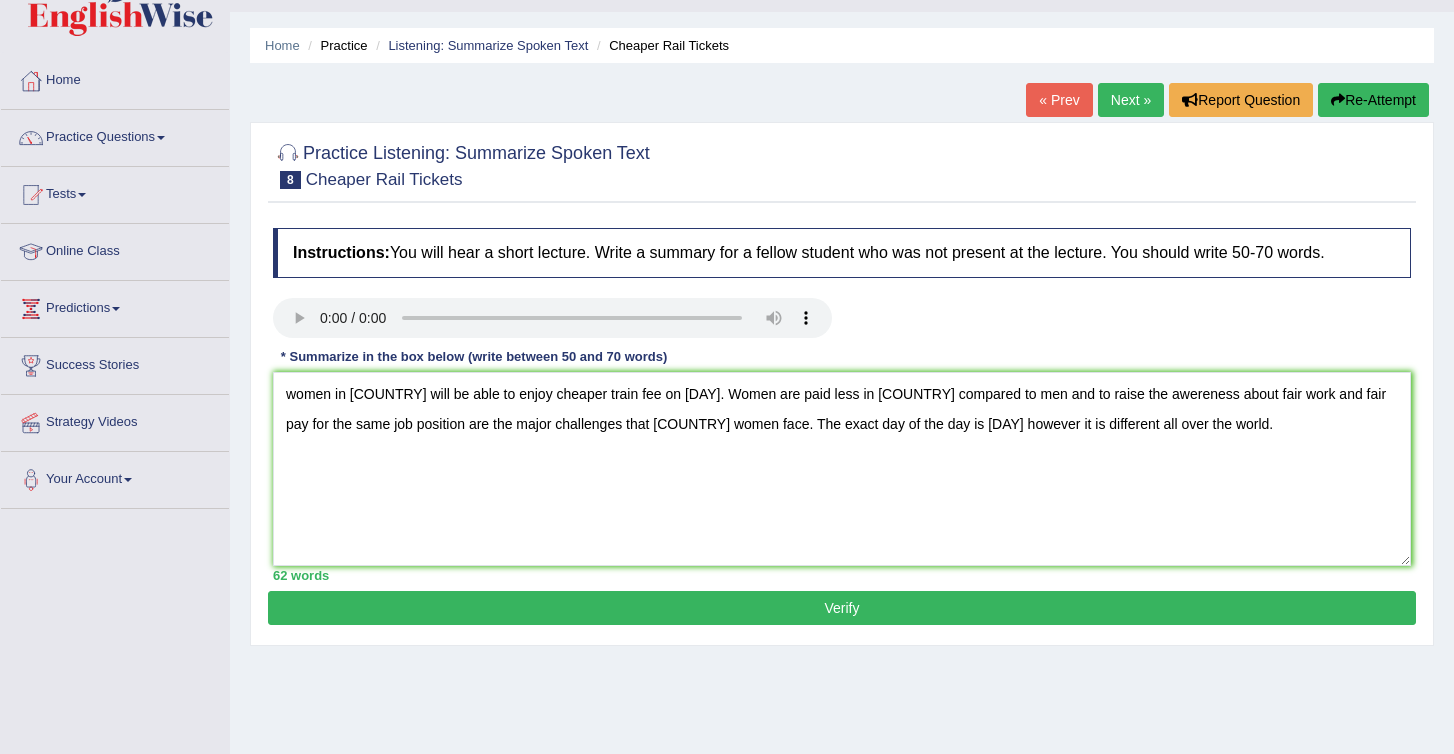 click on "Verify" at bounding box center (842, 608) 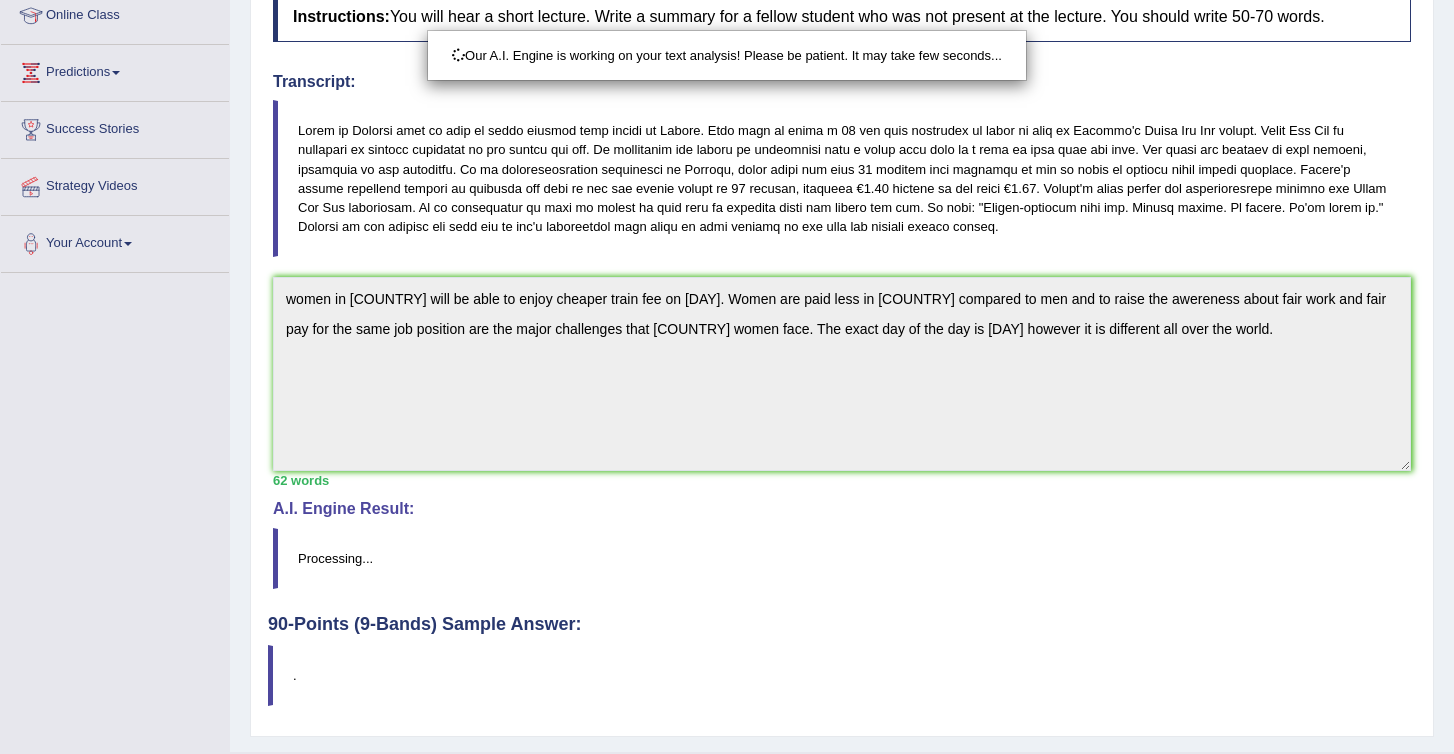 scroll, scrollTop: 330, scrollLeft: 0, axis: vertical 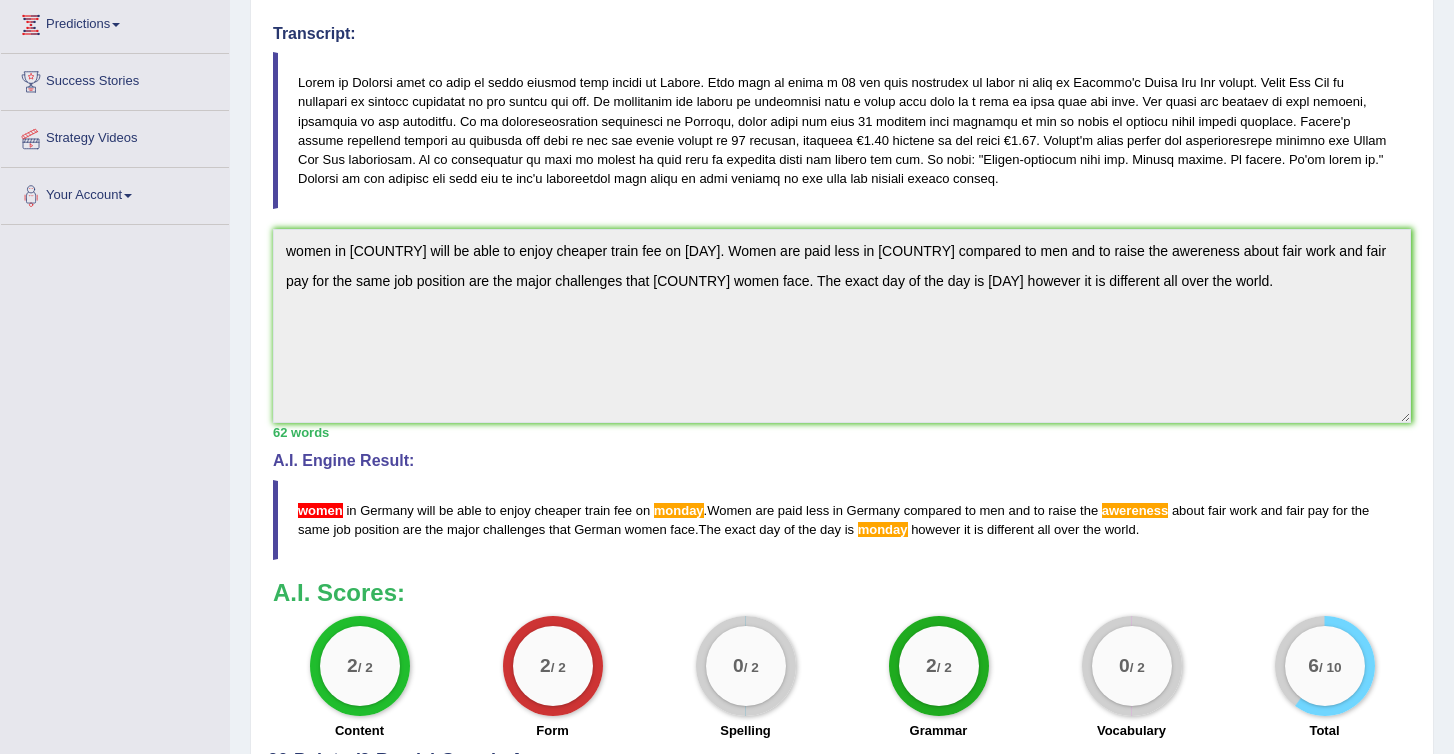 drag, startPoint x: 293, startPoint y: 510, endPoint x: 402, endPoint y: 551, distance: 116.456 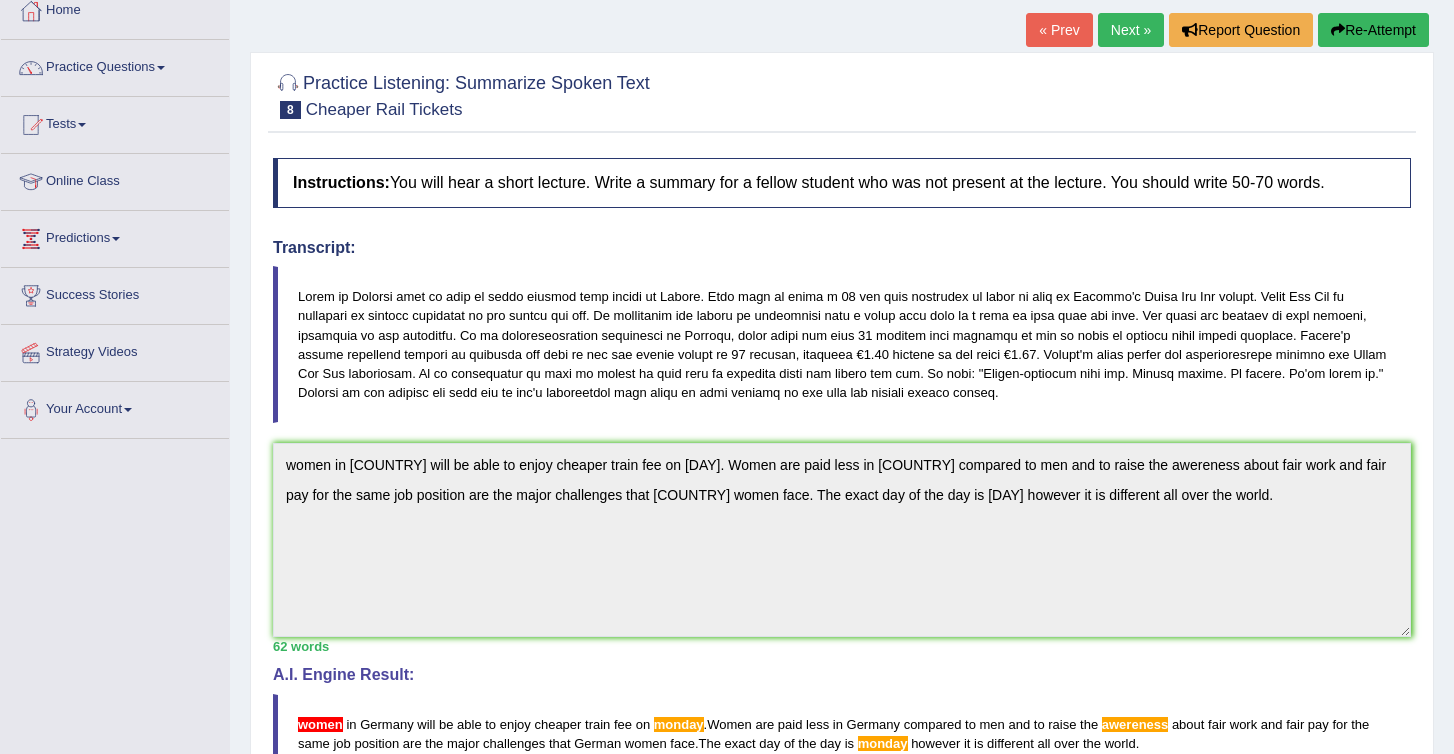 scroll, scrollTop: 0, scrollLeft: 0, axis: both 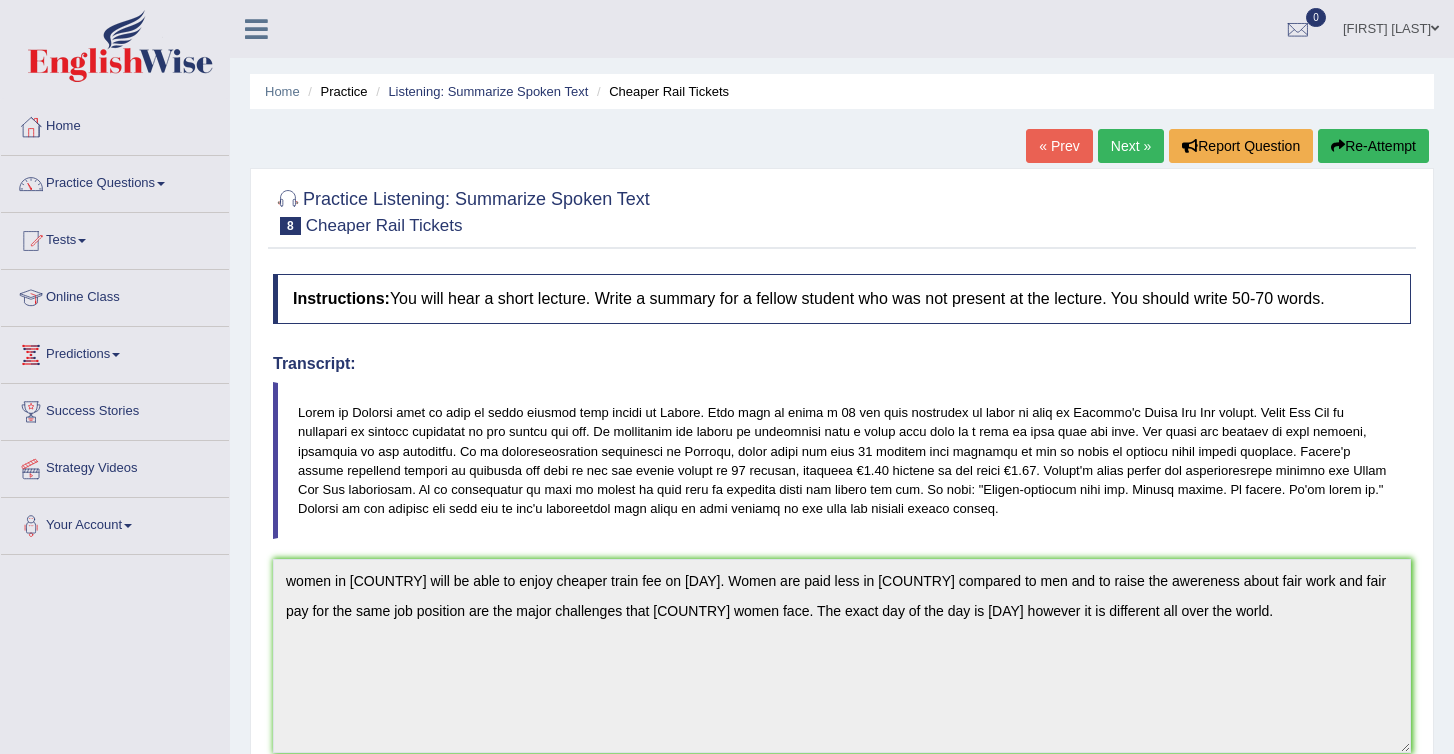 click on "Re-Attempt" at bounding box center [1373, 146] 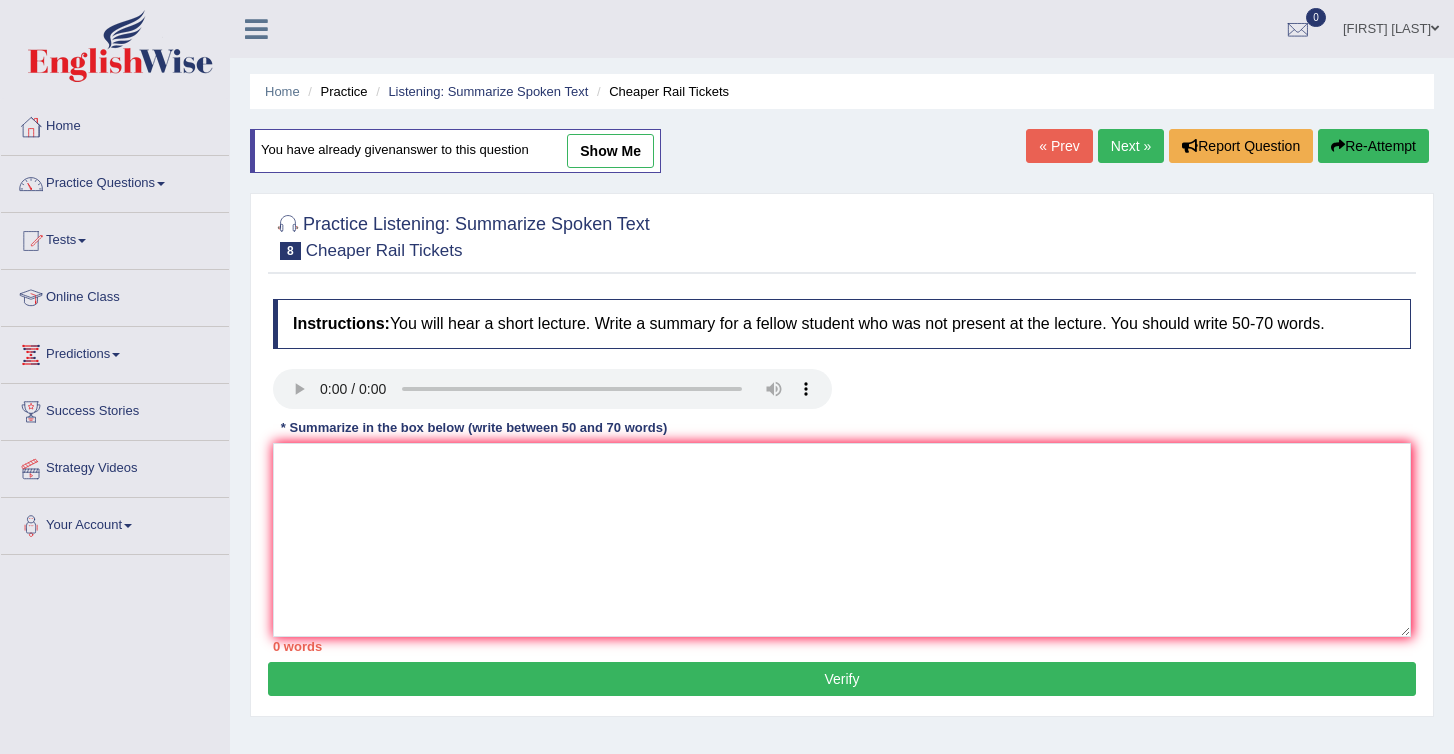 scroll, scrollTop: 0, scrollLeft: 0, axis: both 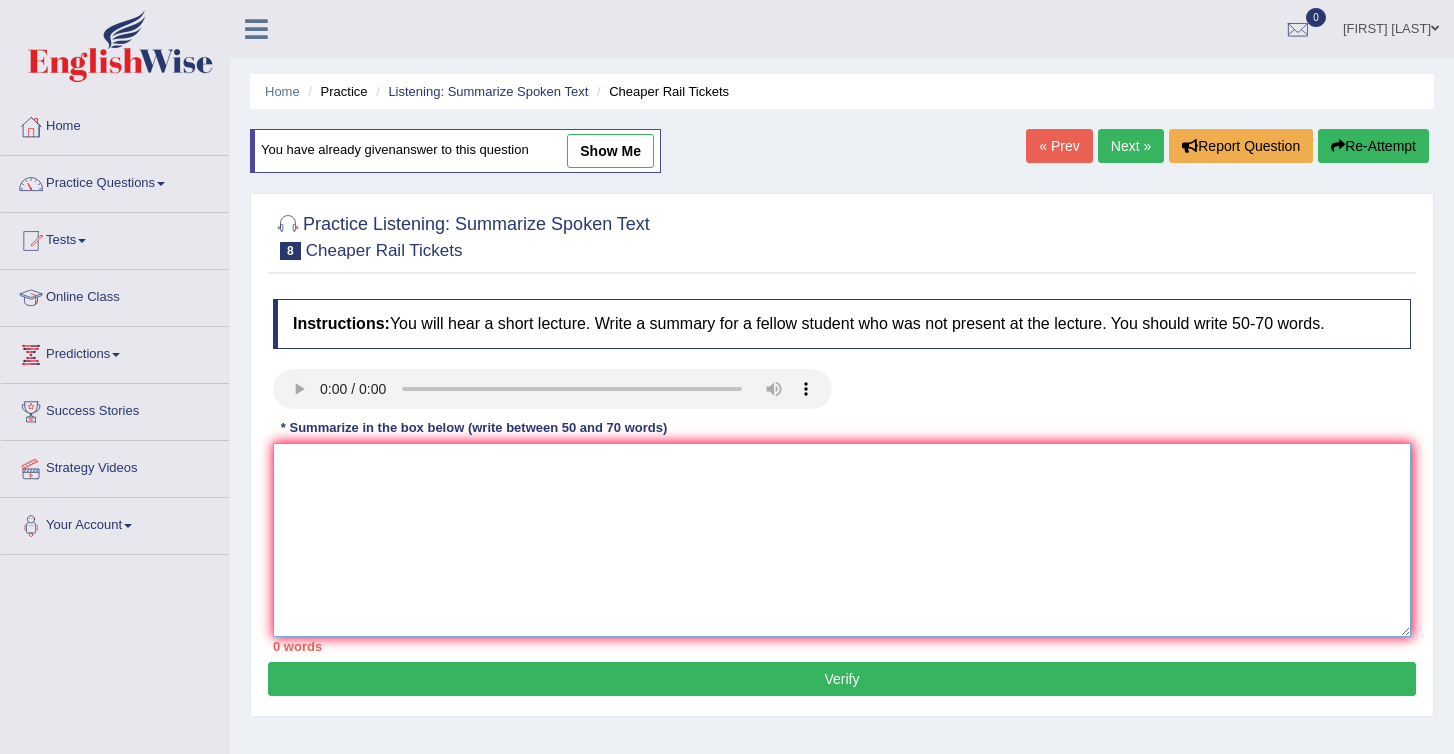 click at bounding box center (842, 540) 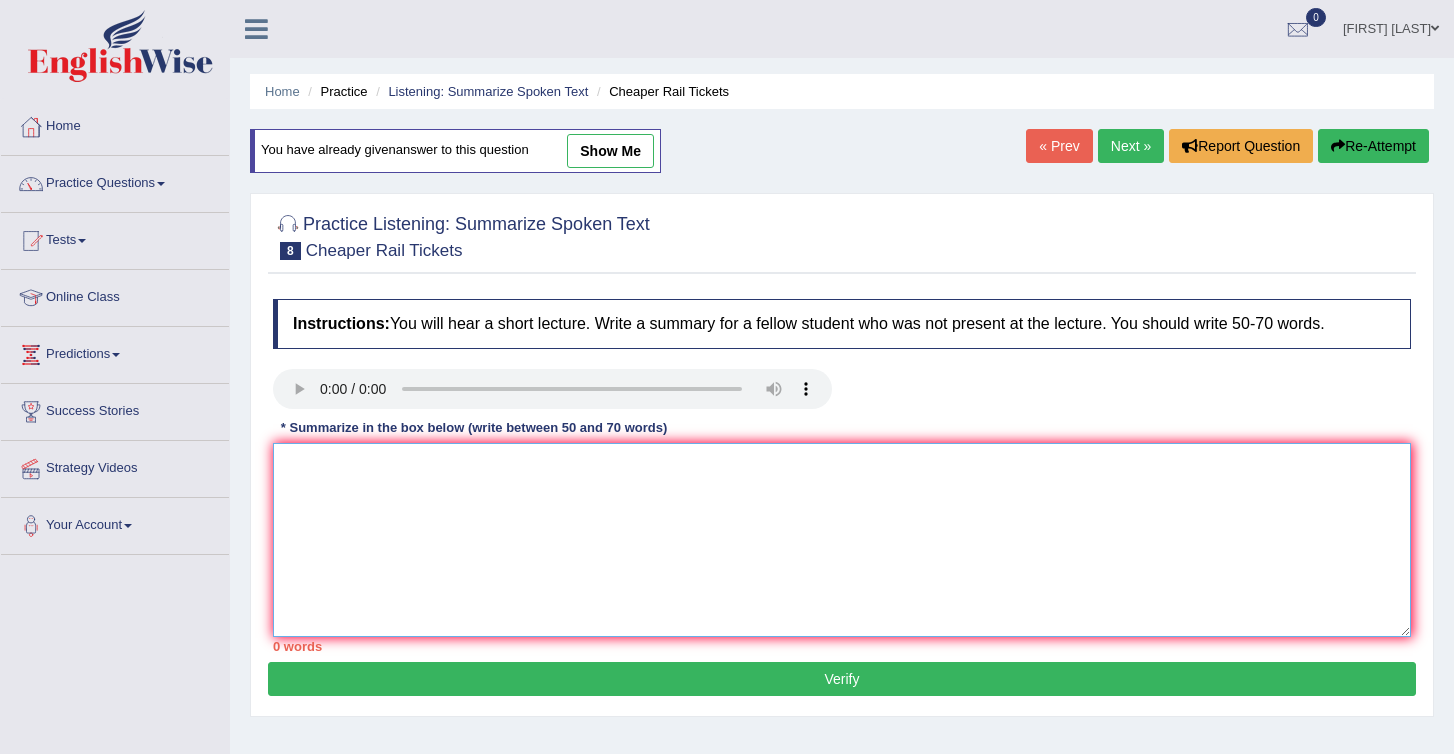 paste on "women in [COUNTRY] will be able to enjoy cheaper train fee on [DAY]. Women are paid less in [COUNTRY] compared to men and to raise the awereness about fair work and fair pay for the same job position are the major challenges that German women face. The exact day of the day is [DAY] however it is different all over the world." 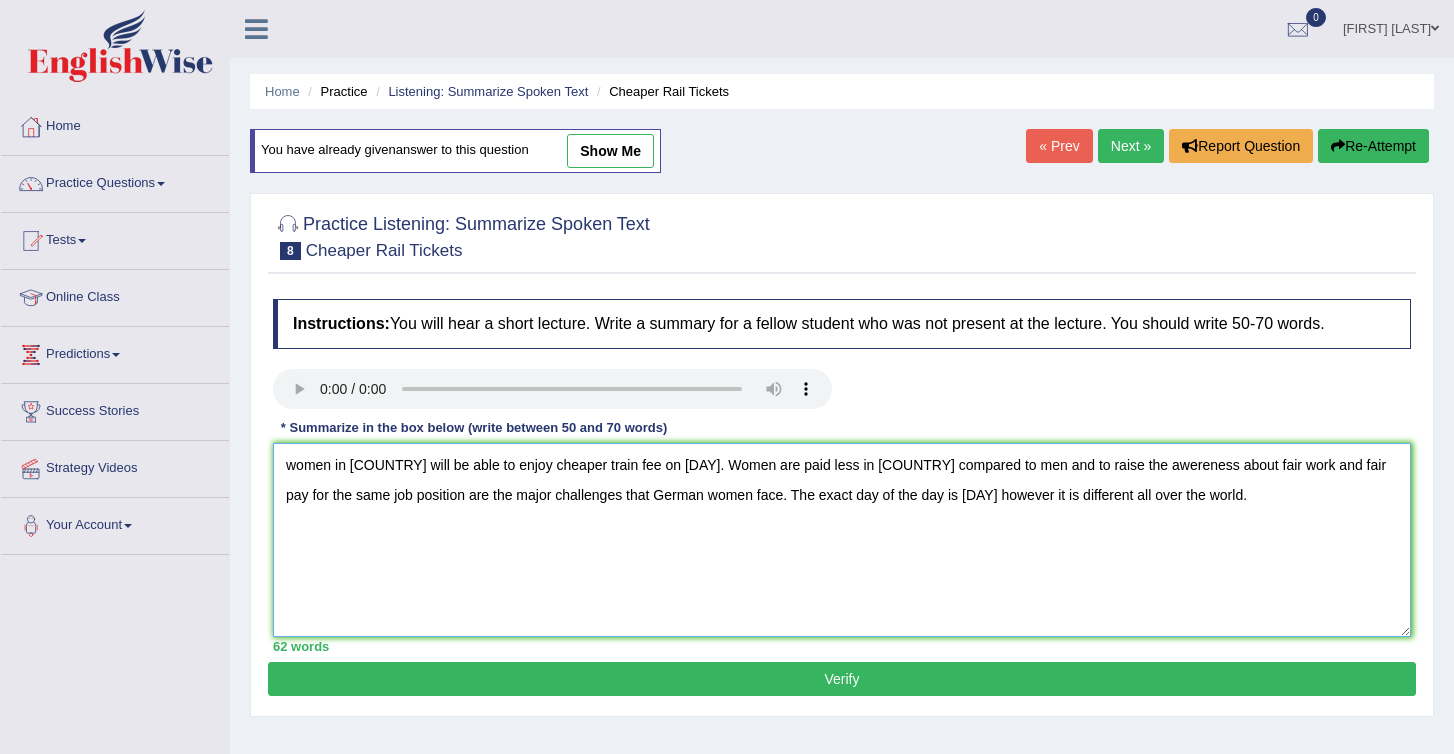 click on "women in [COUNTRY] will be able to enjoy cheaper train fee on [DAY]. Women are paid less in [COUNTRY] compared to men and to raise the awereness about fair work and fair pay for the same job position are the major challenges that German women face. The exact day of the day is [DAY] however it is different all over the world." at bounding box center [842, 540] 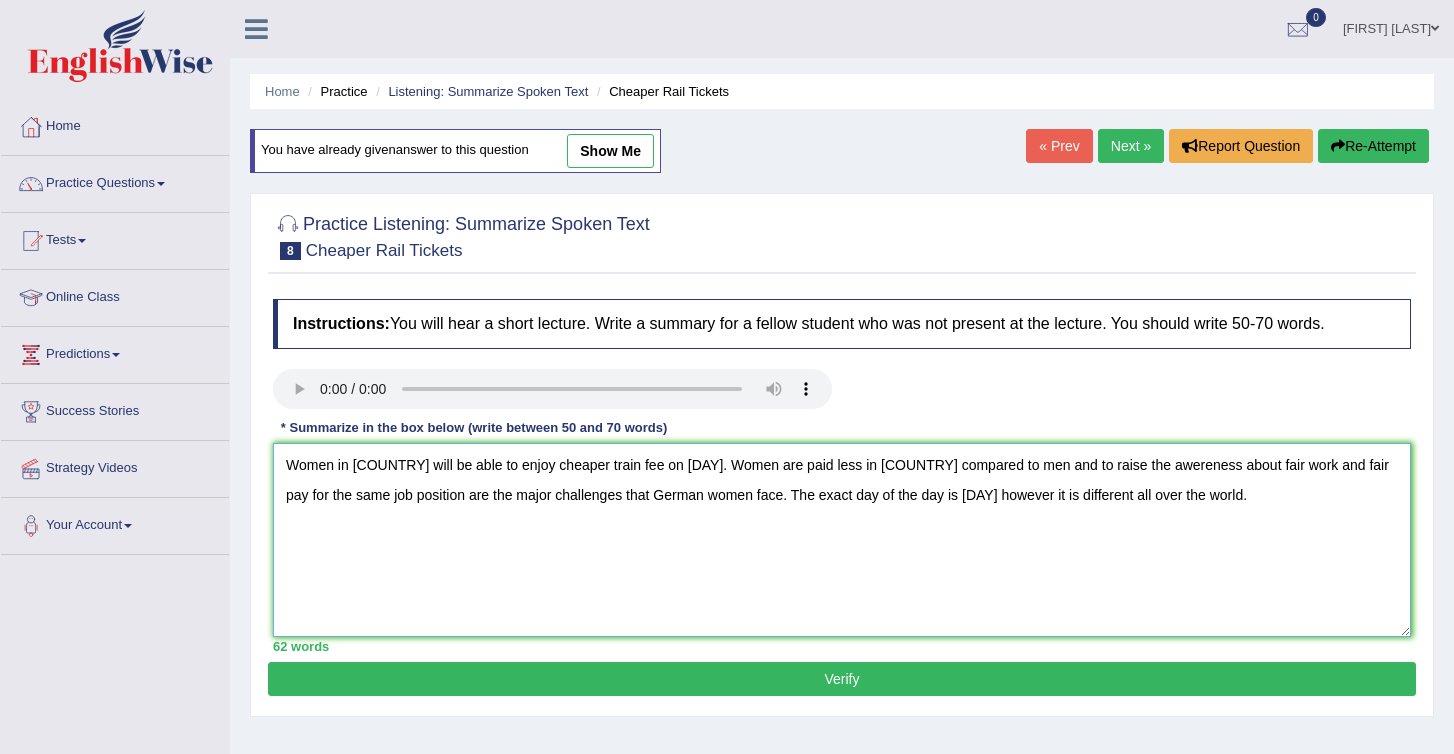 click on "Women in [COUNTRY] will be able to enjoy cheaper train fee on [DAY]. Women are paid less in [COUNTRY] compared to men and to raise the awereness about fair work and fair pay for the same job position are the major challenges that German women face. The exact day of the day is [DAY] however it is different all over the world." at bounding box center [842, 540] 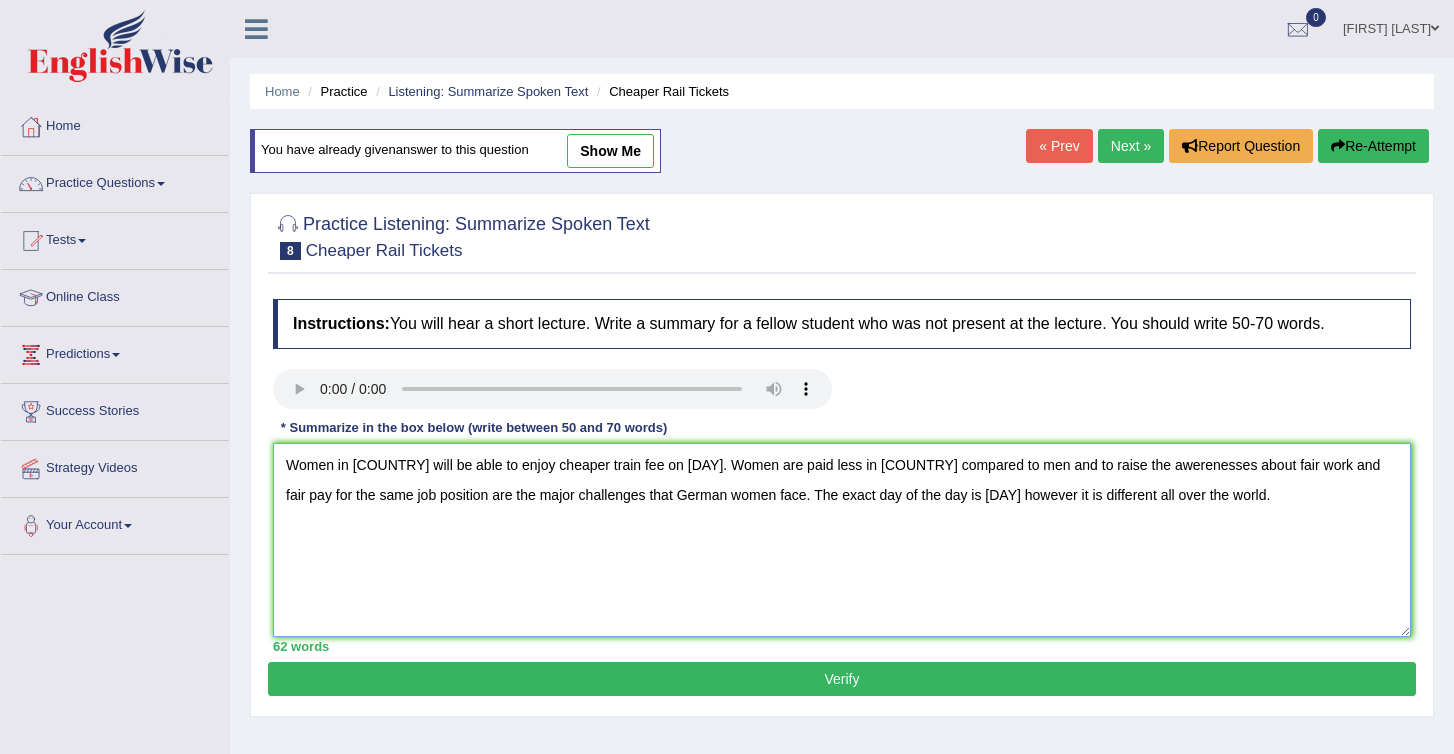 click on "Women in [COUNTRY] will be able to enjoy cheaper train fee on [DAY]. Women are paid less in [COUNTRY] compared to men and to raise the awerenesses about fair work and fair pay for the same job position are the major challenges that German women face. The exact day of the day is [DAY] however it is different all over the world." at bounding box center (842, 540) 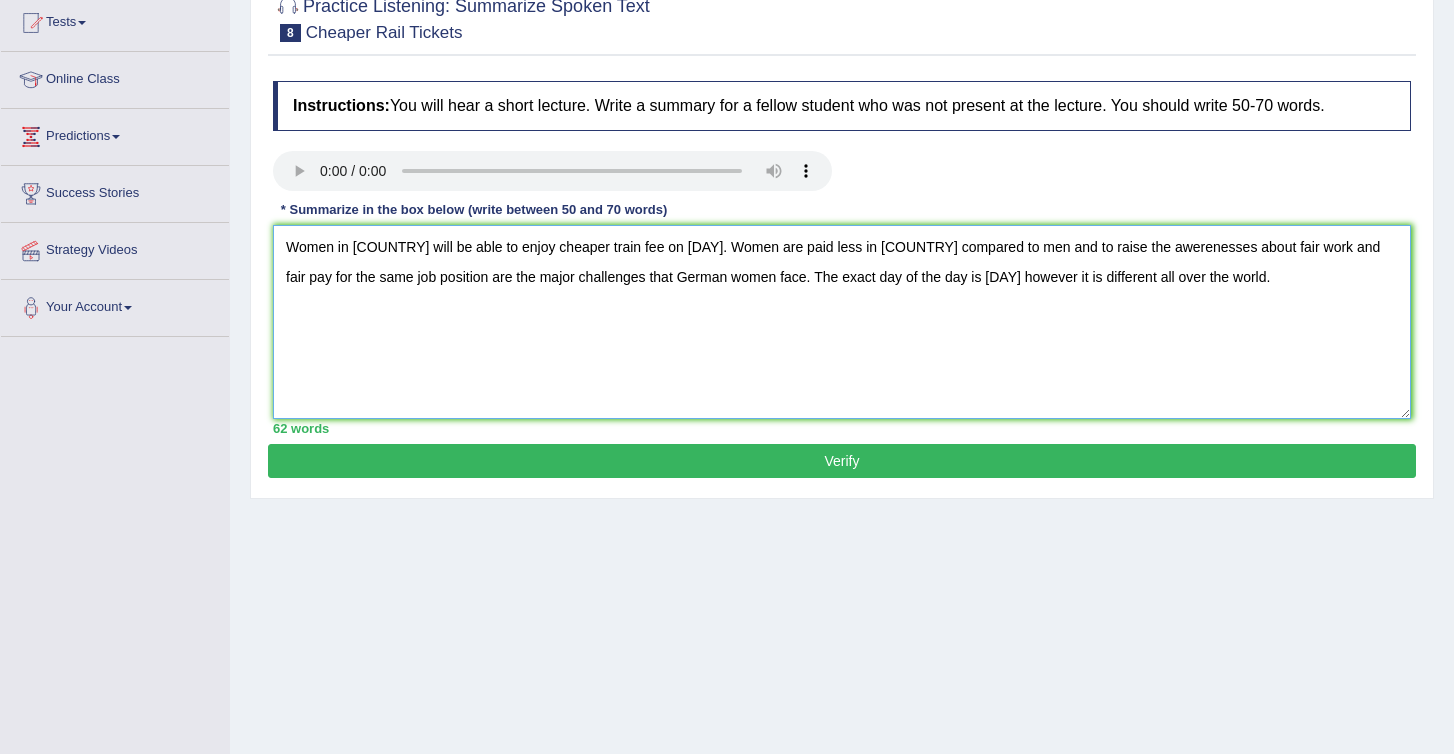 scroll, scrollTop: 224, scrollLeft: 0, axis: vertical 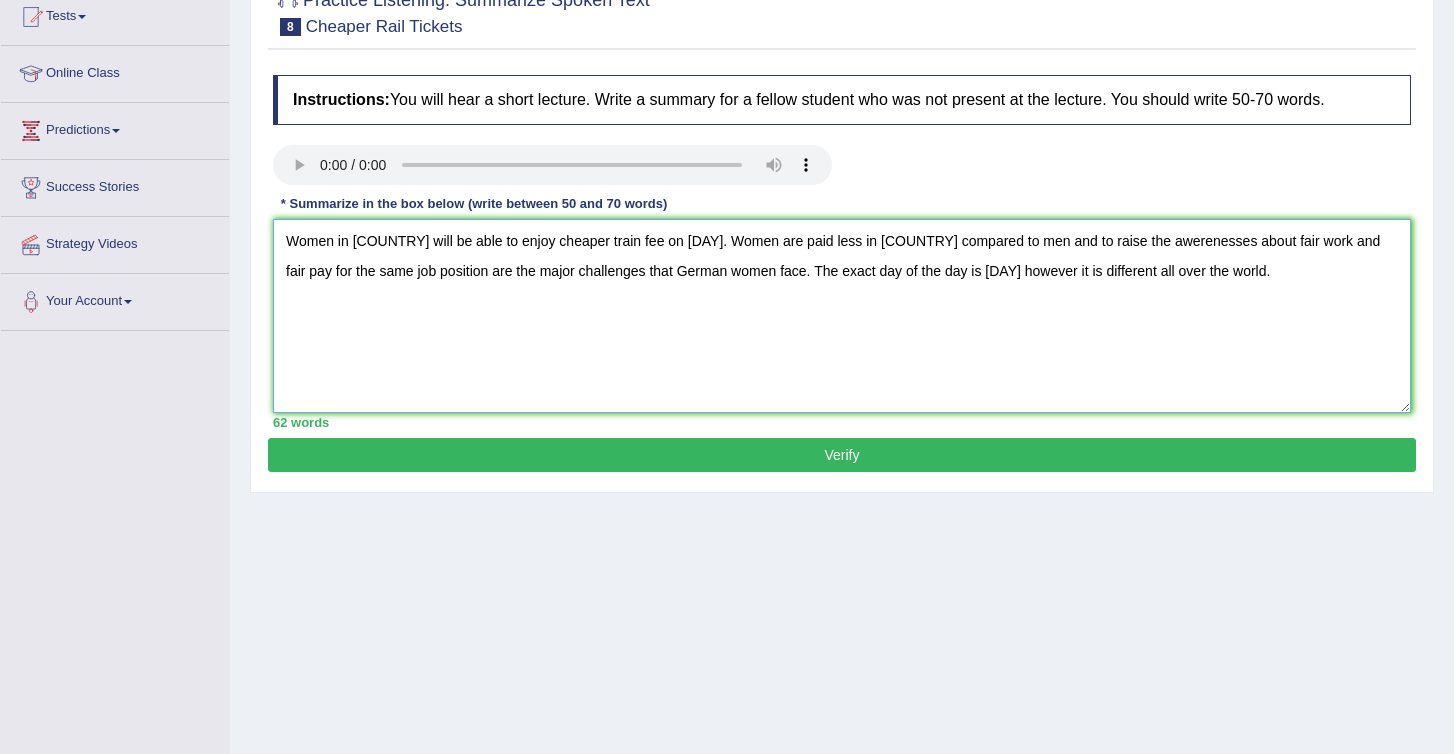 type on "Women in [COUNTRY] will be able to enjoy cheaper train fee on [DAY]. Women are paid less in [COUNTRY] compared to men and to raise the awerenesses about fair work and fair pay for the same job position are the major challenges that German women face. The exact day of the day is [DAY] however it is different all over the world." 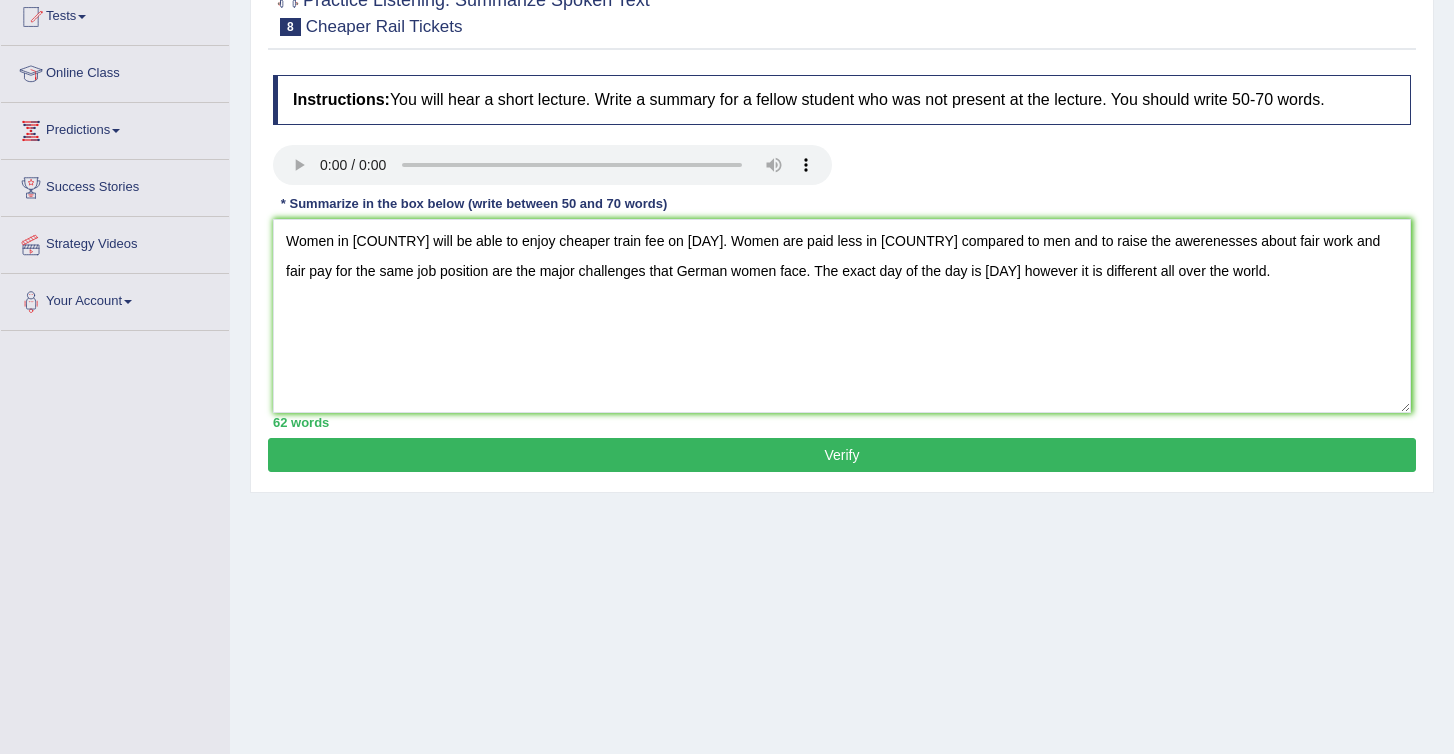 click on "Verify" at bounding box center [842, 455] 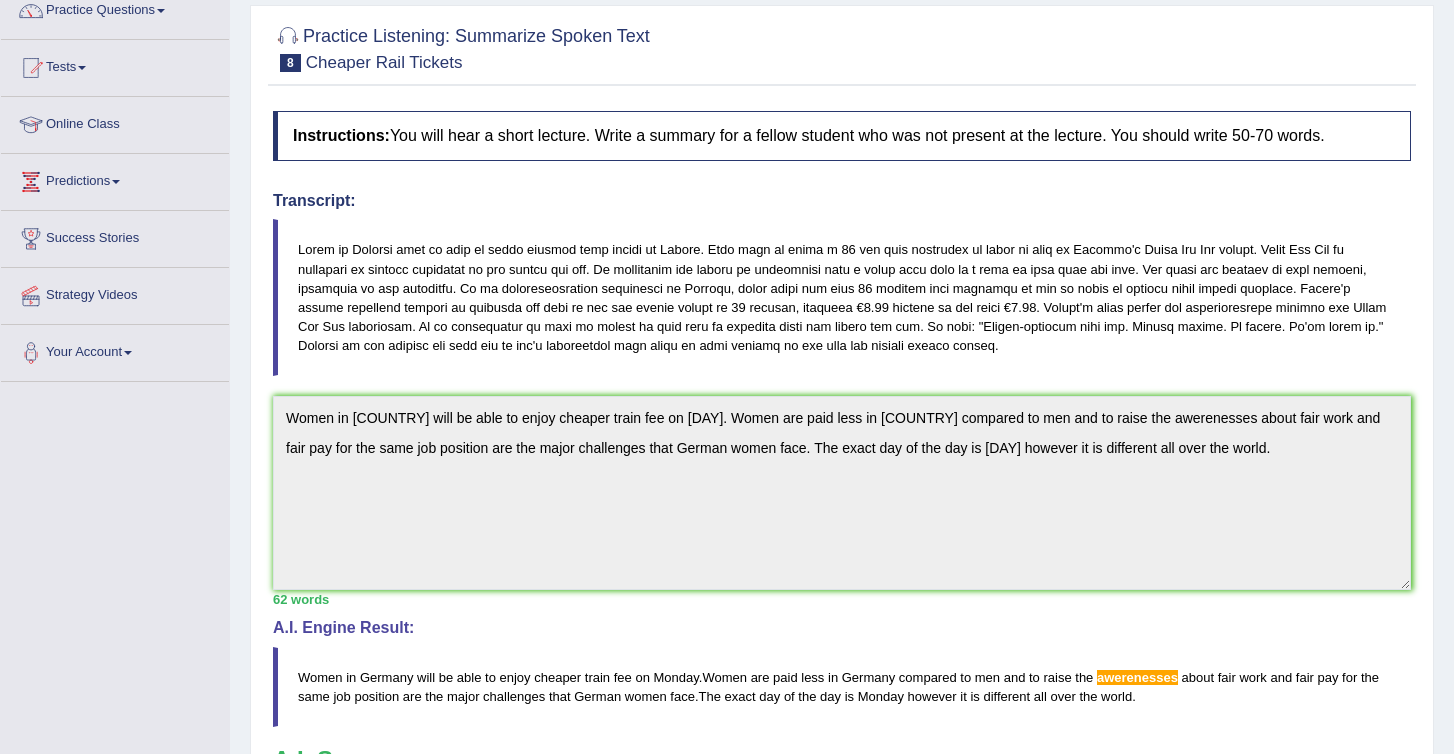 scroll, scrollTop: 0, scrollLeft: 0, axis: both 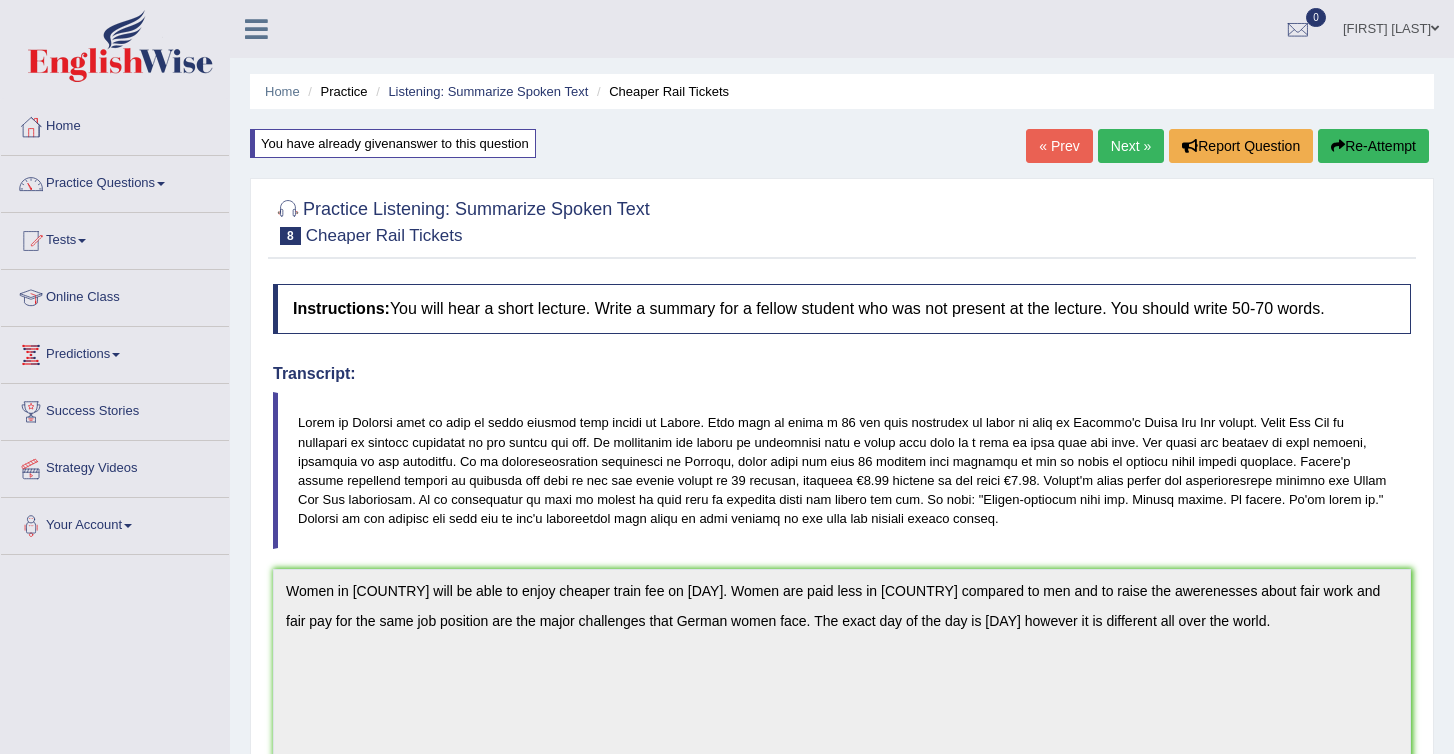 click on "Next »" at bounding box center (1131, 146) 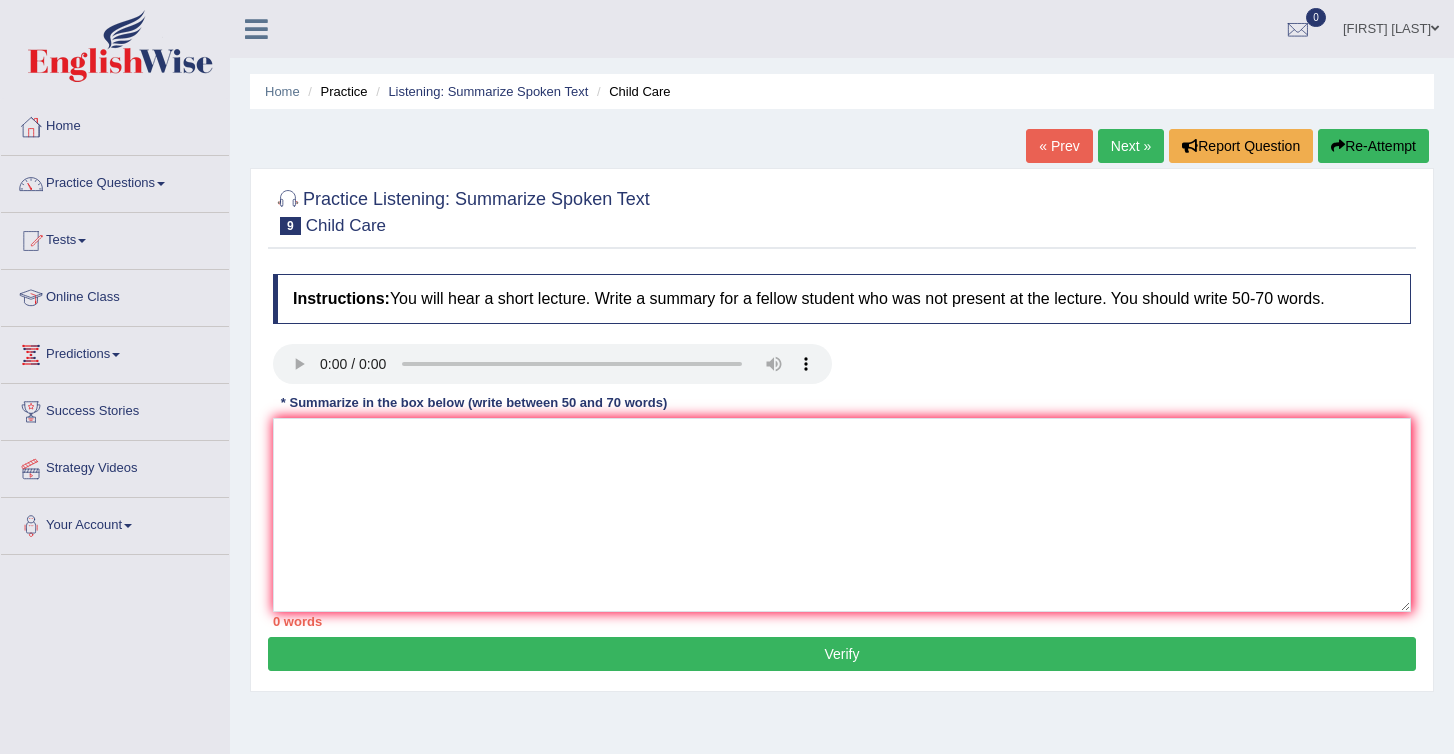 scroll, scrollTop: 0, scrollLeft: 0, axis: both 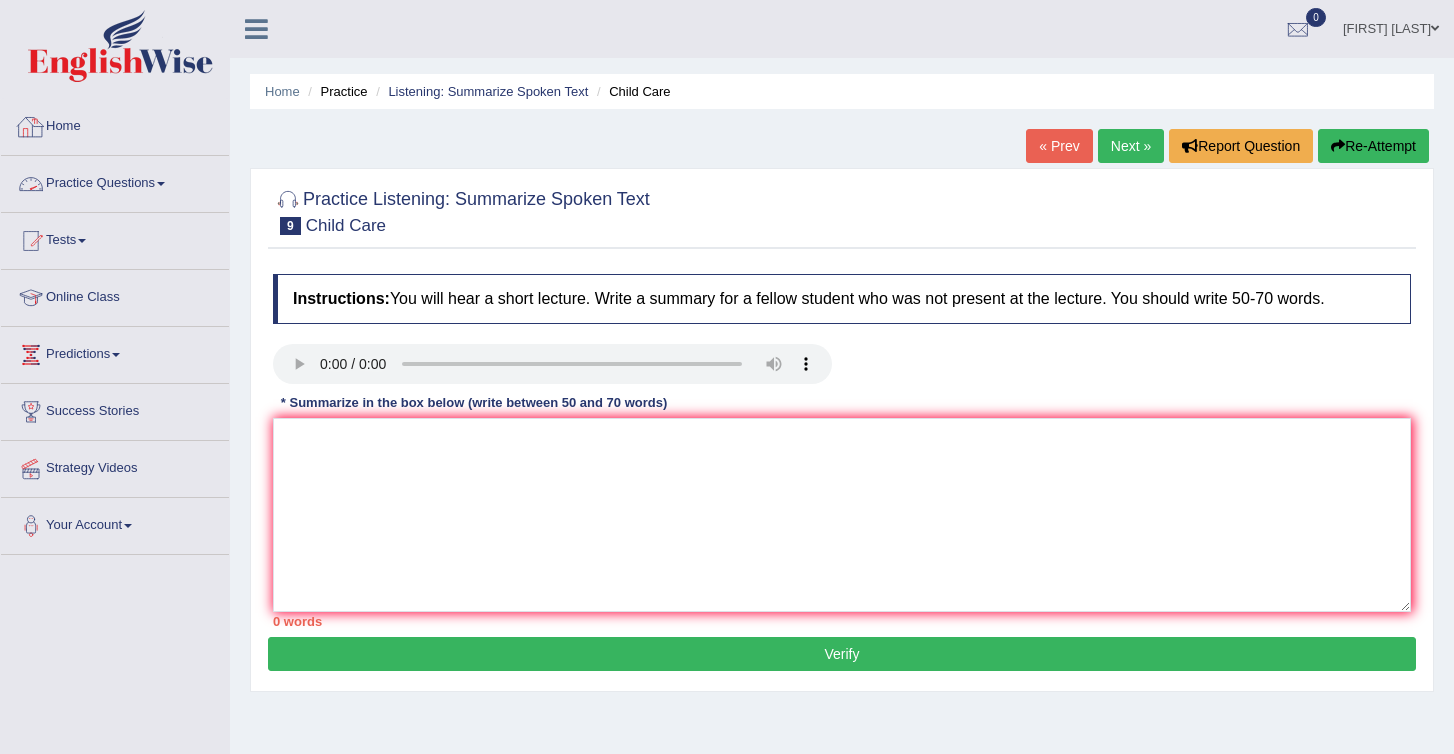 click on "Home" at bounding box center (115, 124) 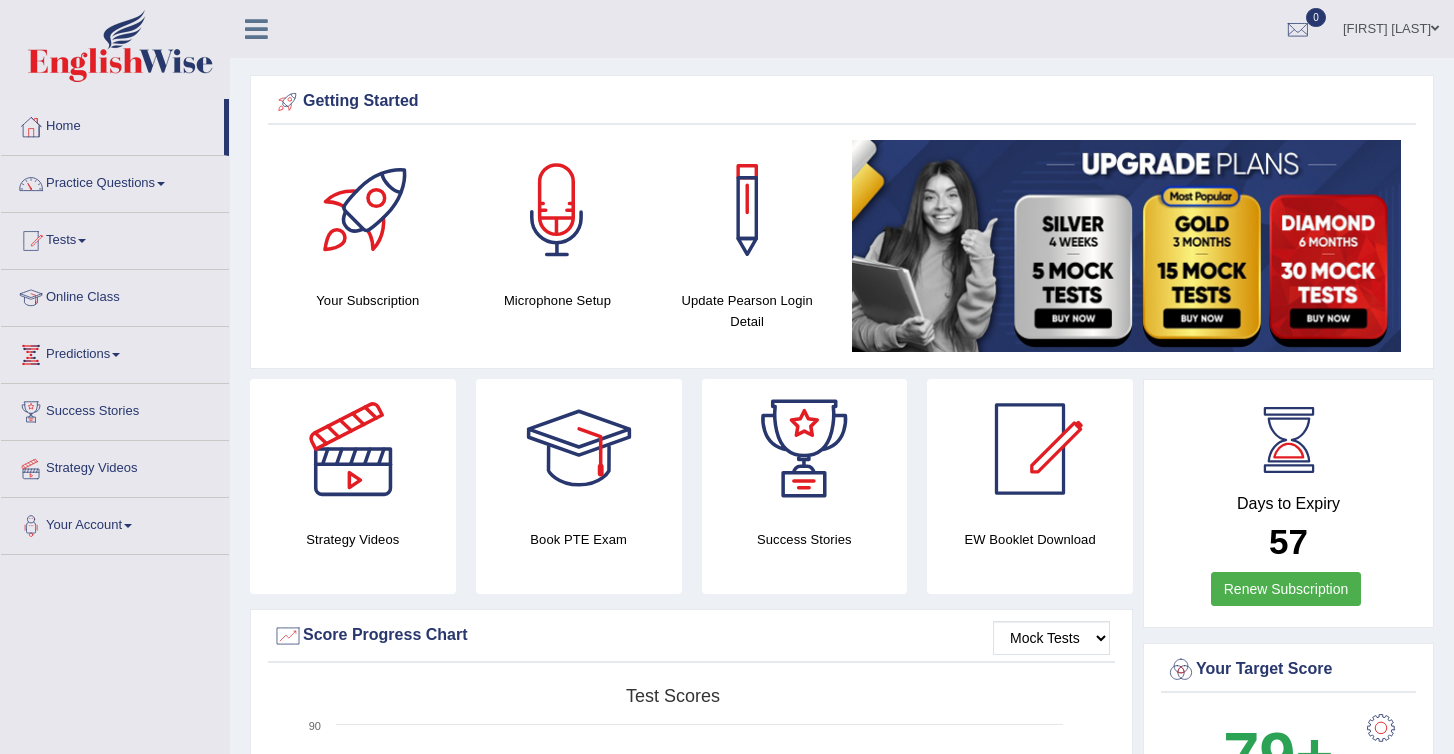 scroll, scrollTop: 0, scrollLeft: 0, axis: both 